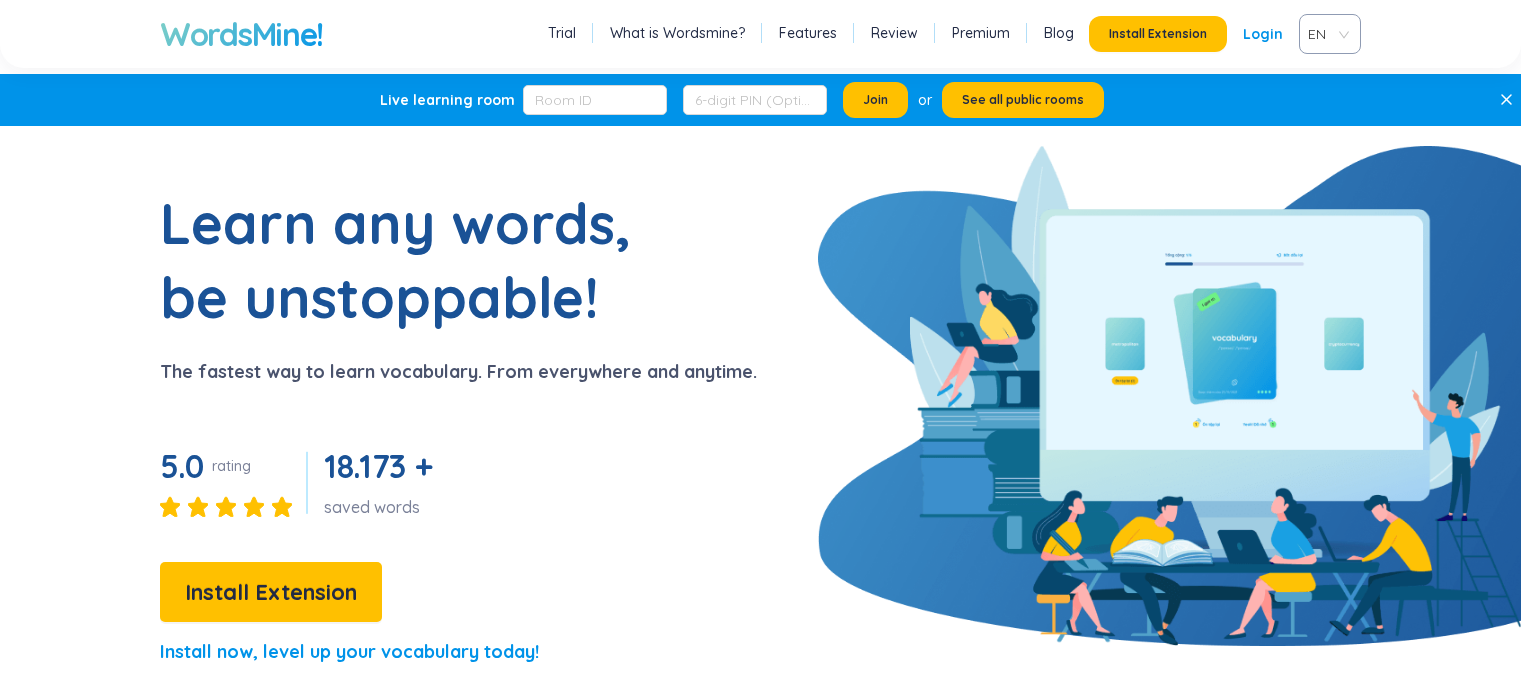 scroll, scrollTop: 0, scrollLeft: 0, axis: both 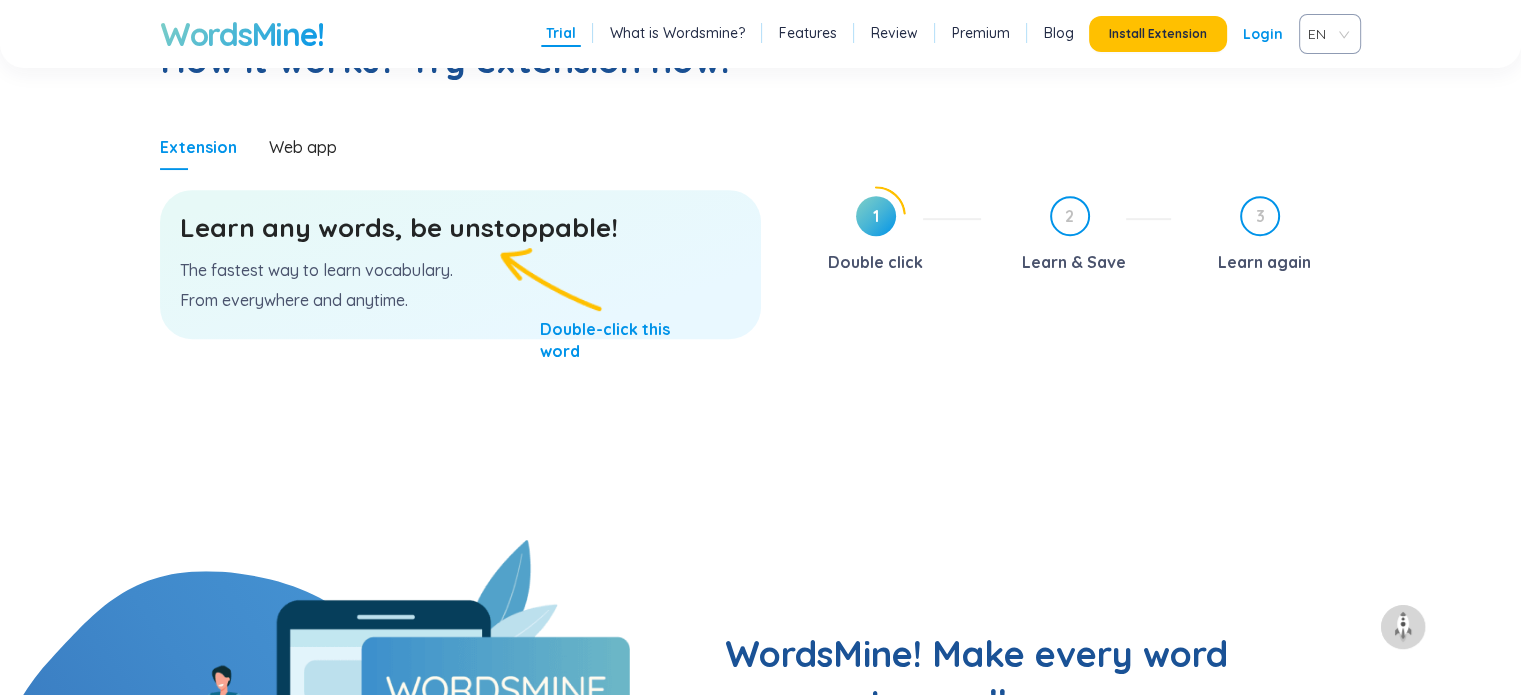 click on "1" at bounding box center [876, 216] 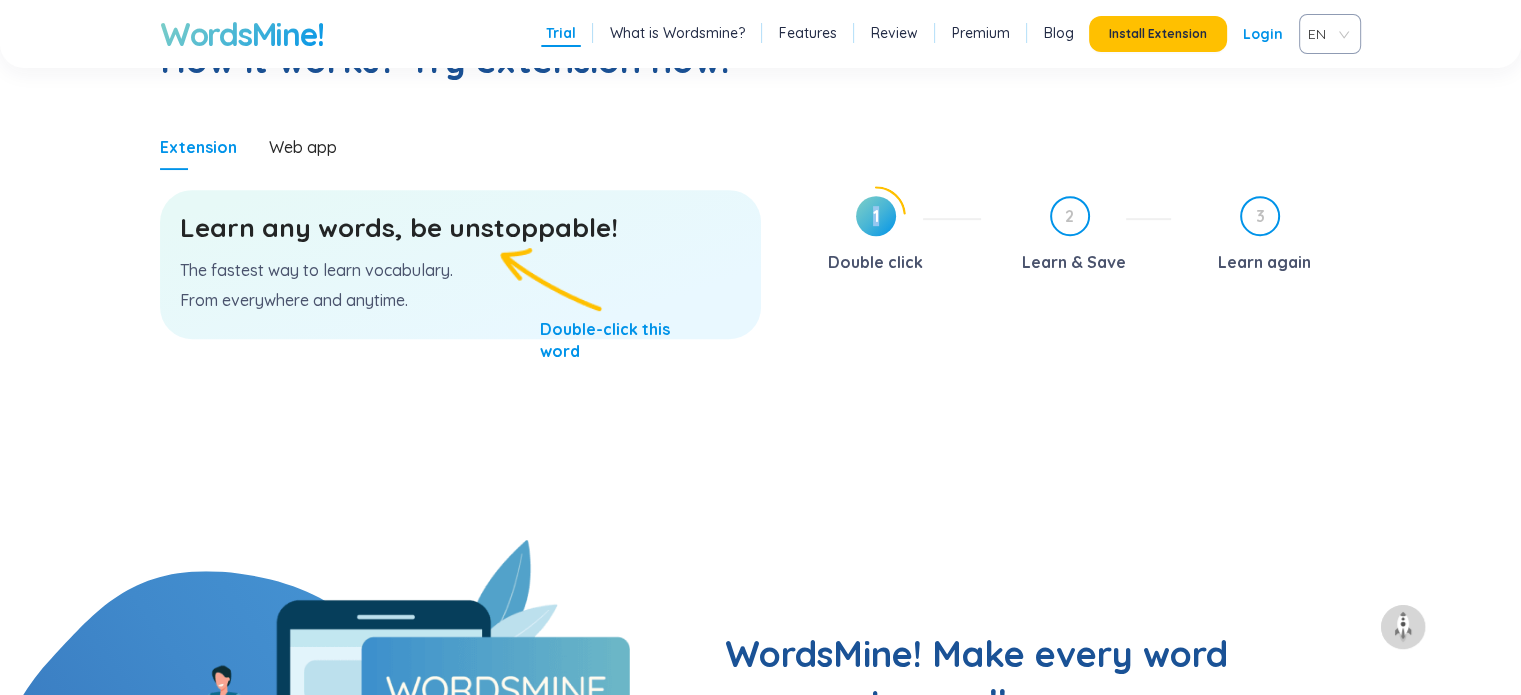 click on "1" at bounding box center (876, 216) 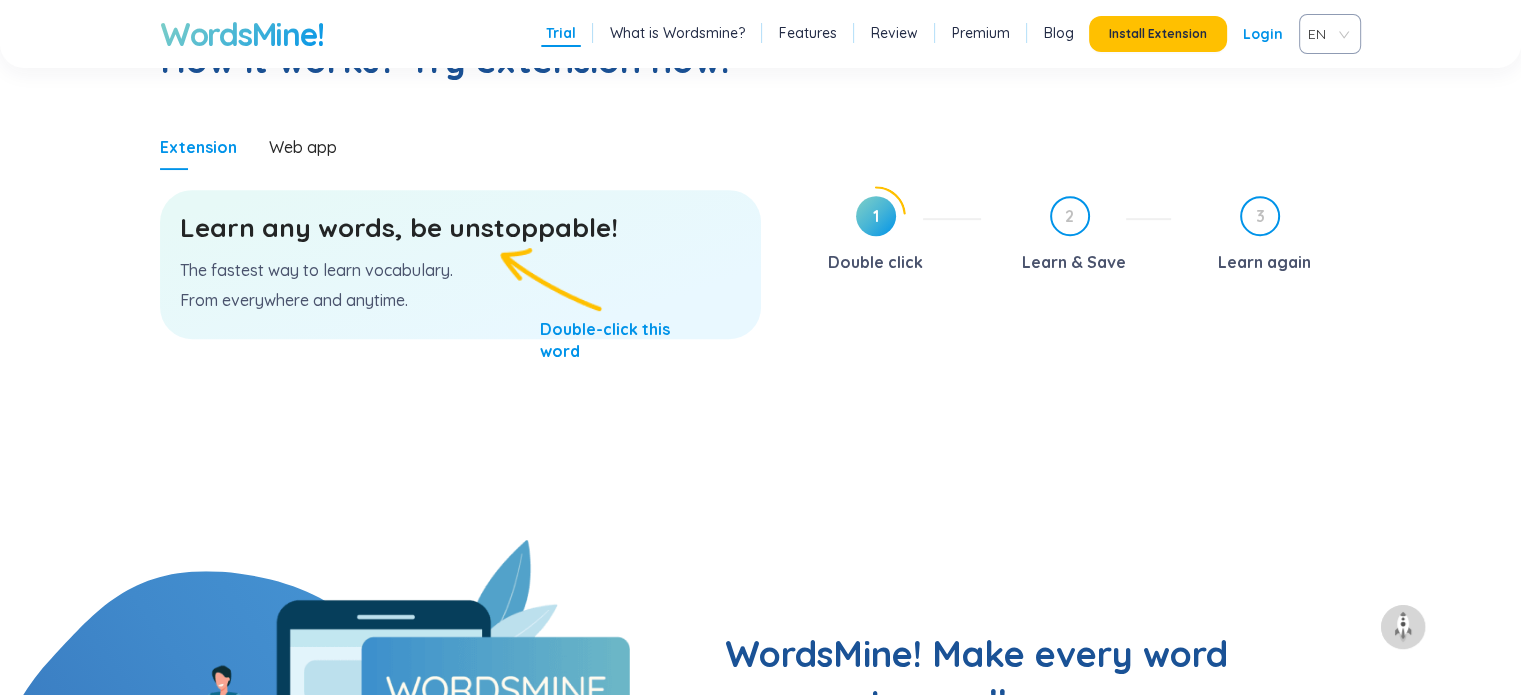 click on "Double click" at bounding box center [875, 262] 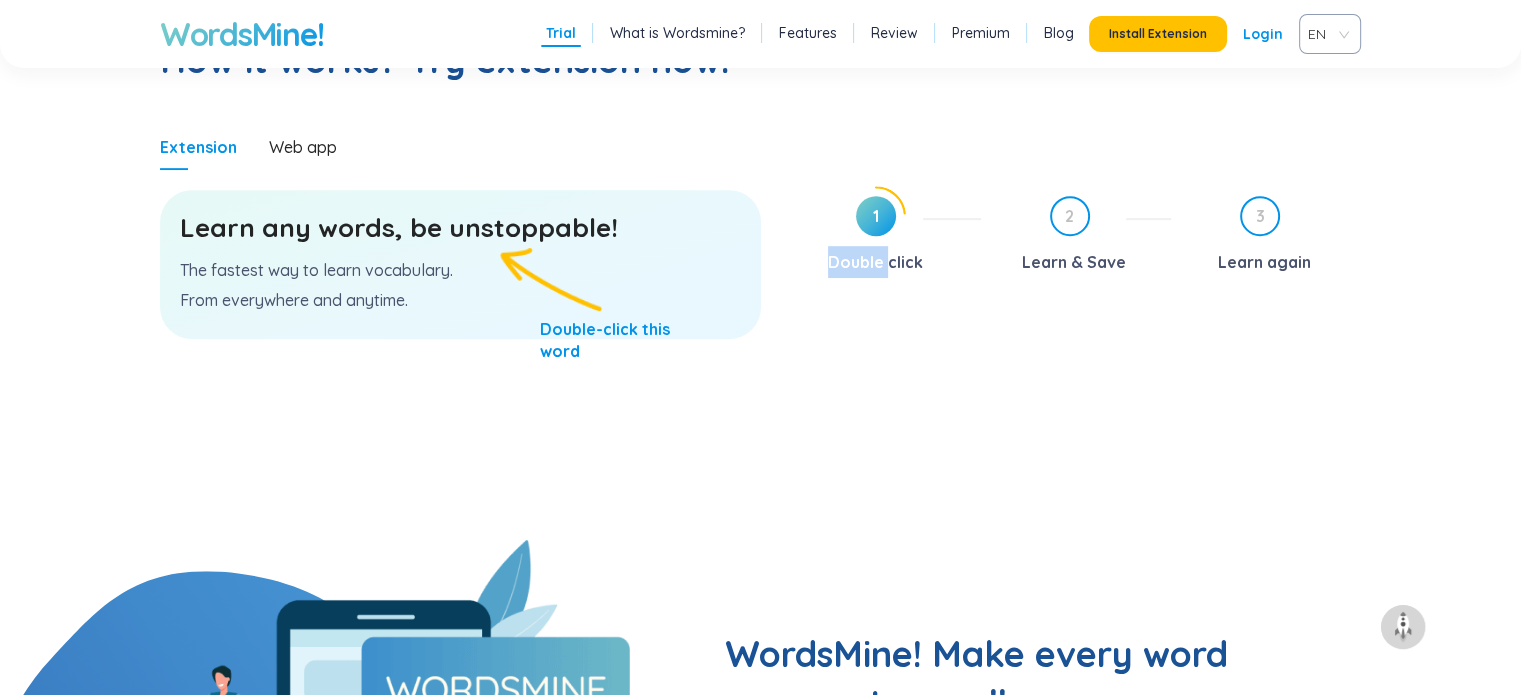 click on "Double click" at bounding box center (875, 262) 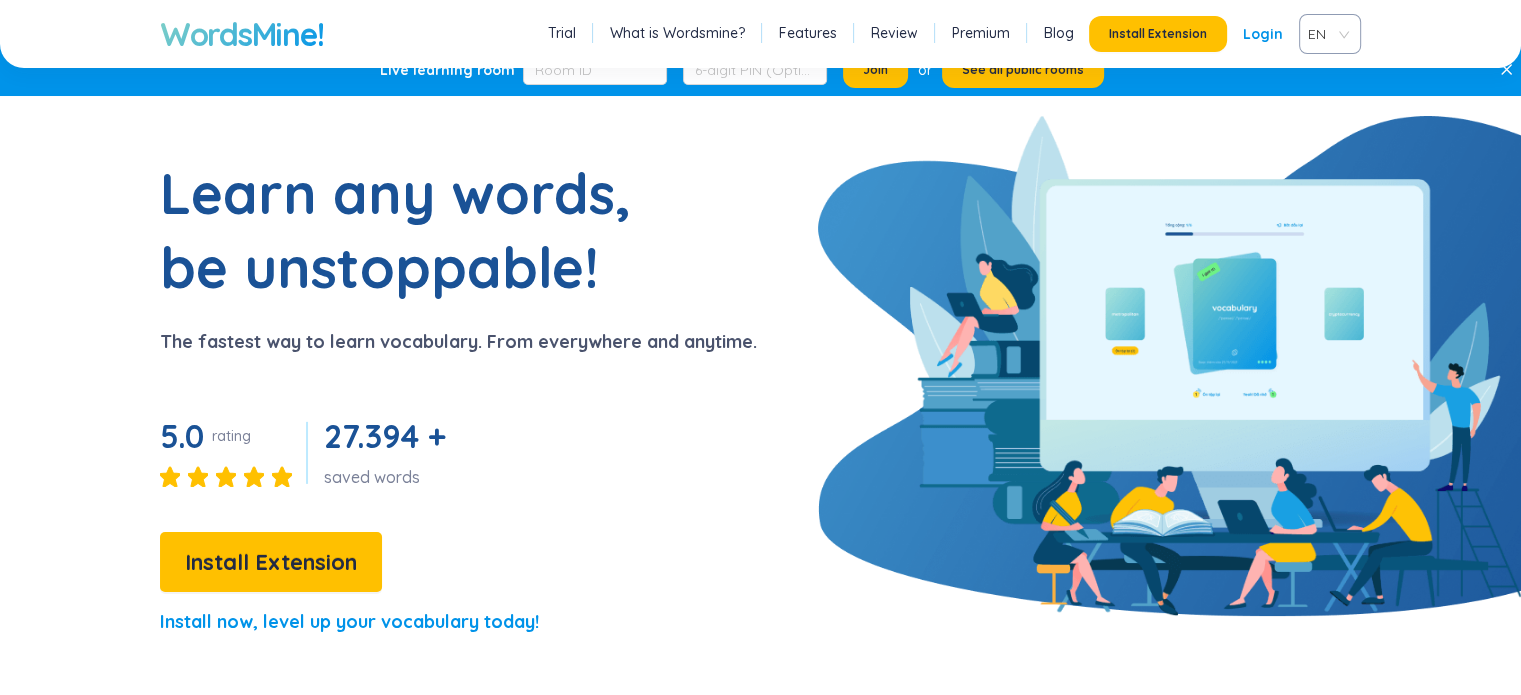 scroll, scrollTop: 0, scrollLeft: 0, axis: both 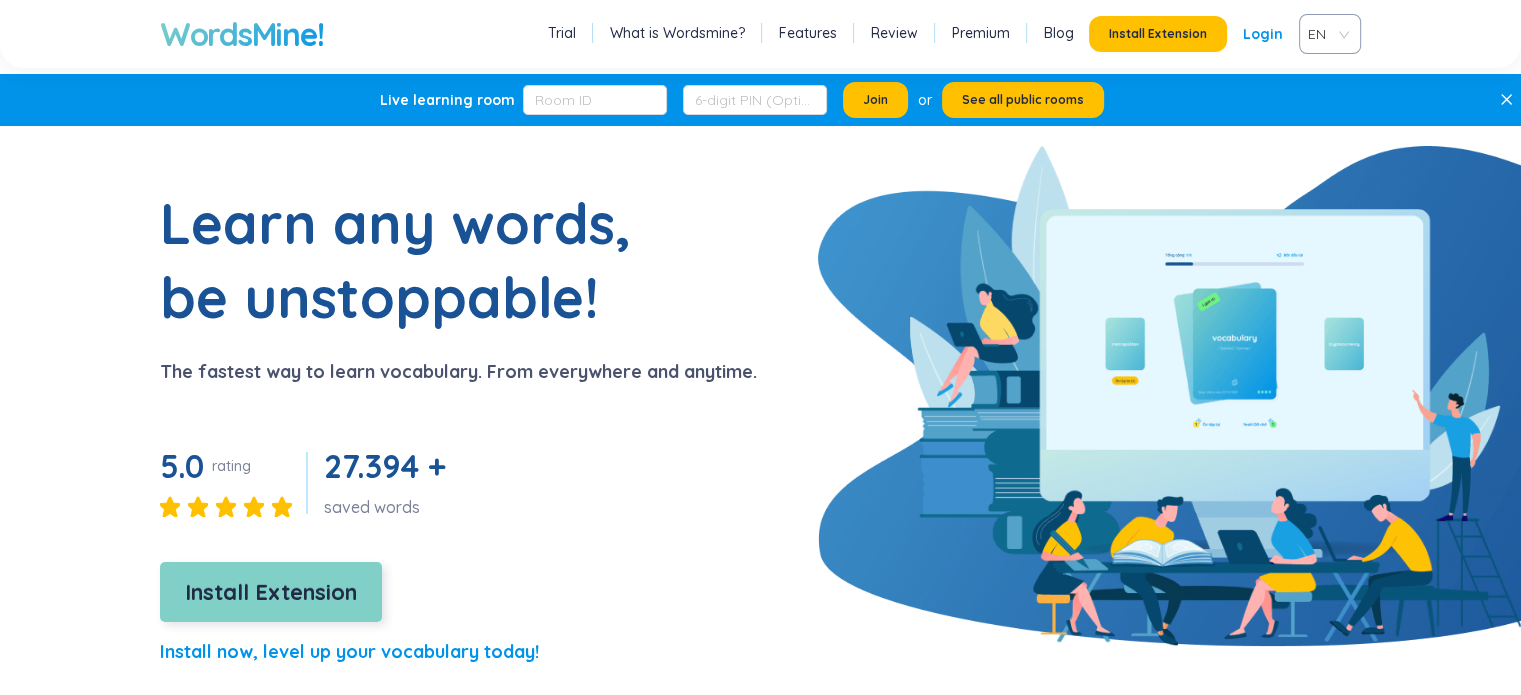 click on "Install Extension" at bounding box center [271, 592] 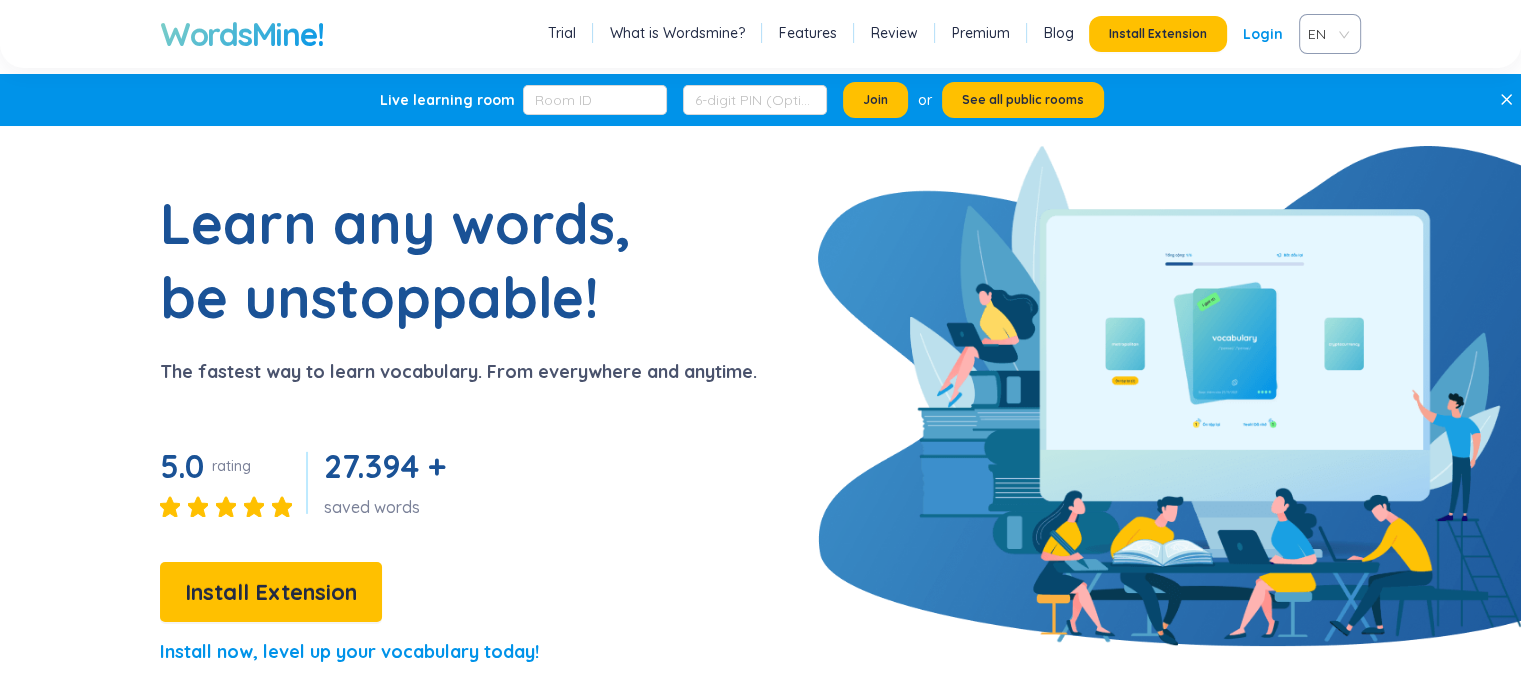 click on "Login" at bounding box center [1263, 34] 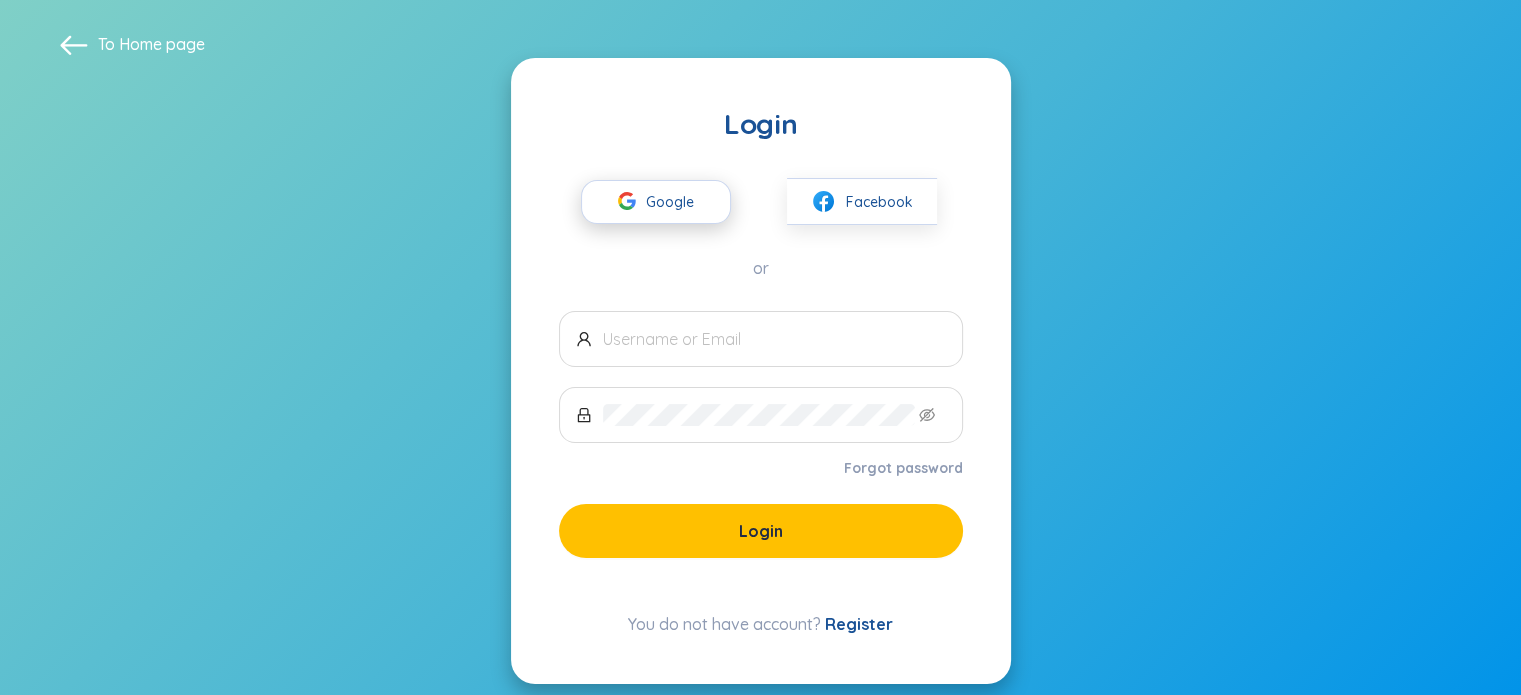 click on "Google" at bounding box center [675, 202] 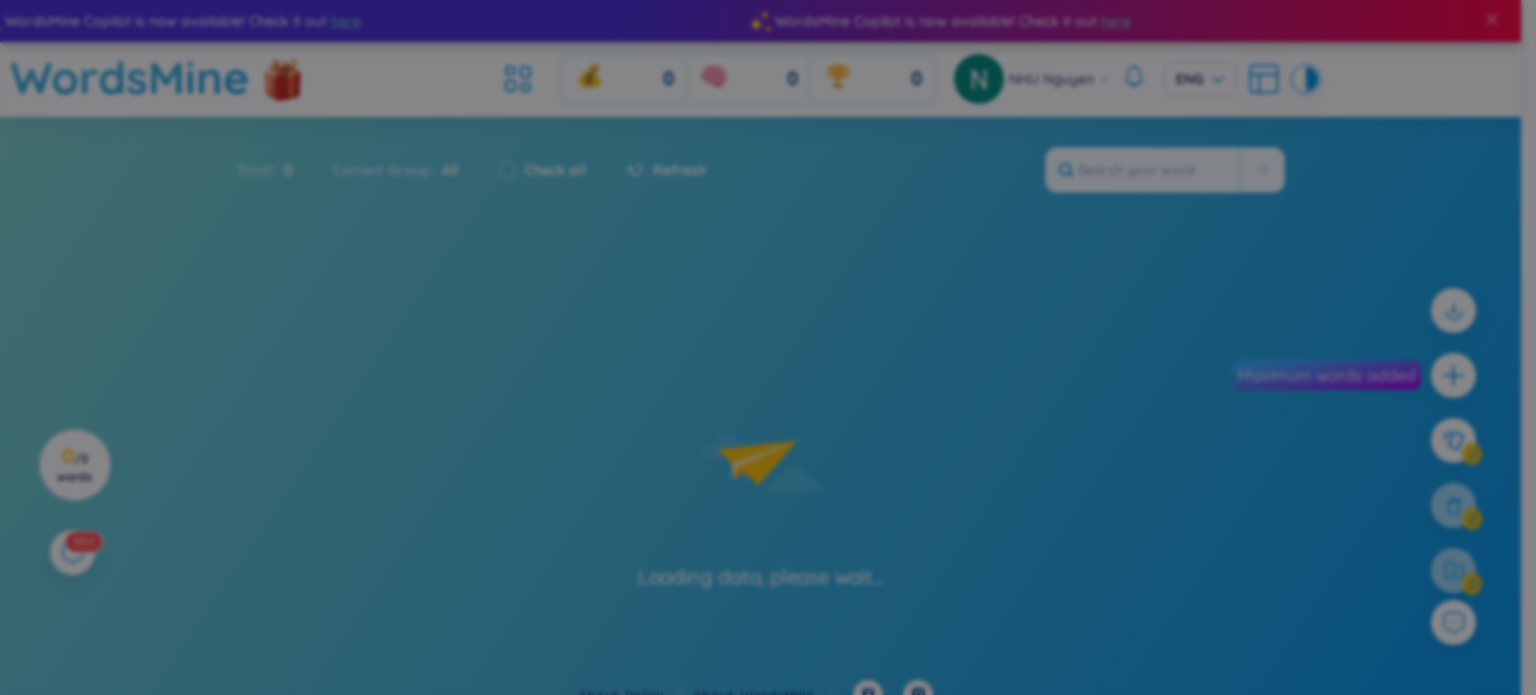 scroll, scrollTop: 0, scrollLeft: 0, axis: both 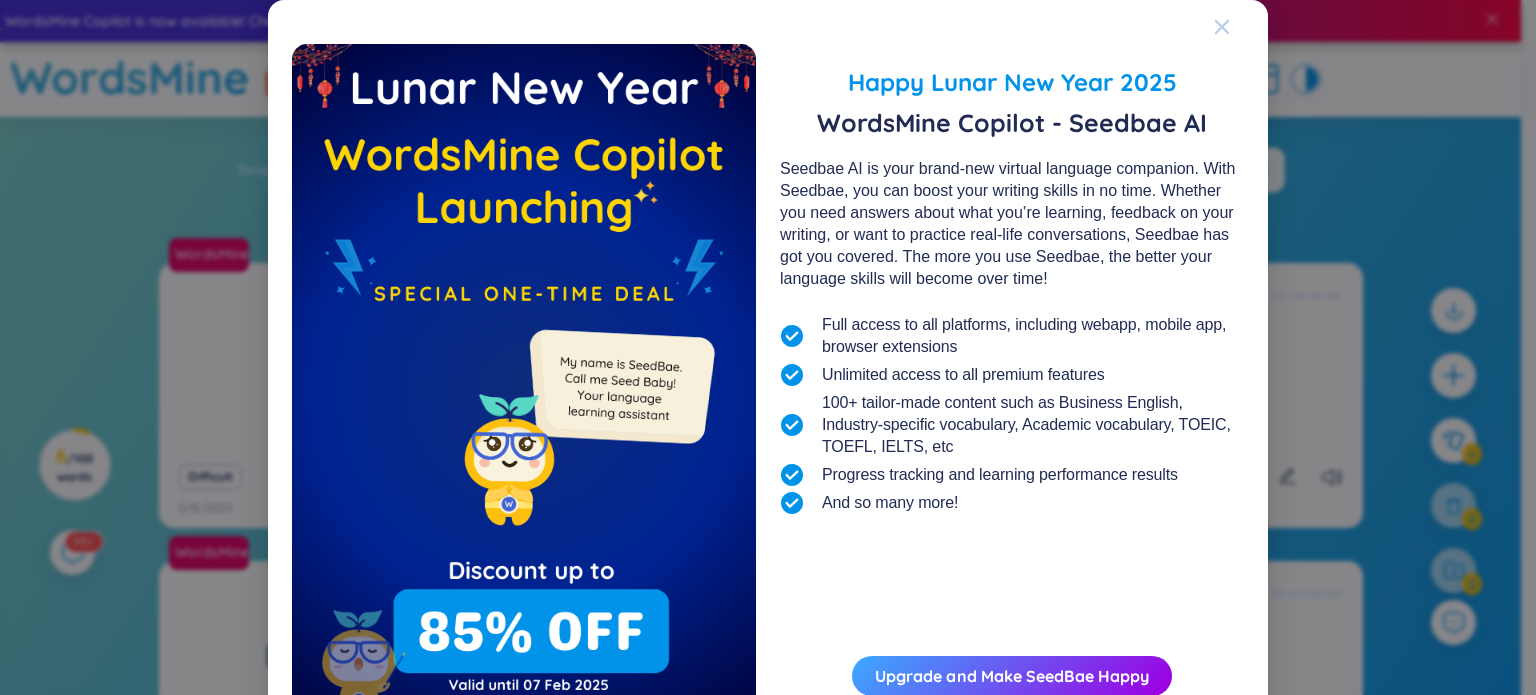 click 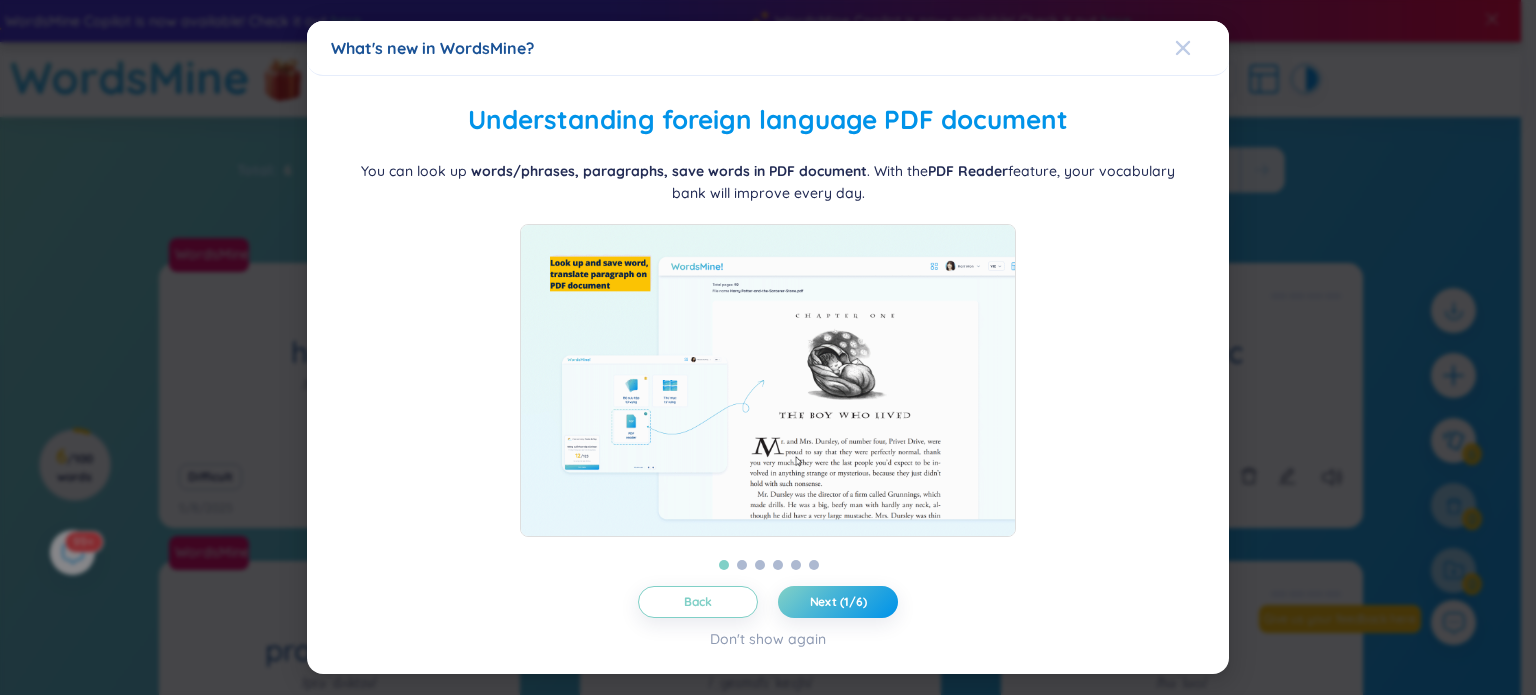 click at bounding box center [1202, 48] 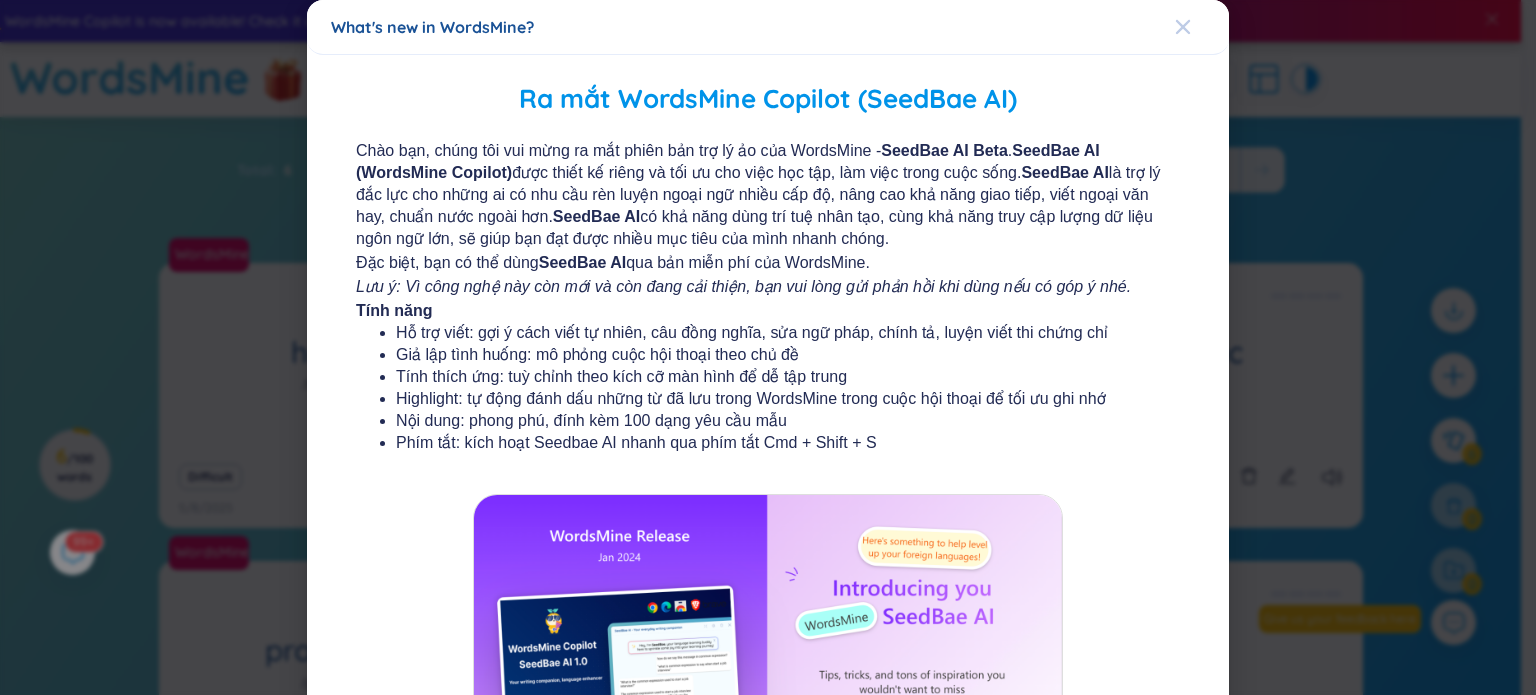 click at bounding box center (1202, 27) 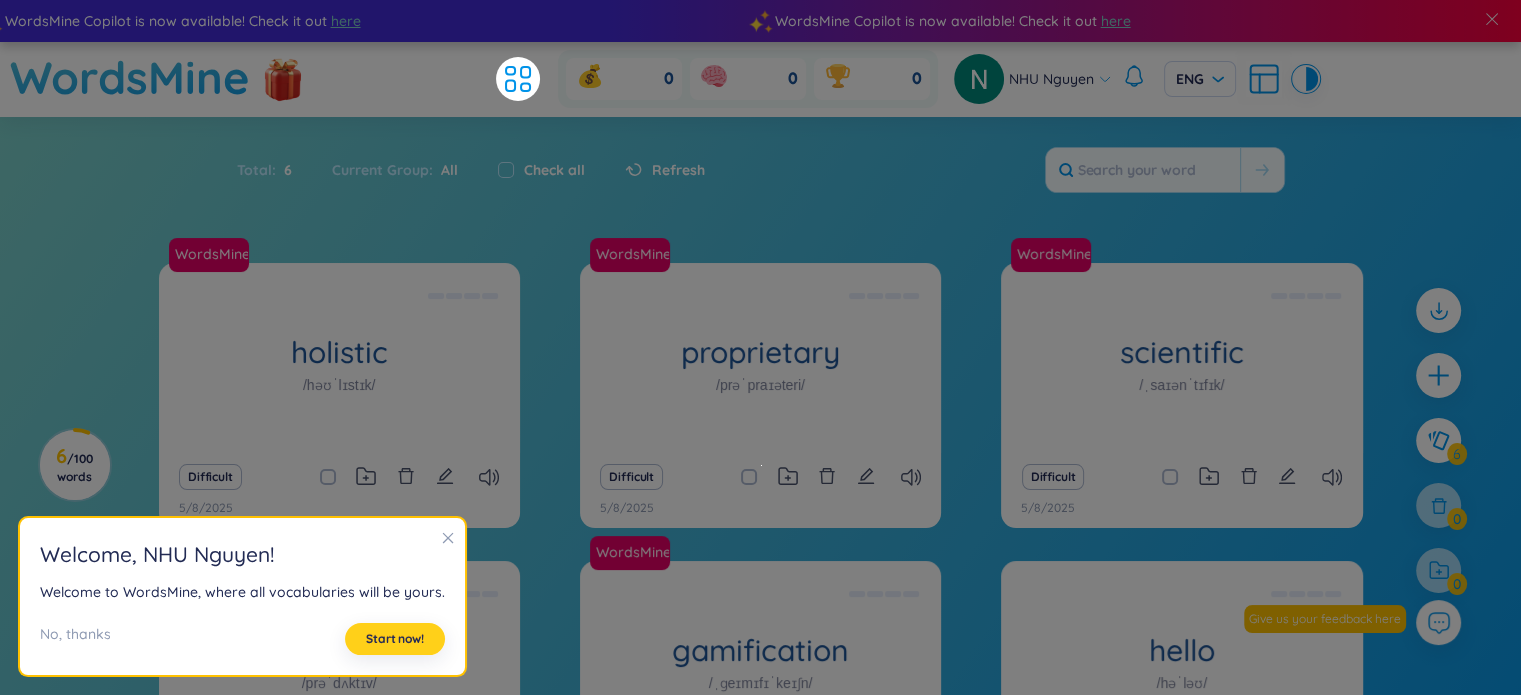 click on "Start now!" at bounding box center (395, 639) 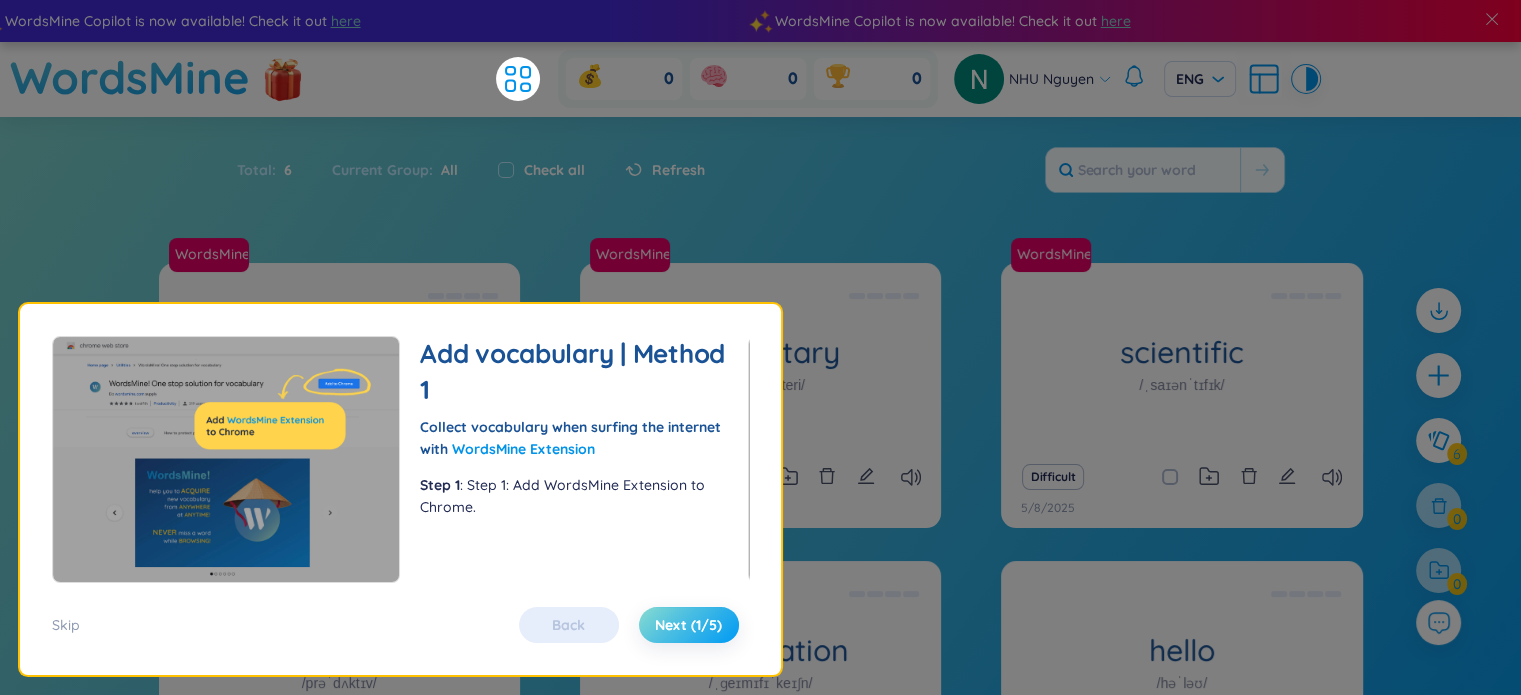 click on "Next (1/5)" at bounding box center (688, 625) 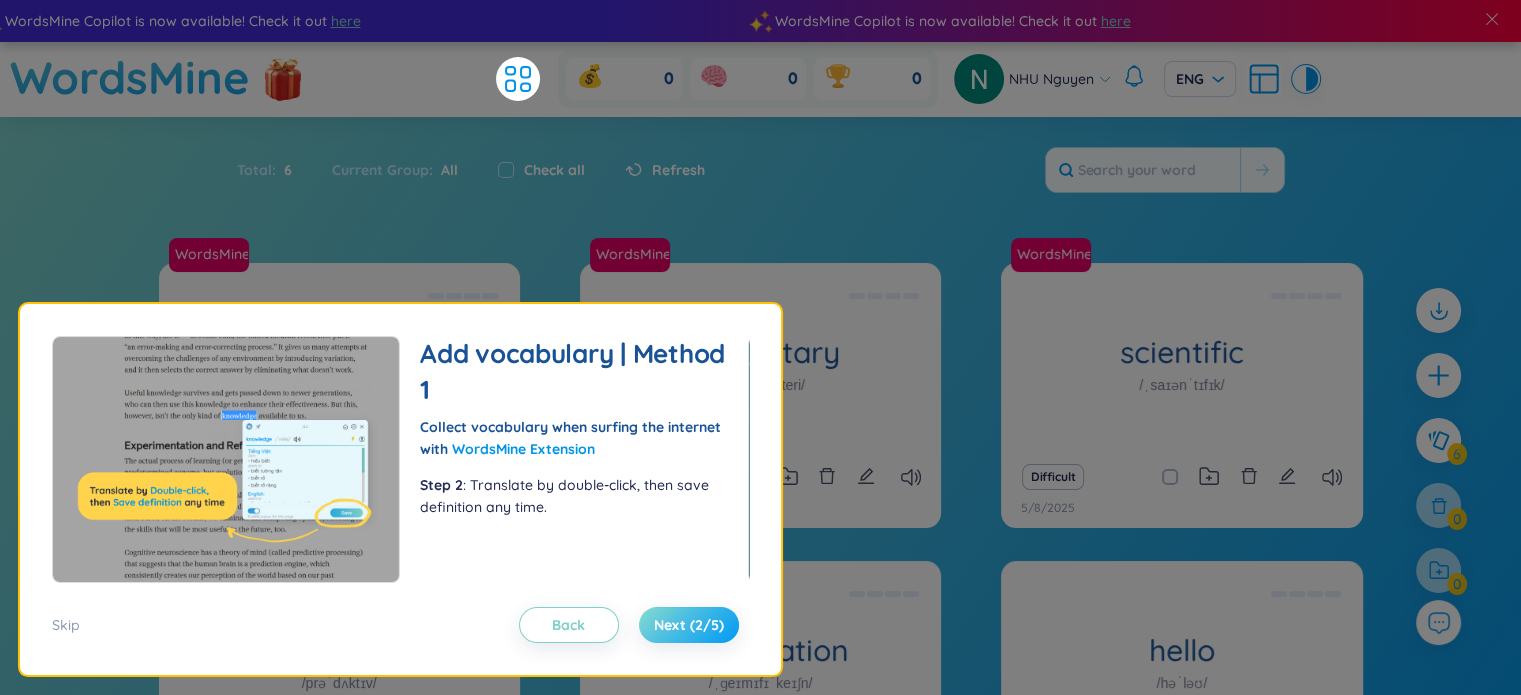 click on "Next (2/5)" at bounding box center (689, 625) 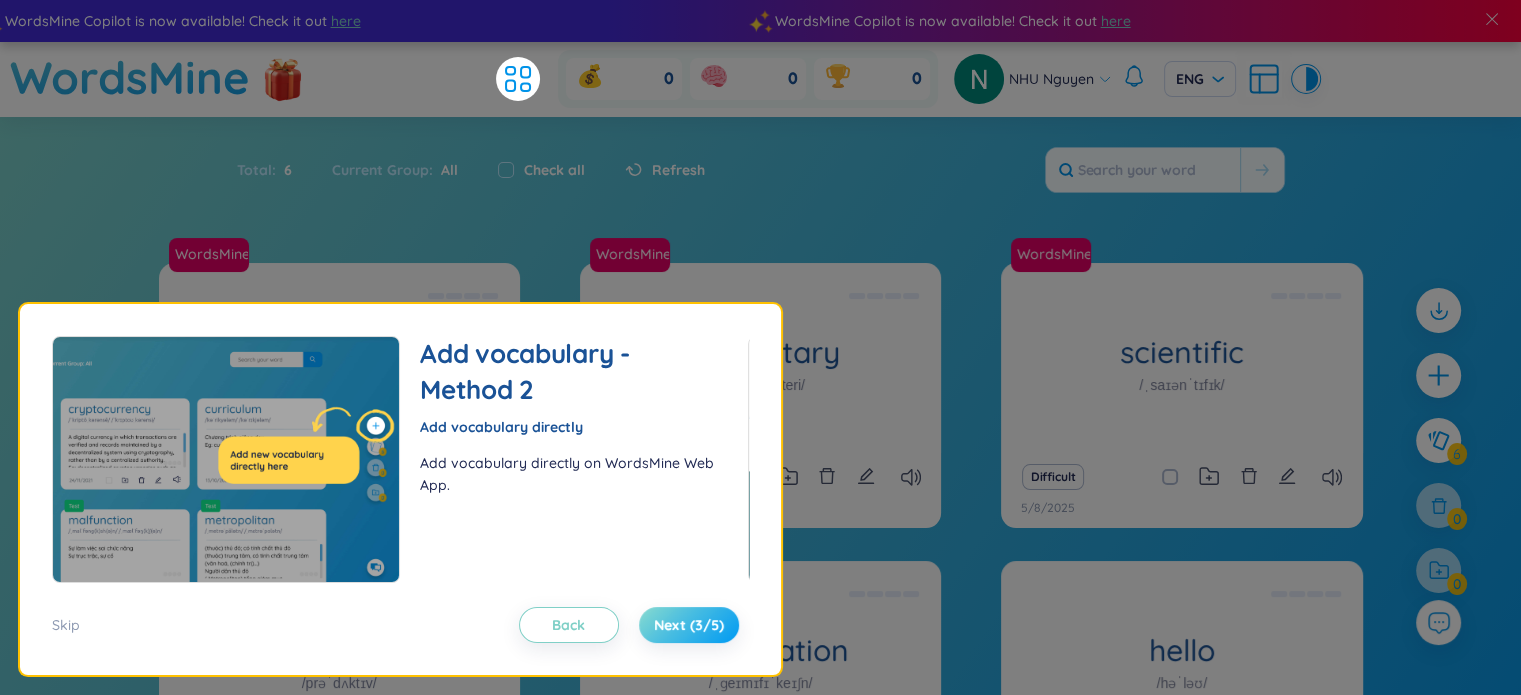 click on "Next (3/5)" at bounding box center [689, 625] 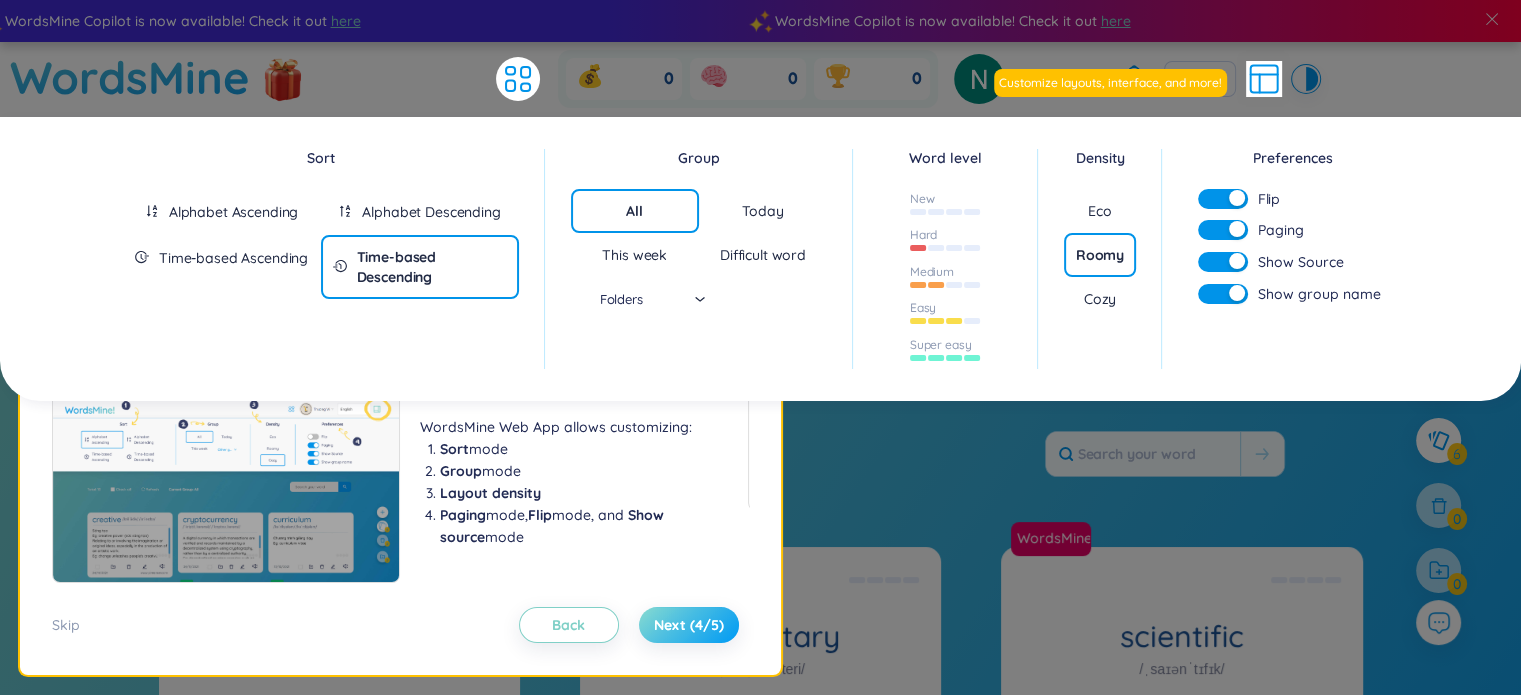 click on "Next (4/5)" at bounding box center [689, 625] 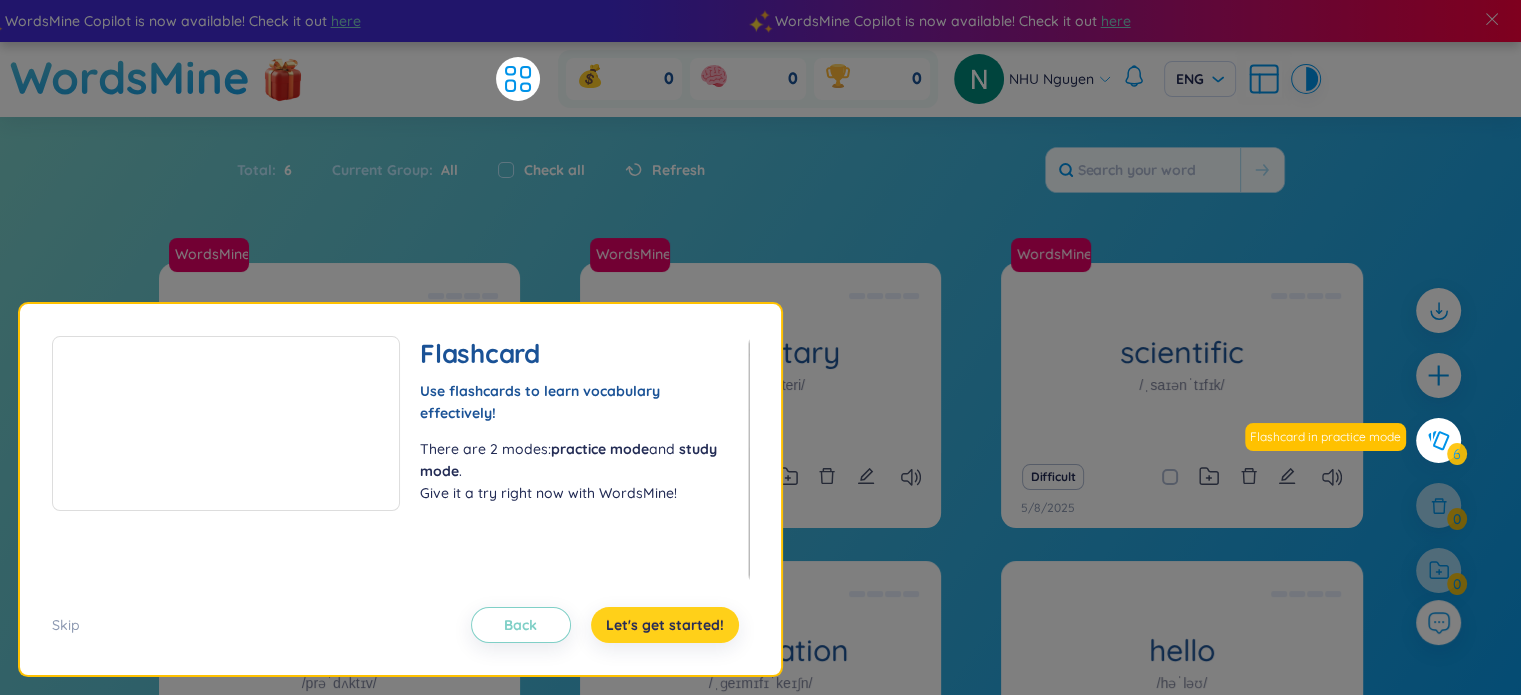click on "Let's get started!" at bounding box center [665, 625] 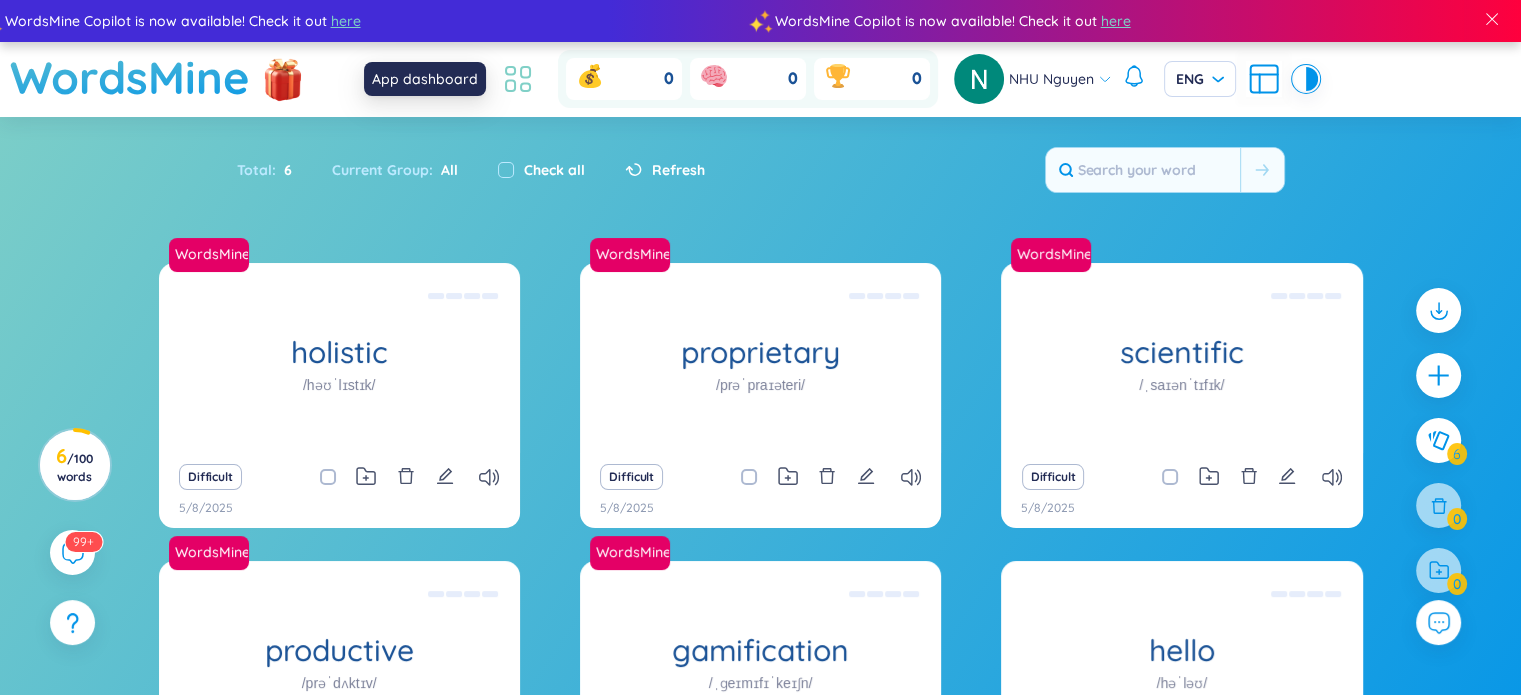 click 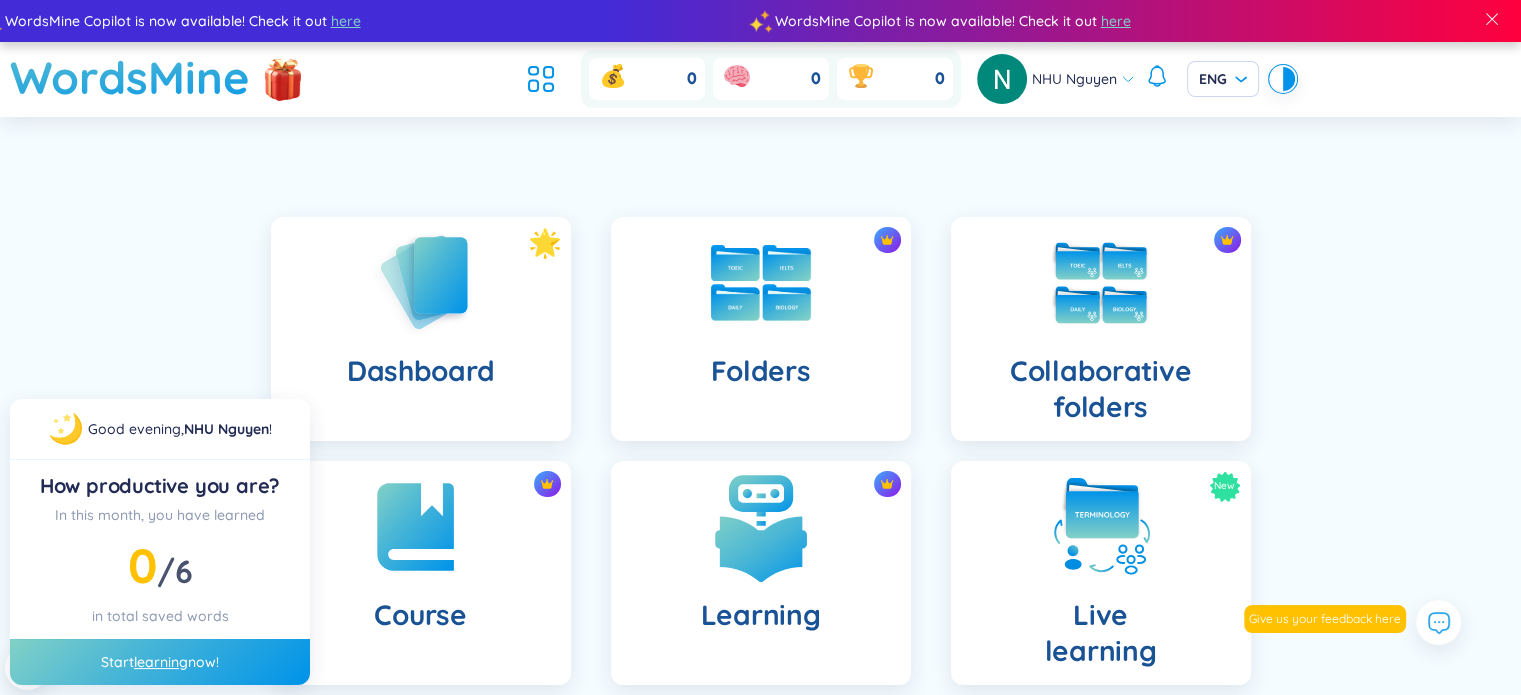 click at bounding box center [761, 527] 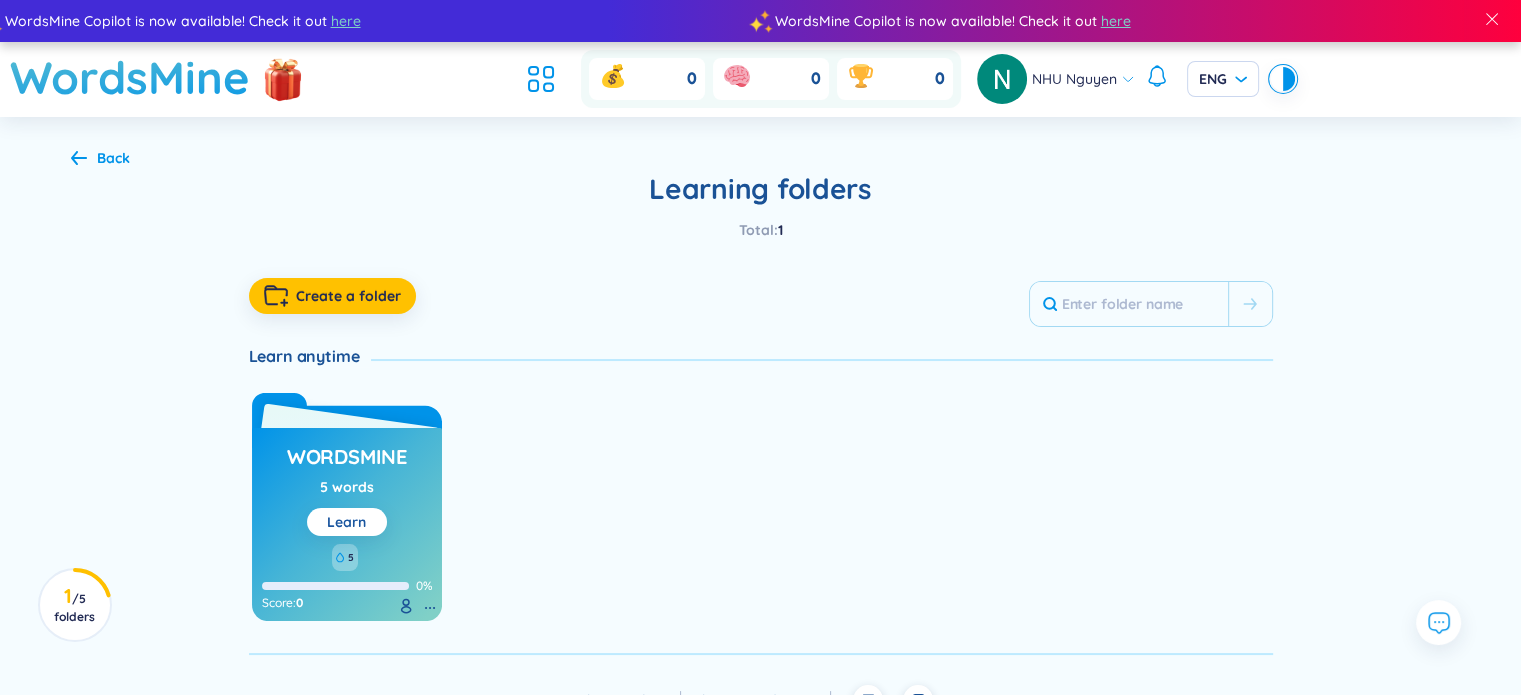 click on "Learn" at bounding box center (346, 522) 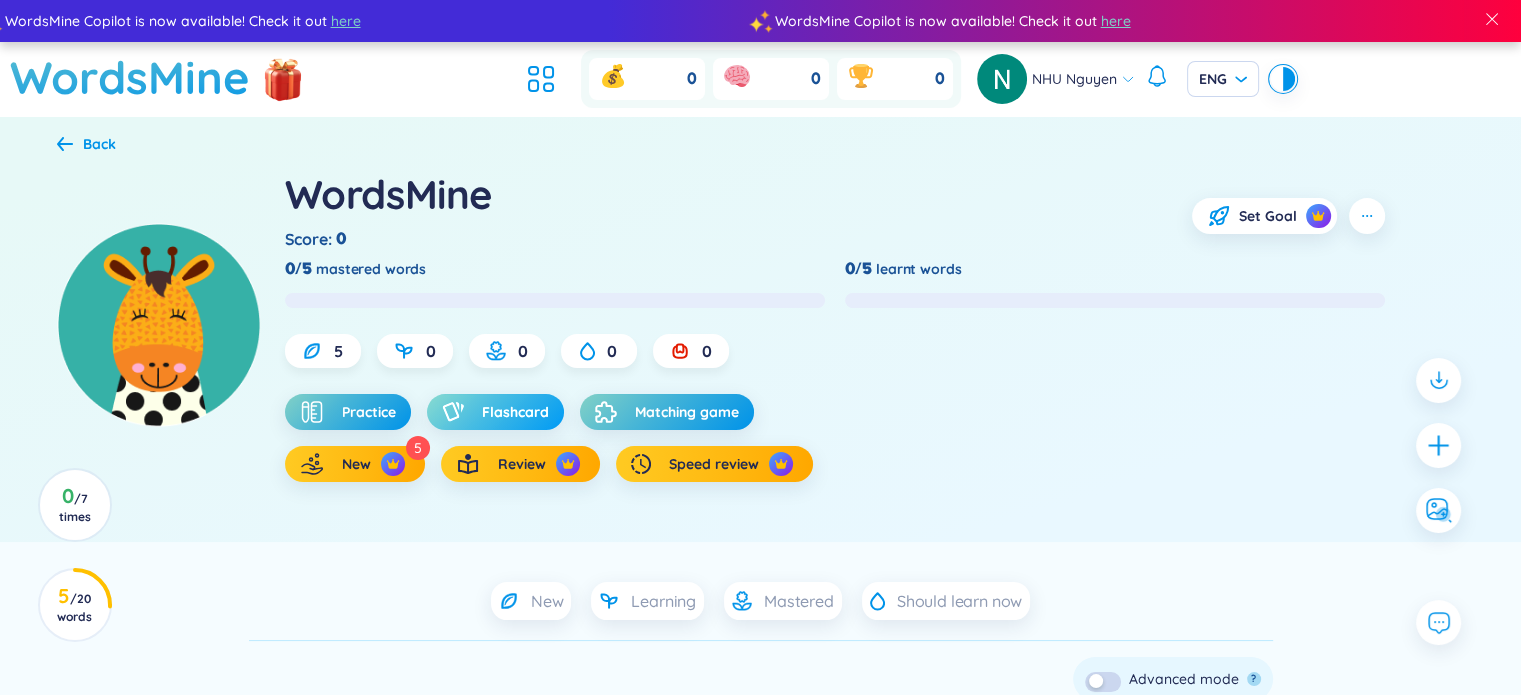 click 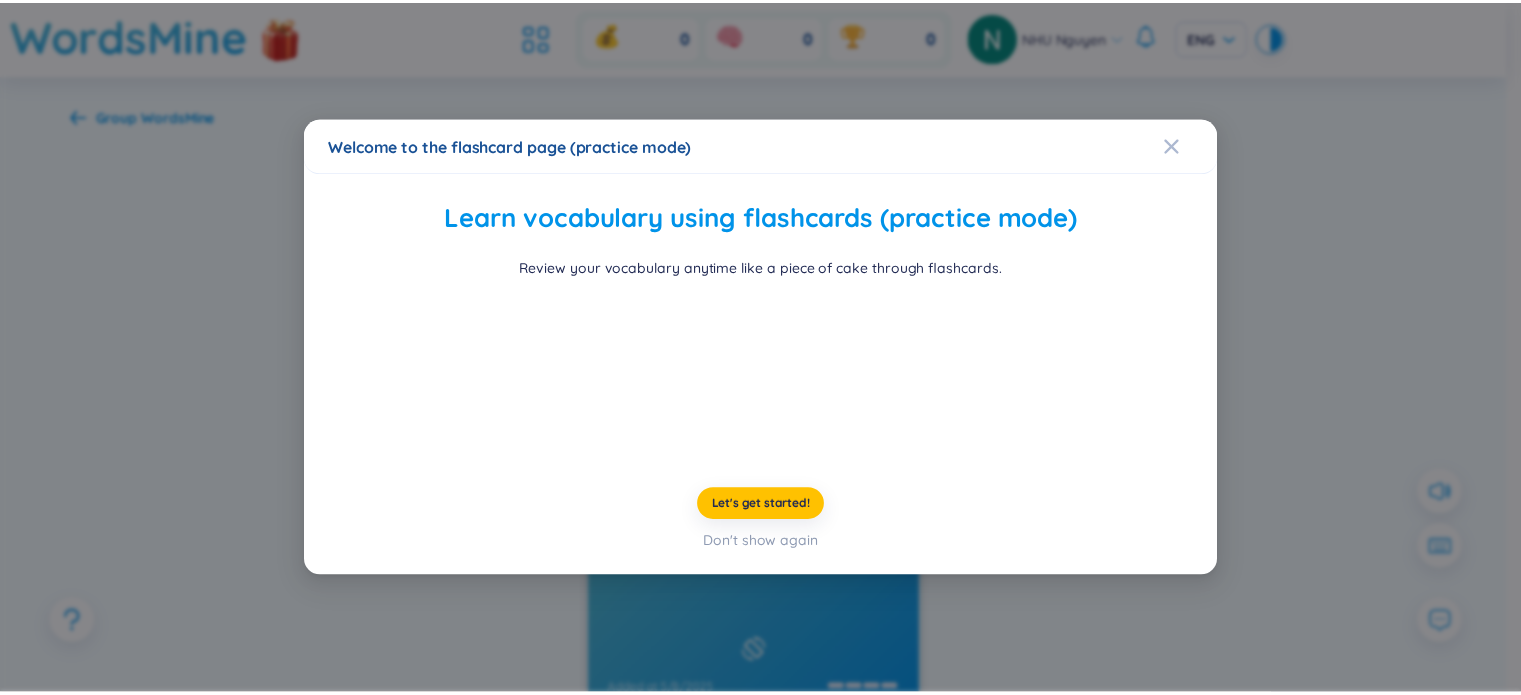 scroll, scrollTop: 40, scrollLeft: 0, axis: vertical 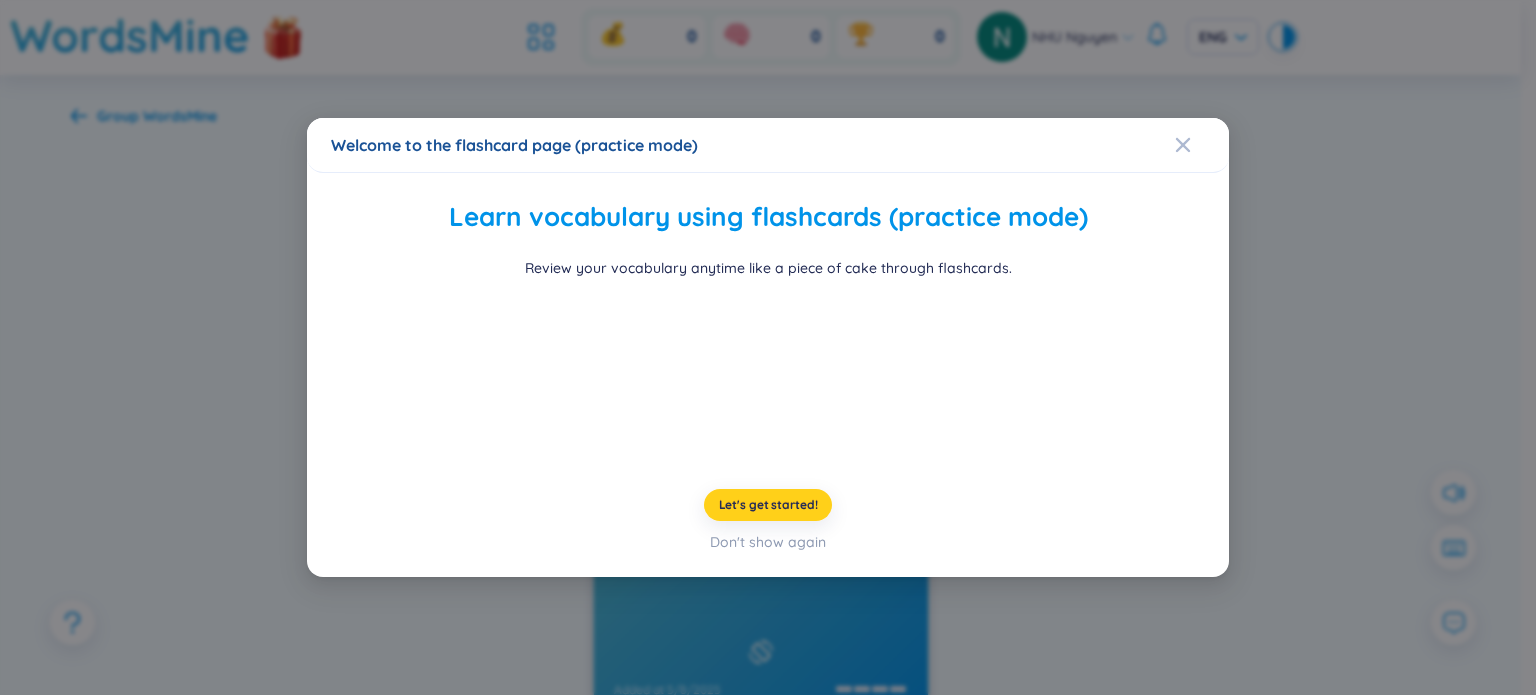 click on "Let's get started!" at bounding box center (768, 505) 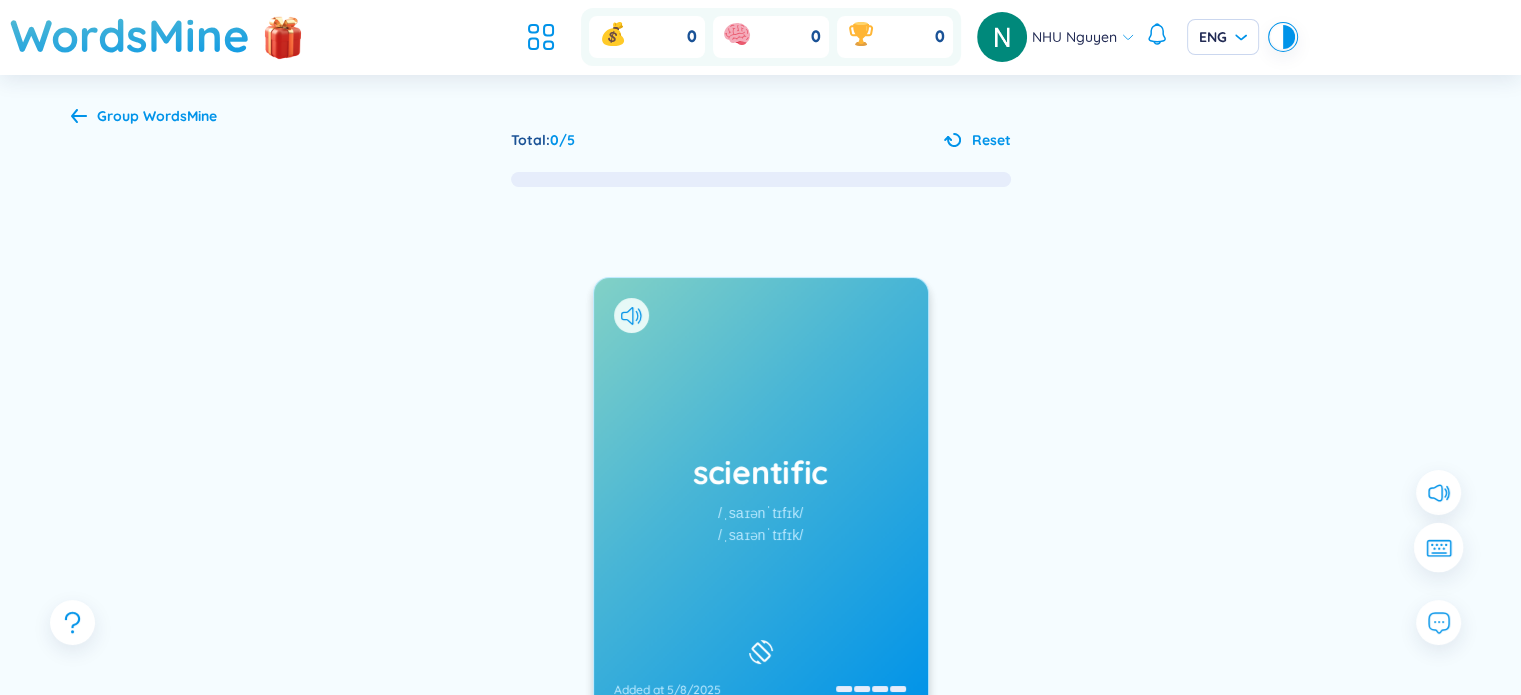 click 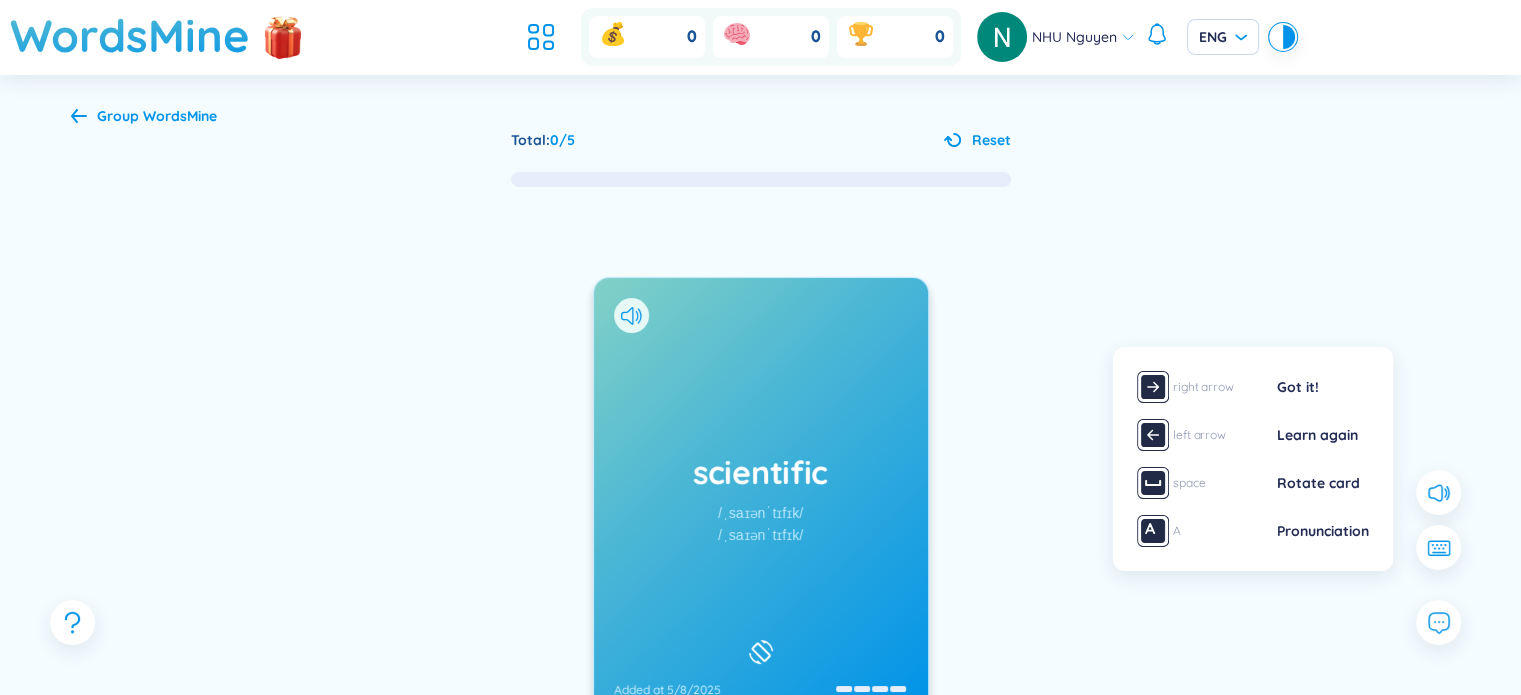 click on "scientific /ˌsaɪənˈtɪfɪk/ /ˌsaɪənˈtɪfɪk/ Added at 5/8/2025 Có tính khoa học
Eg: The scientist conducted a series of scientific experiments to test the hypothesis and gather empirical evidence. Added at 5/8/2025 gamification Learn again 0 Got it 0" at bounding box center [761, 518] 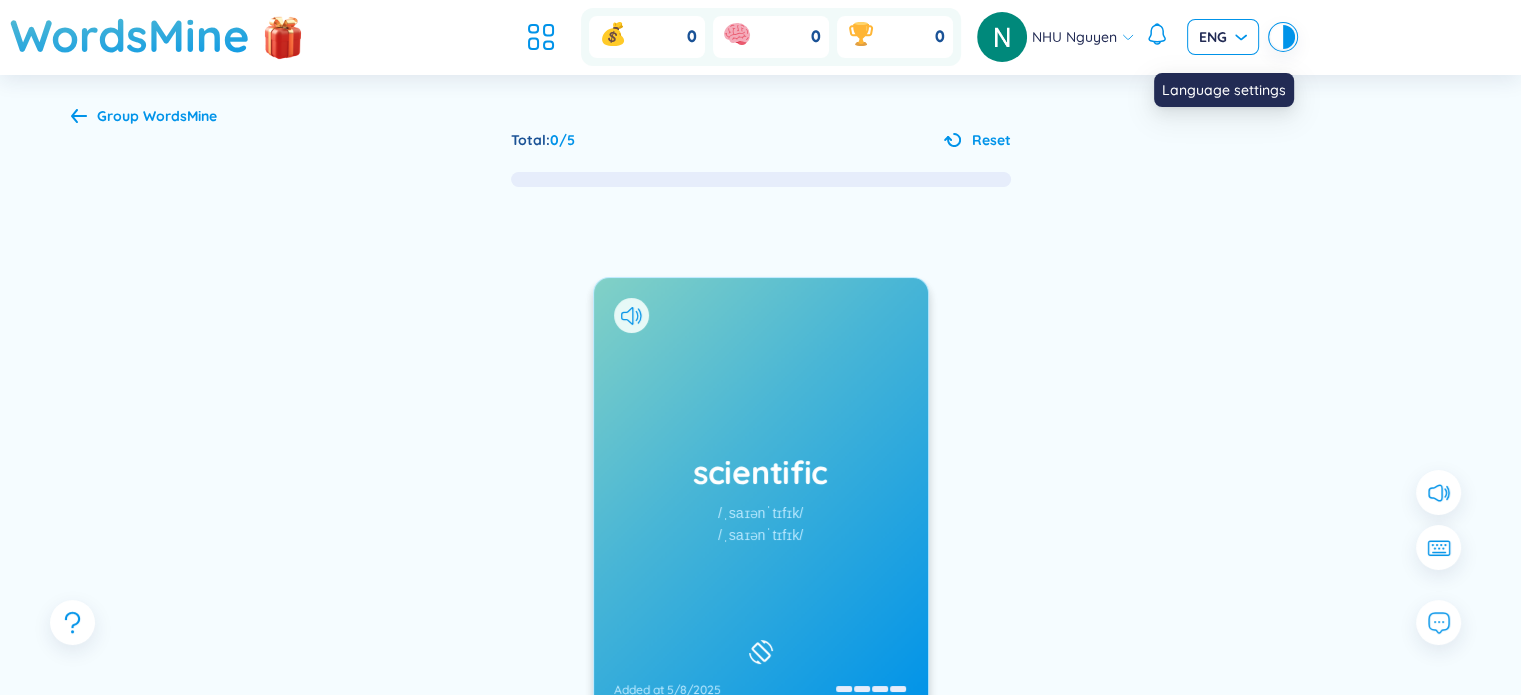 click on "ENG" at bounding box center [1223, 37] 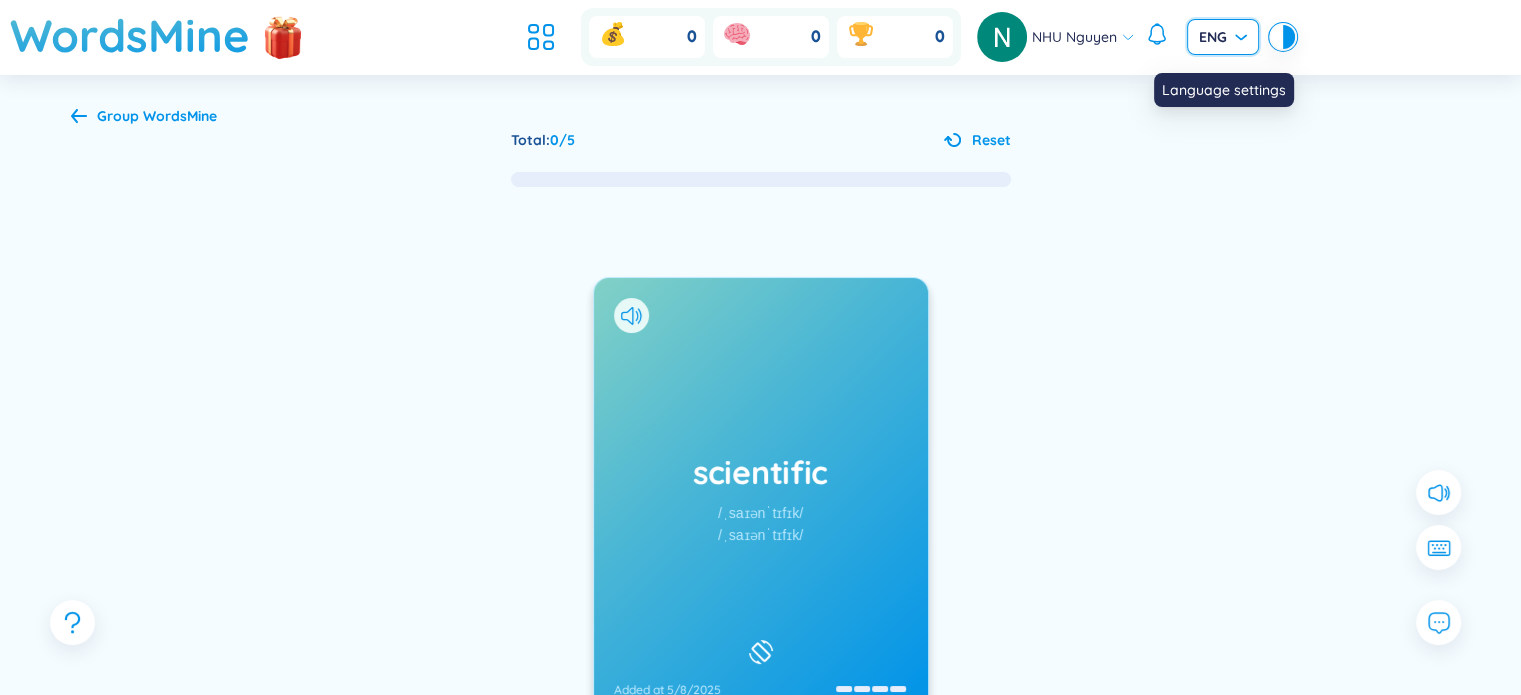 click on "ENG" at bounding box center (1223, 37) 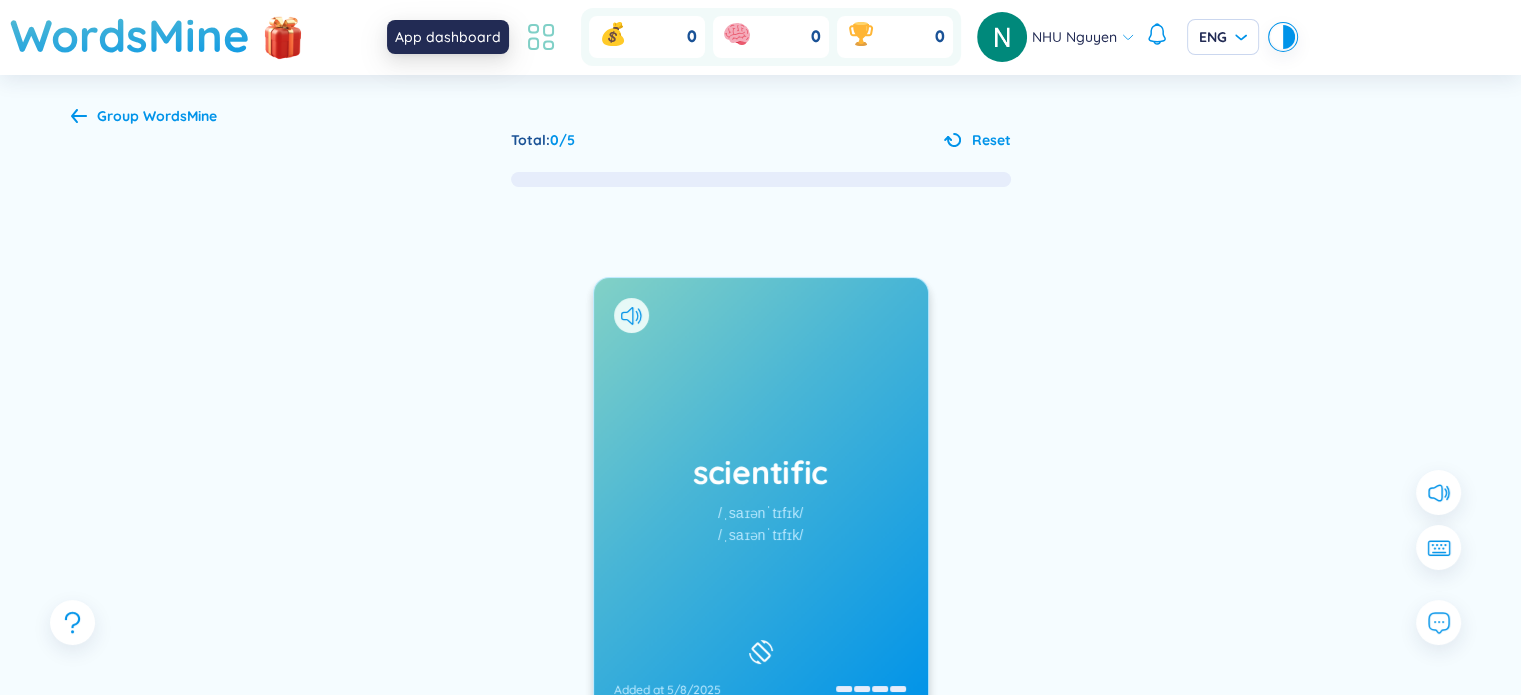 click 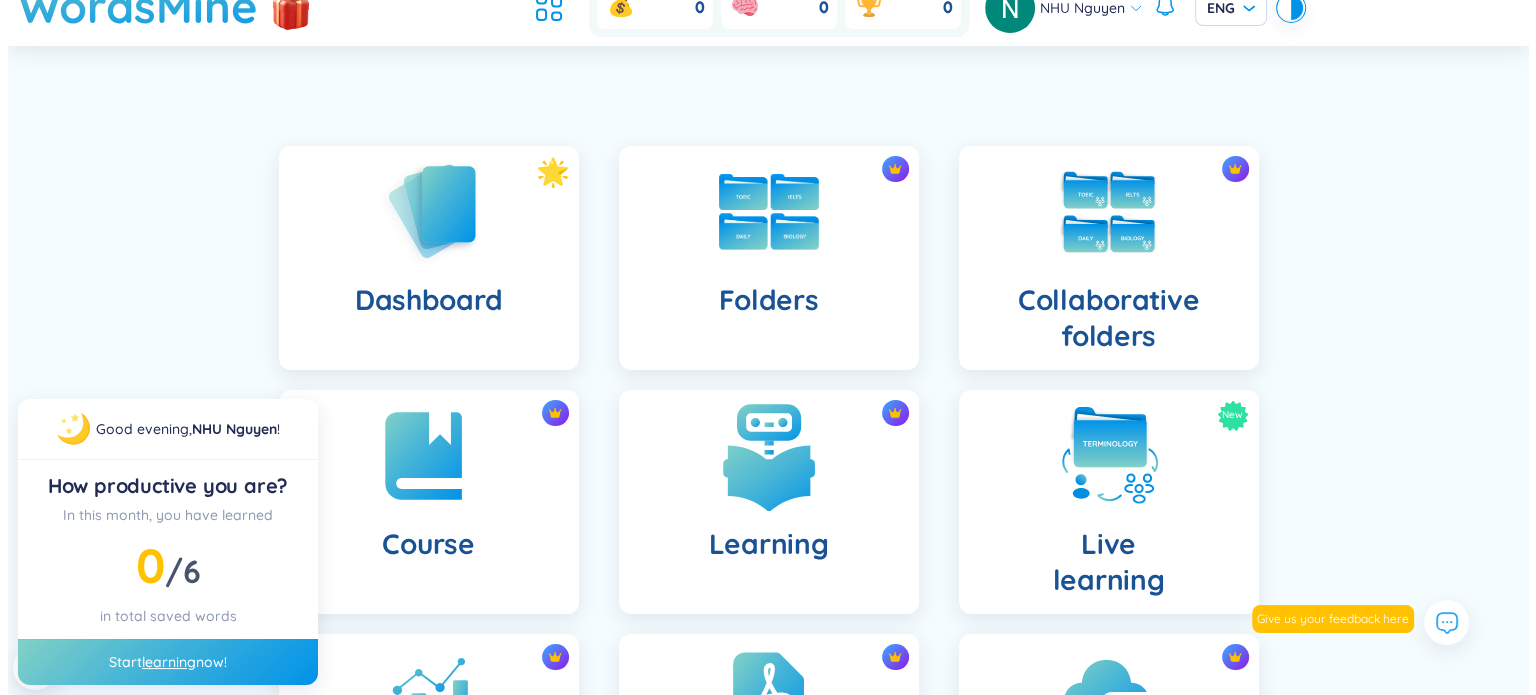 scroll, scrollTop: 0, scrollLeft: 0, axis: both 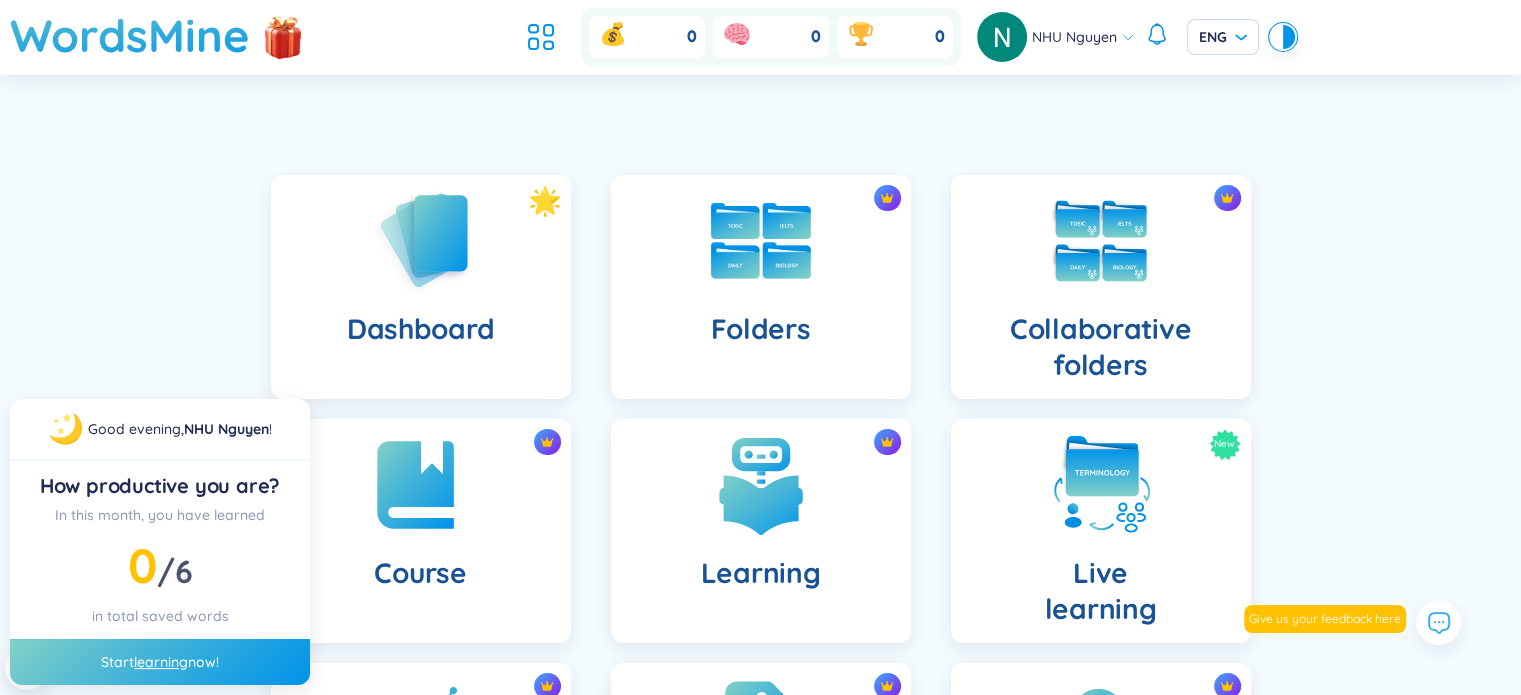 click on "Dashboard Folders Collaborative folders Course Learning New Live learning Insight PDF Reader PDF List Image to vocabulary Good evening , NHU Nguyen ! How productive you  are? In this month, you have learned 0 / 6 in total saved words Start  learning  now!" at bounding box center (760, 645) 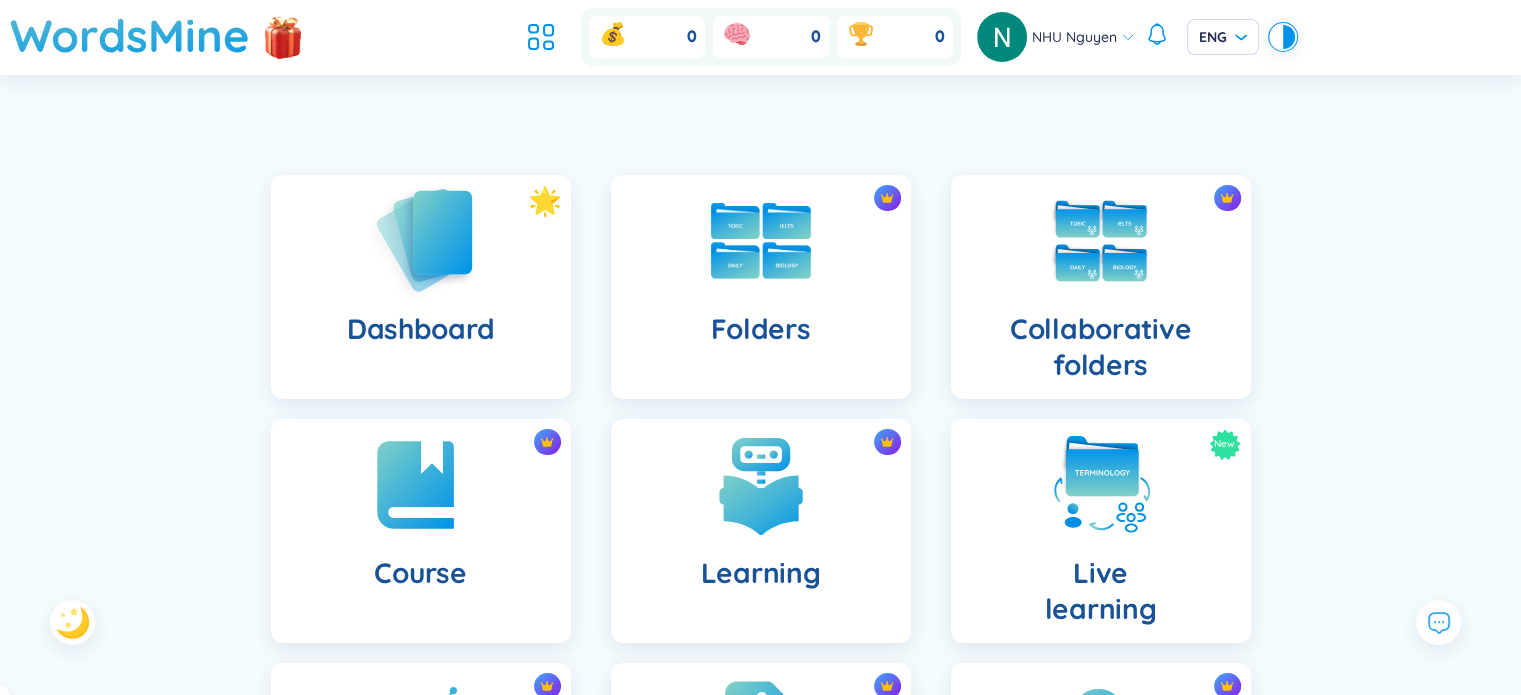 click at bounding box center (421, 240) 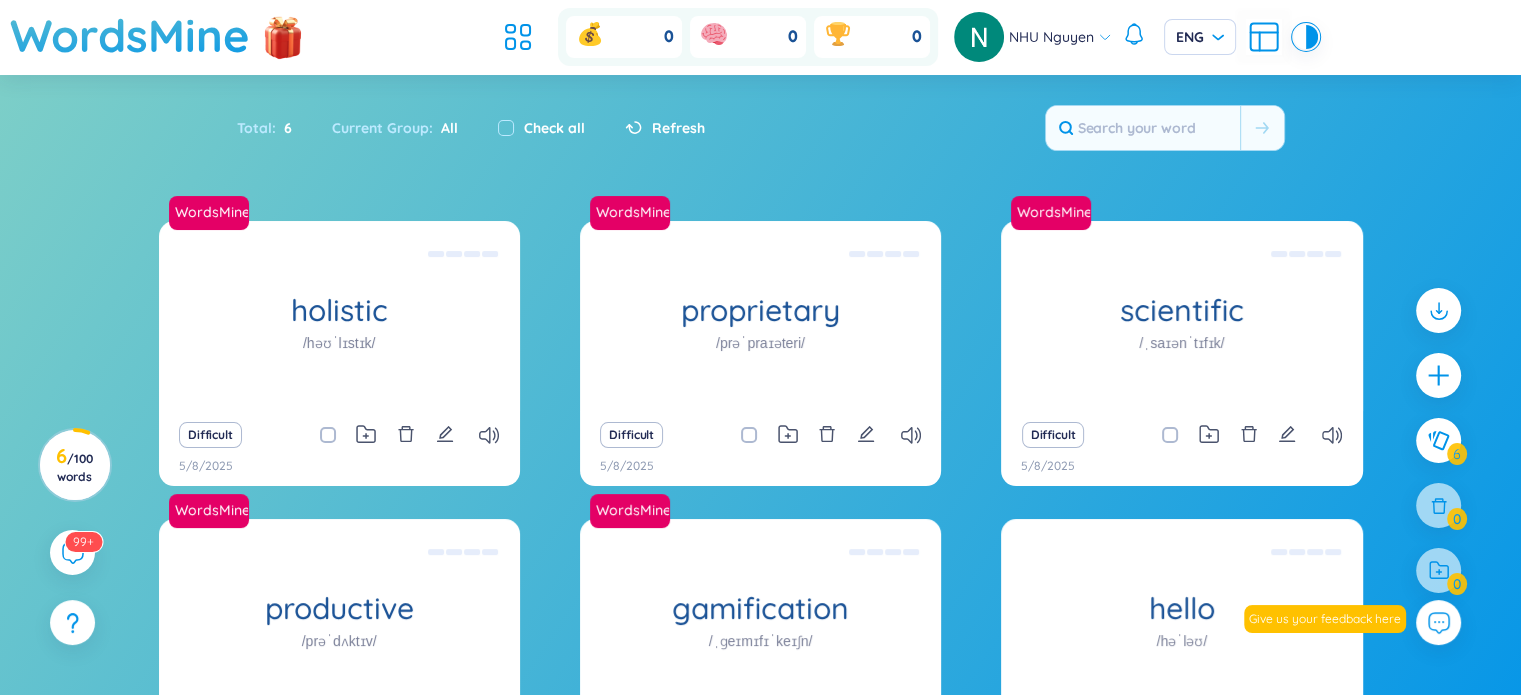 click on "Current Group :     All" at bounding box center [395, 128] 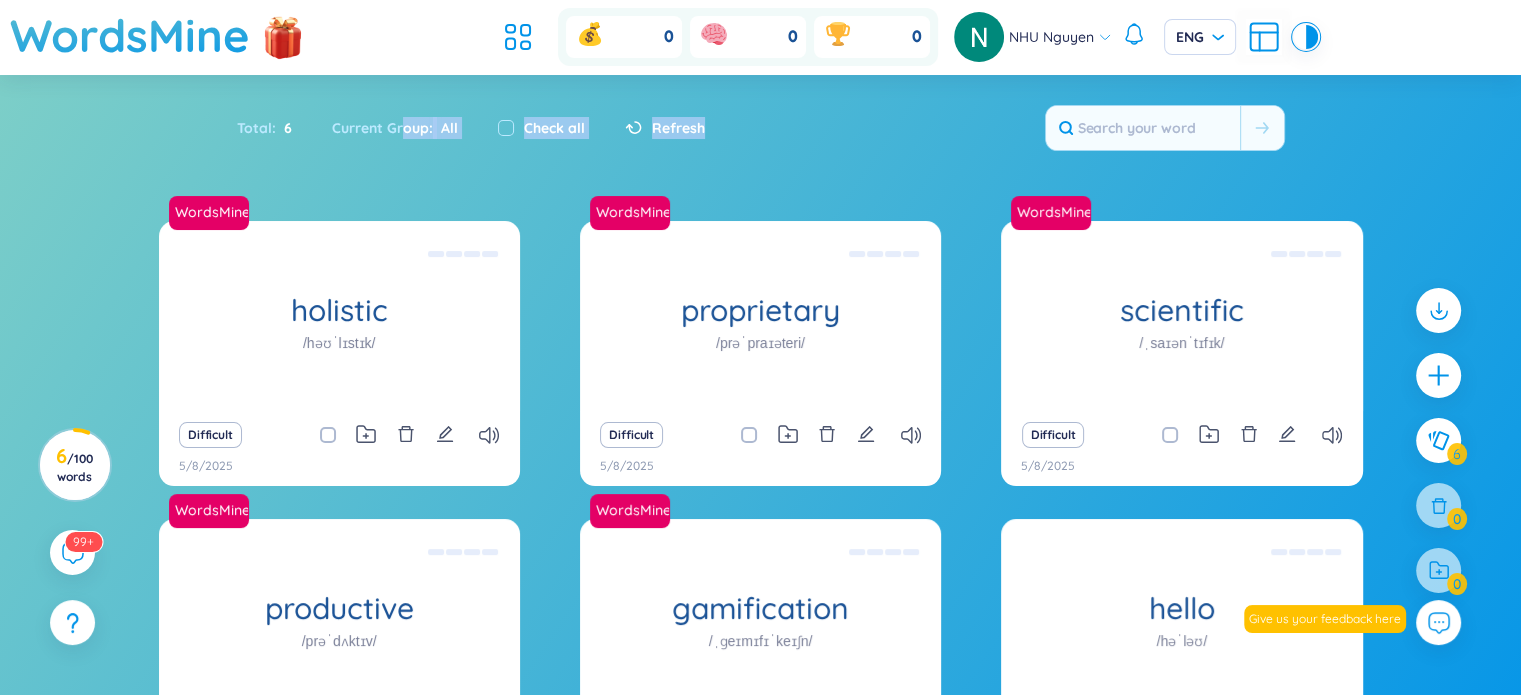 drag, startPoint x: 398, startPoint y: 125, endPoint x: 764, endPoint y: 101, distance: 366.78604 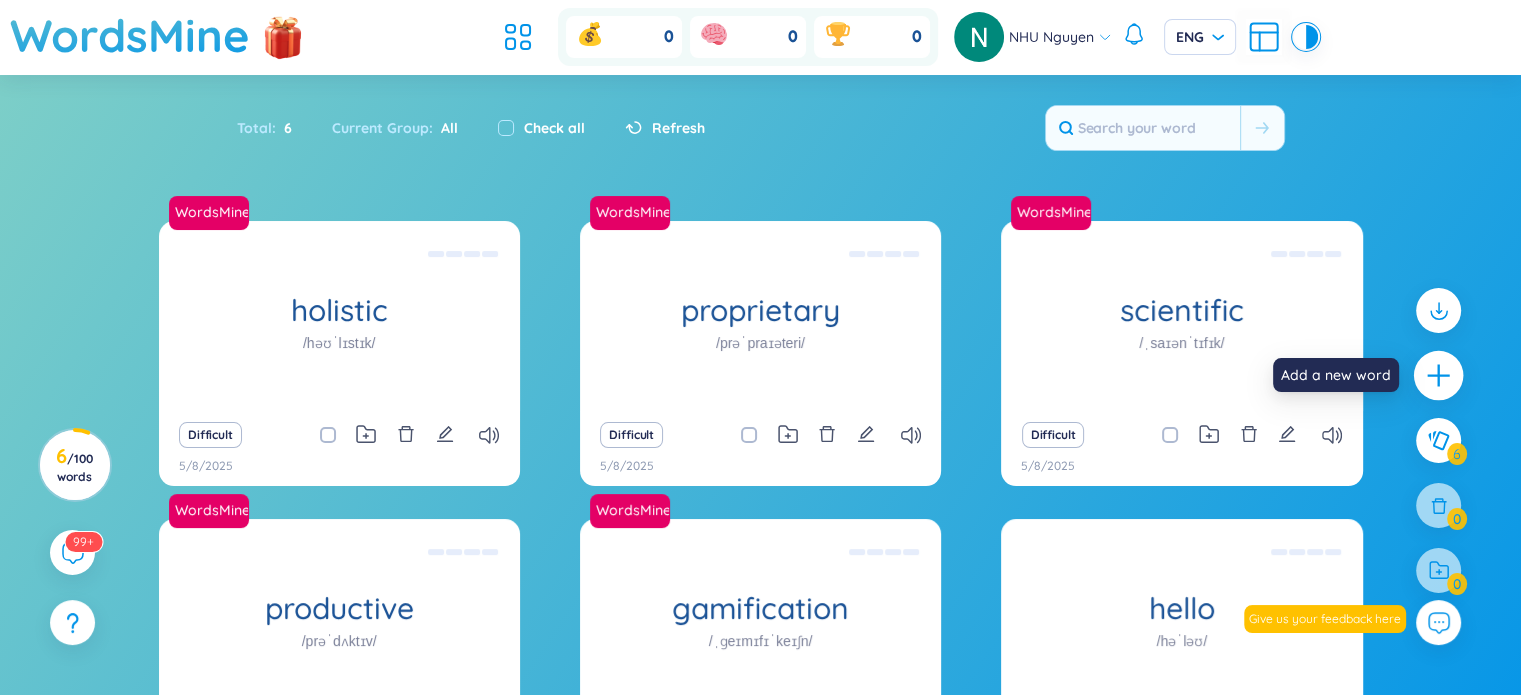 click 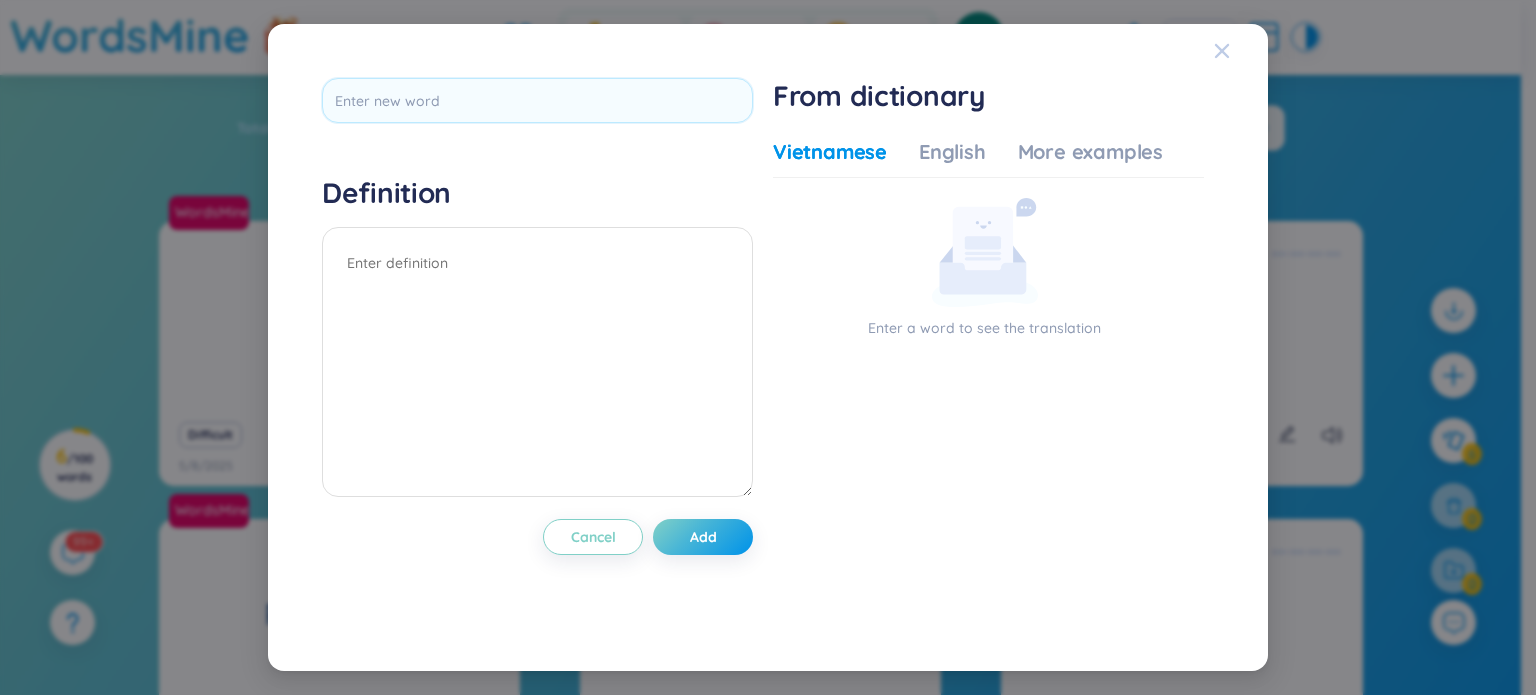 click 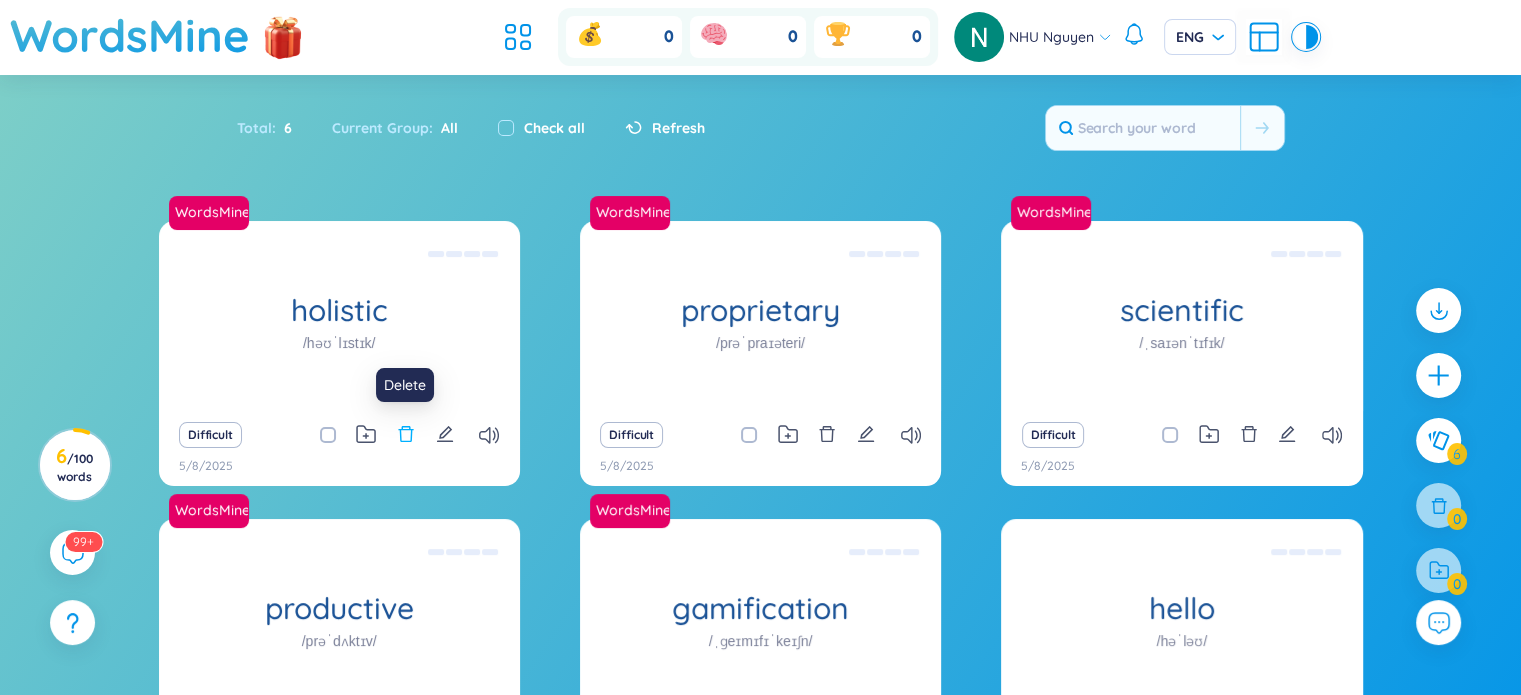 click 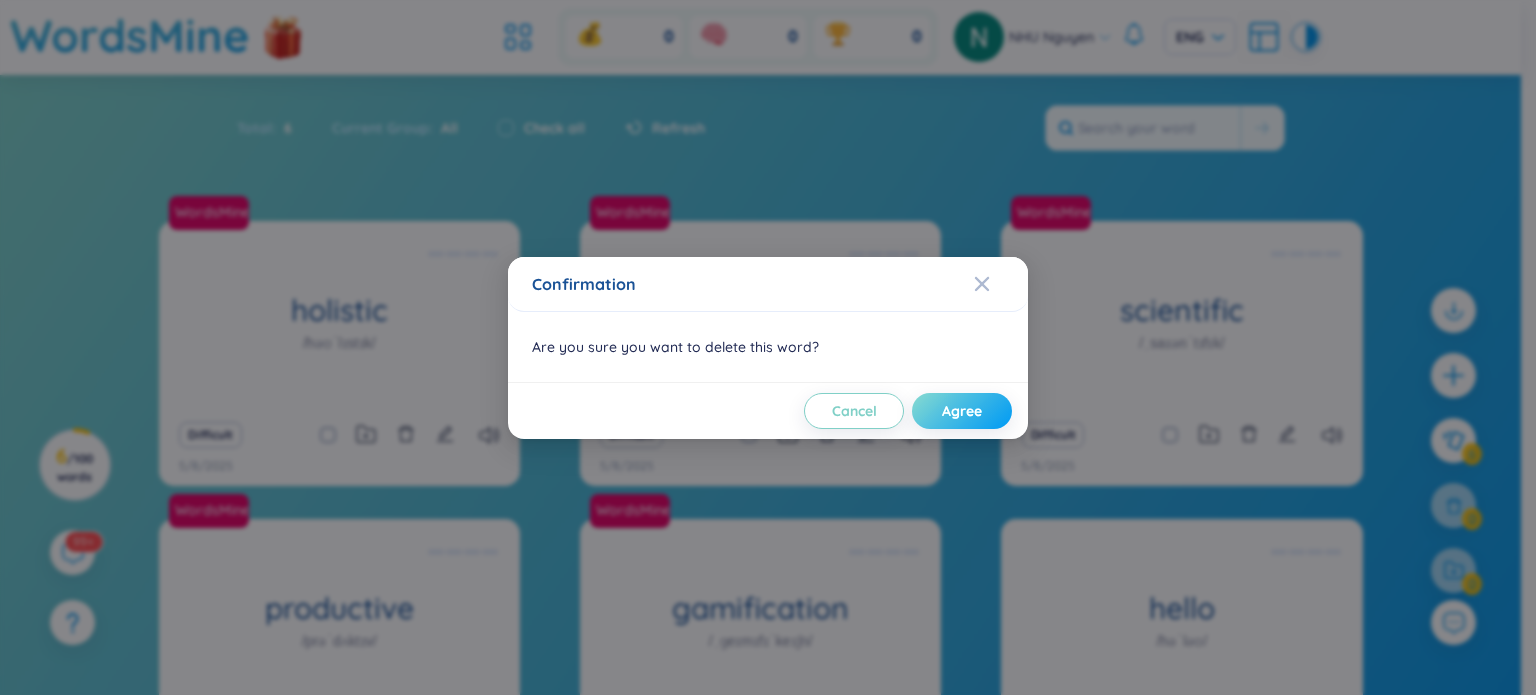 click on "Agree" at bounding box center (962, 411) 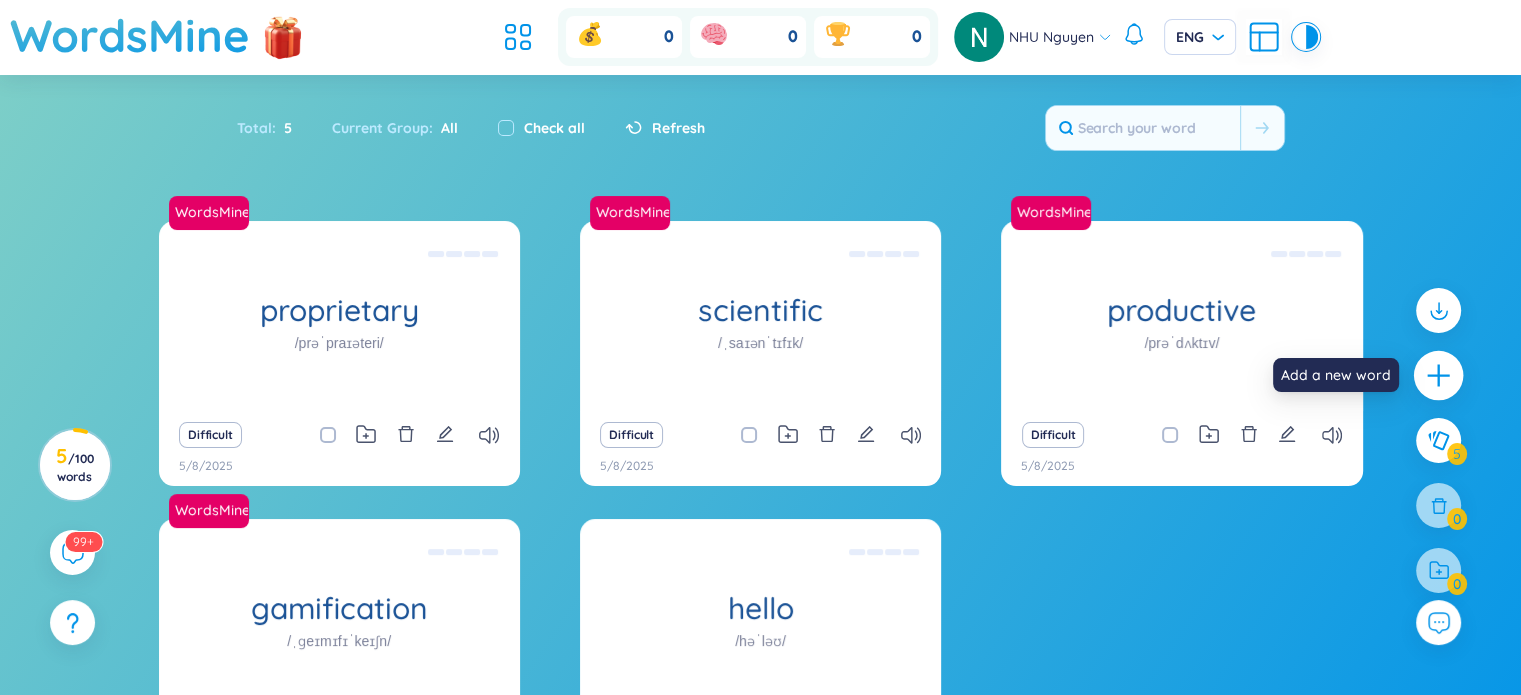 click 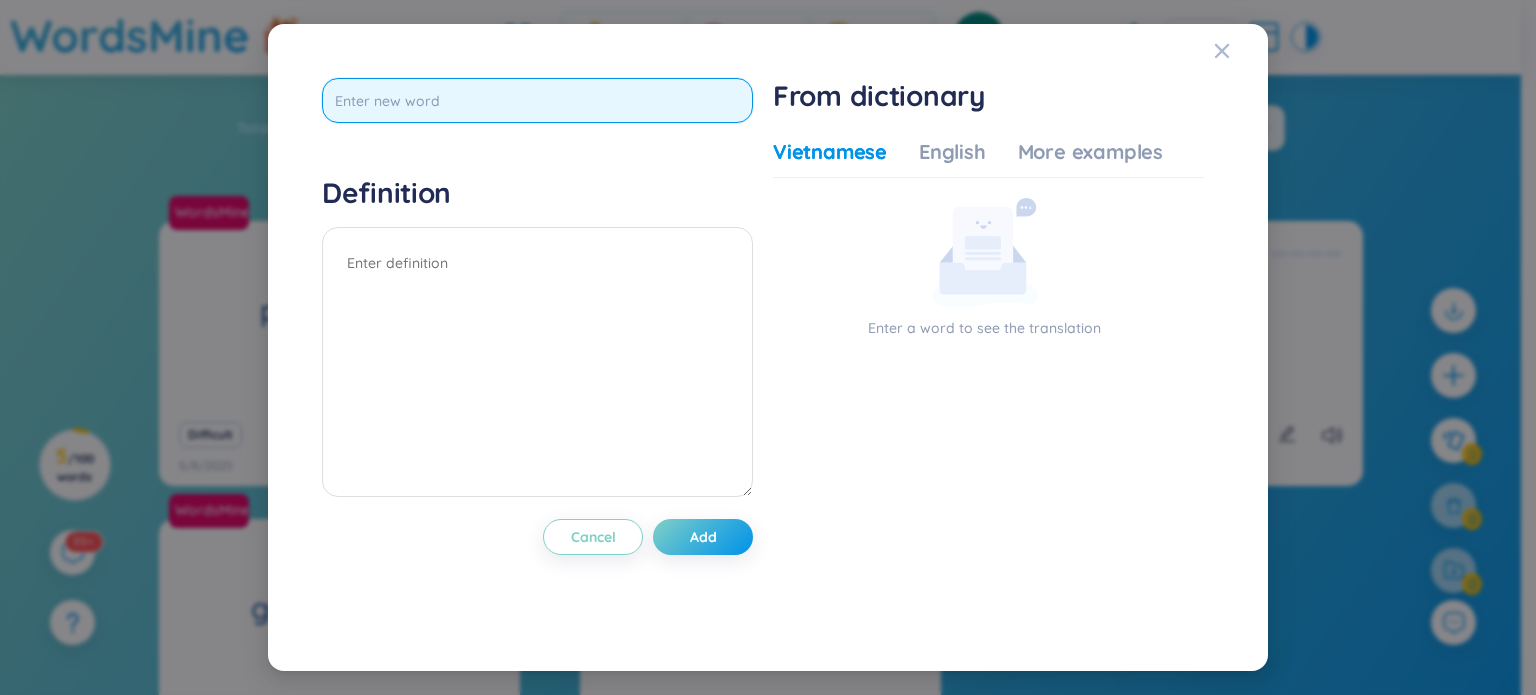 click at bounding box center [537, 100] 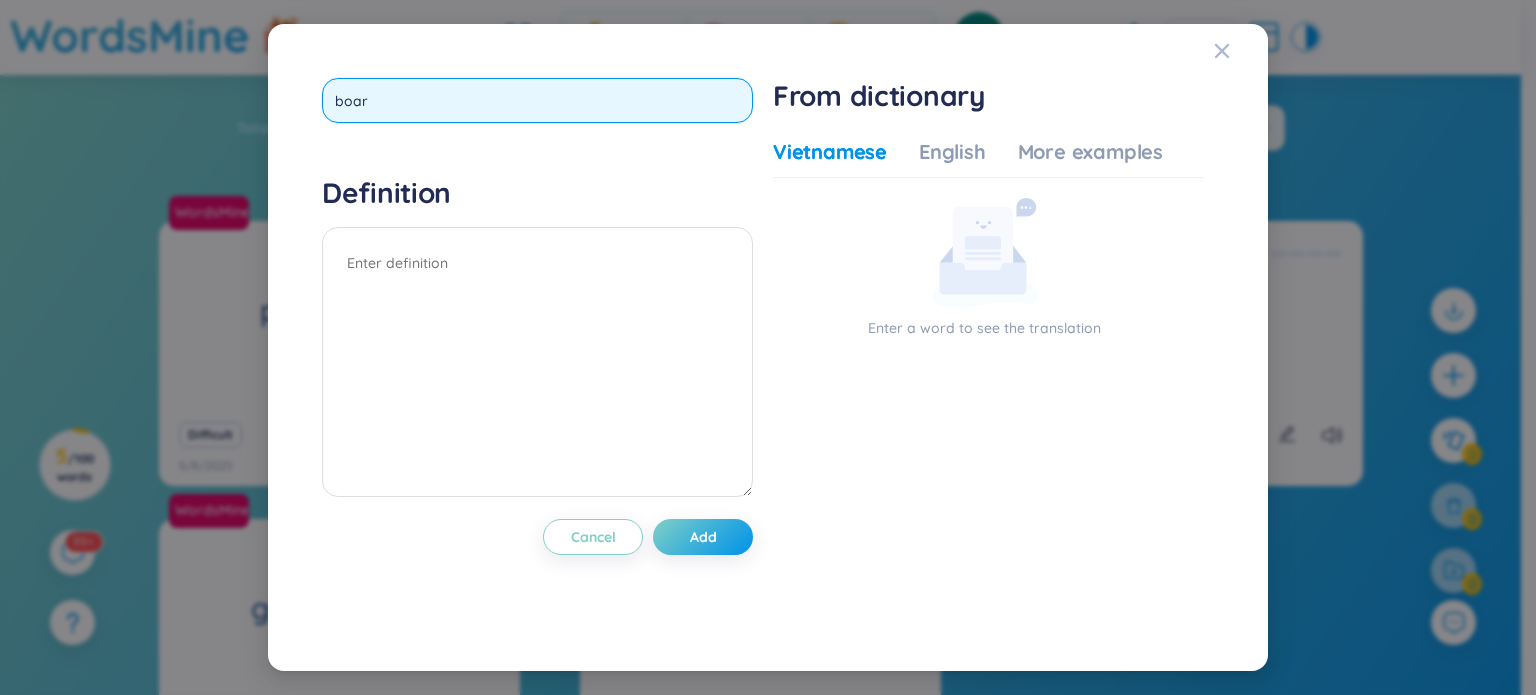 type on "board" 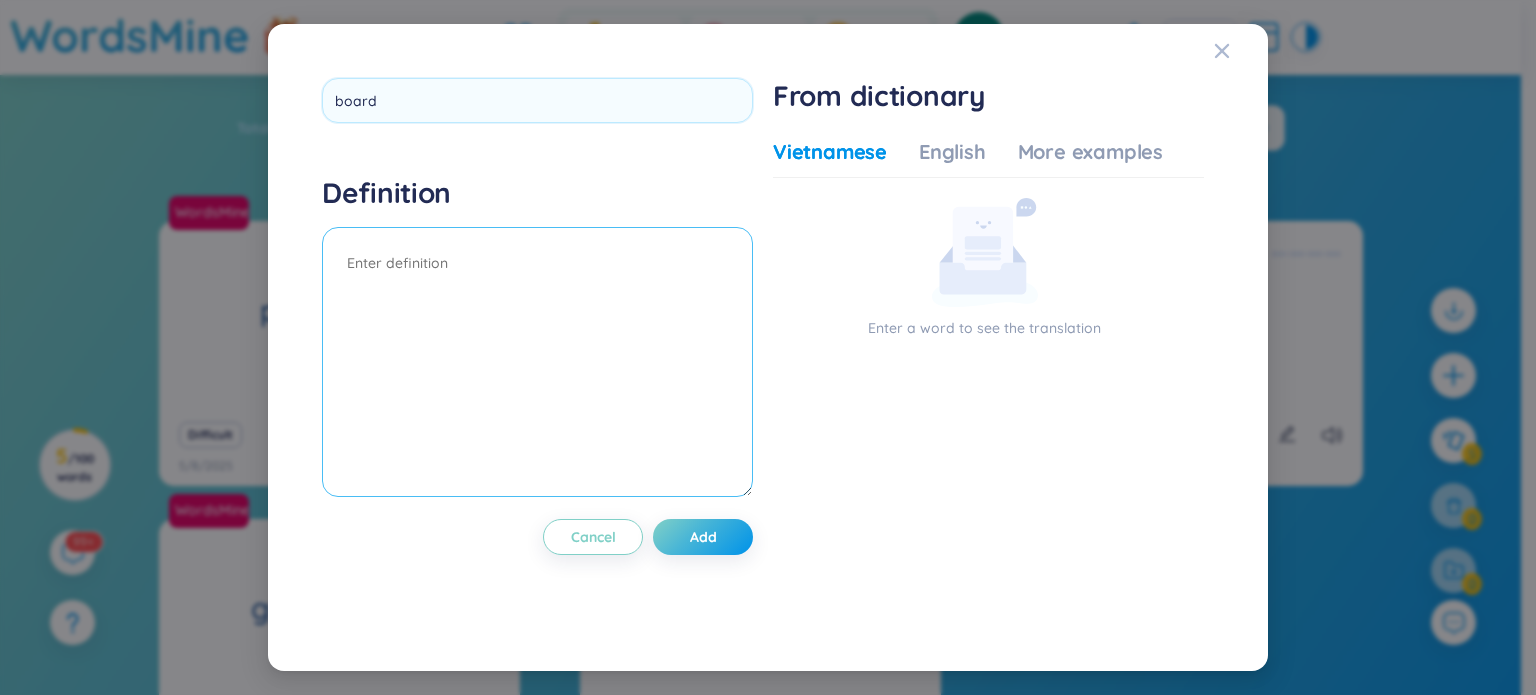 click on "Definition" at bounding box center [537, 339] 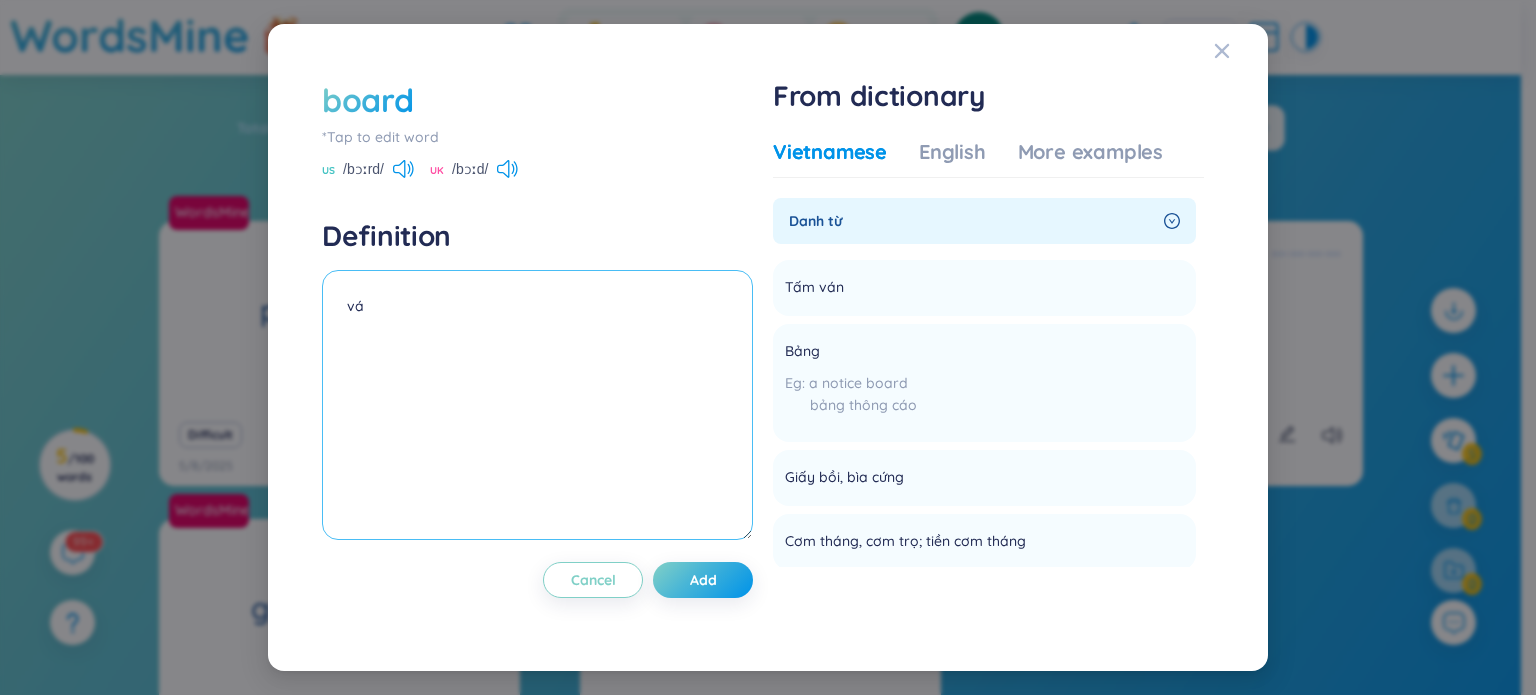 type on "v" 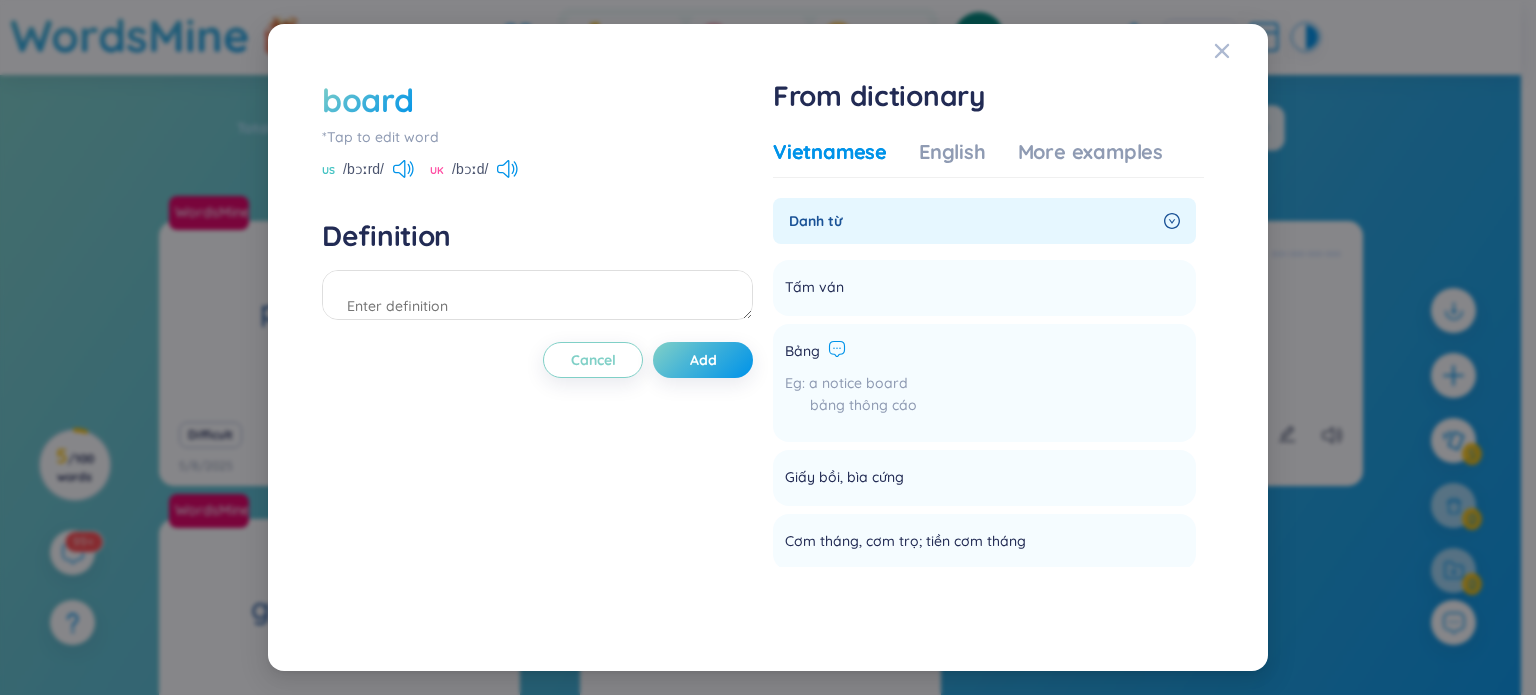 click 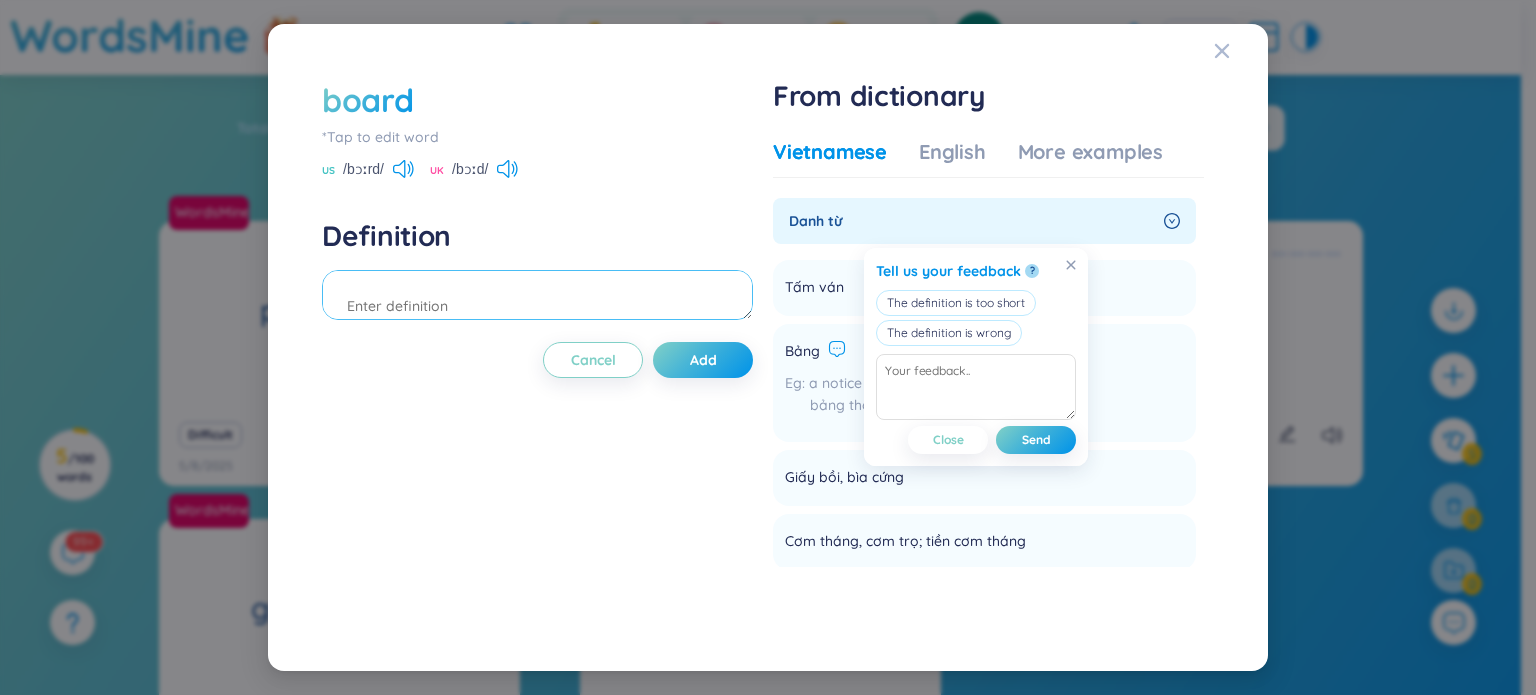 click at bounding box center [537, 295] 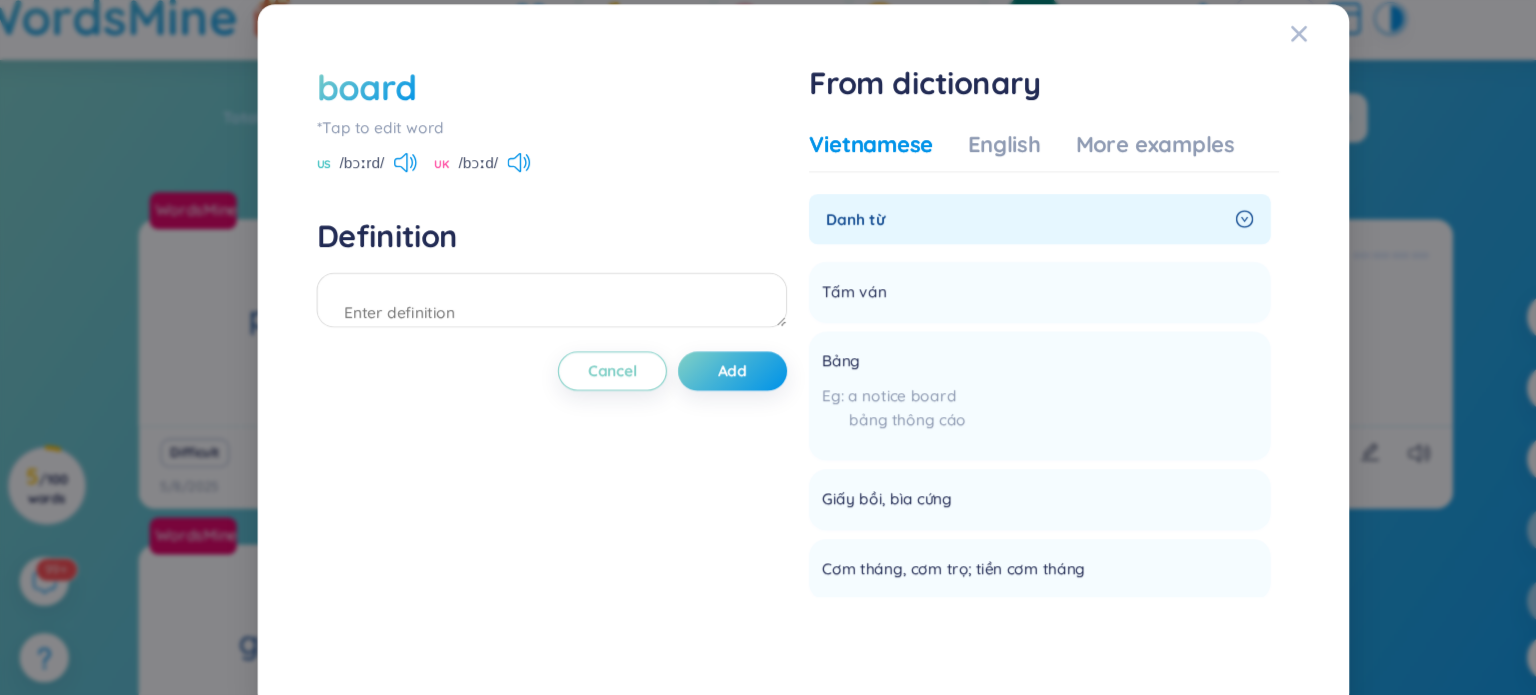 click on "Definition" at bounding box center [537, 236] 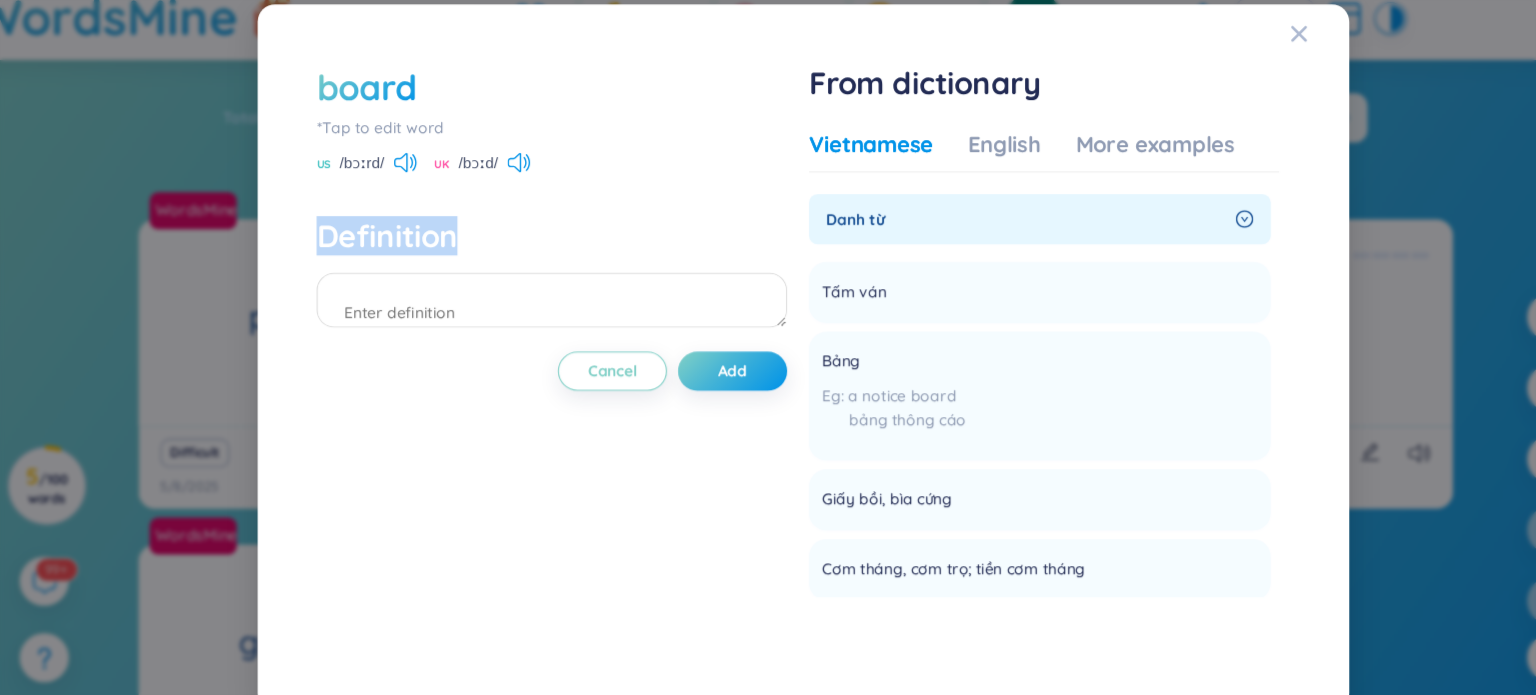 drag, startPoint x: 321, startPoint y: 235, endPoint x: 452, endPoint y: 236, distance: 131.00381 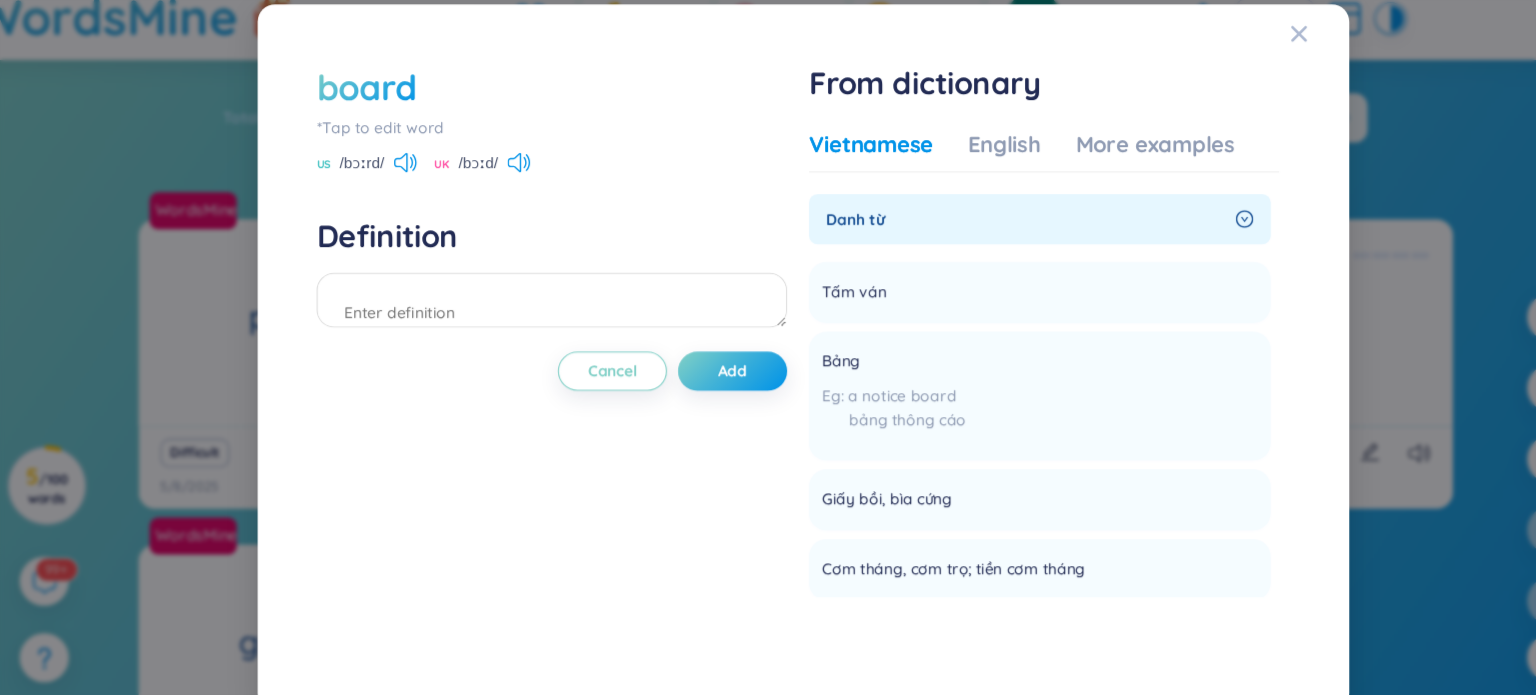 click 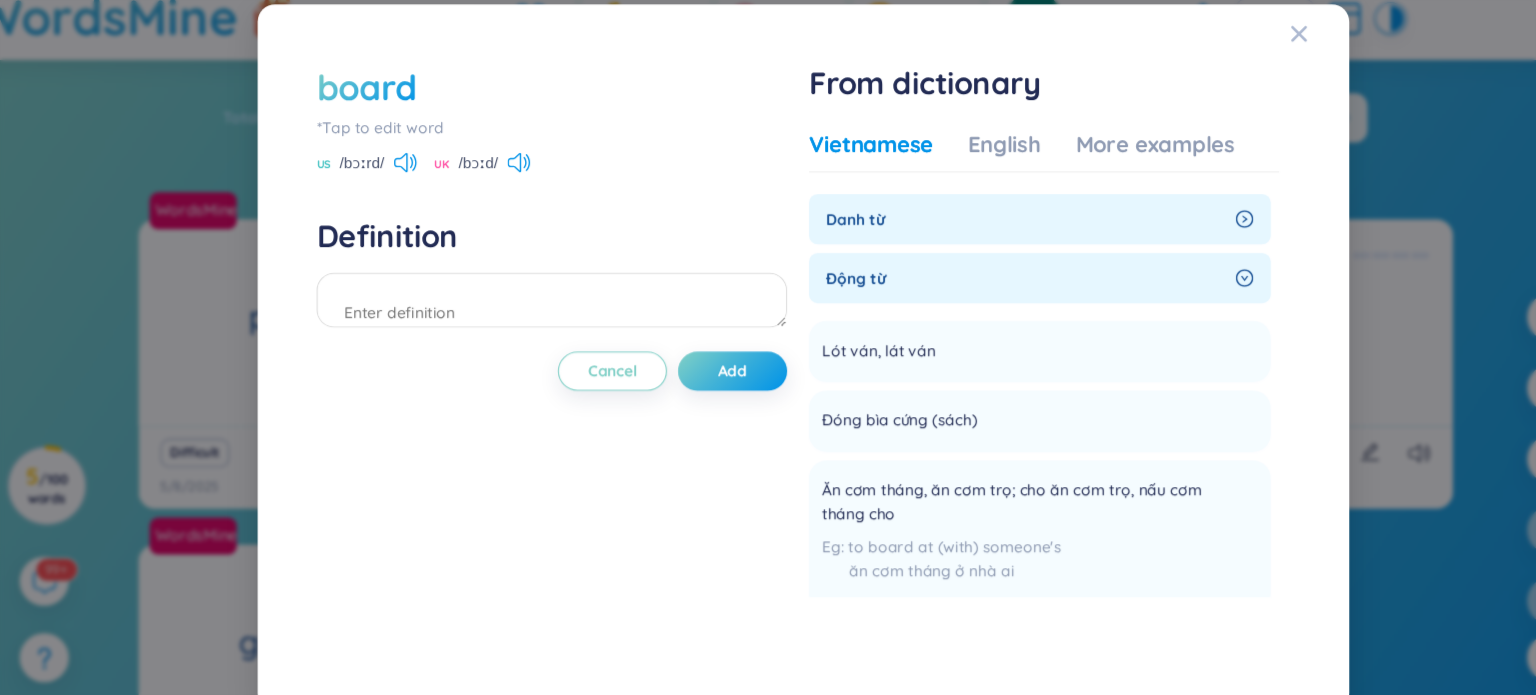 click 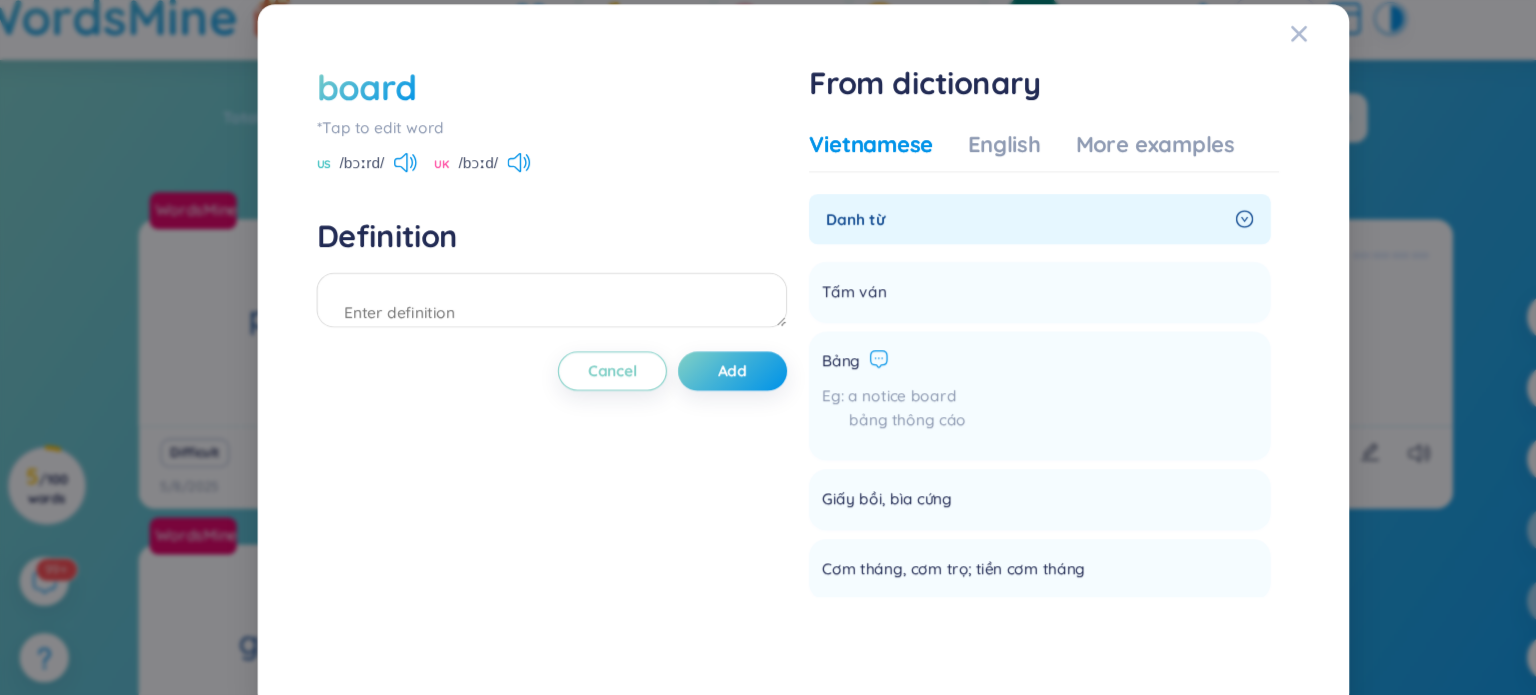 click 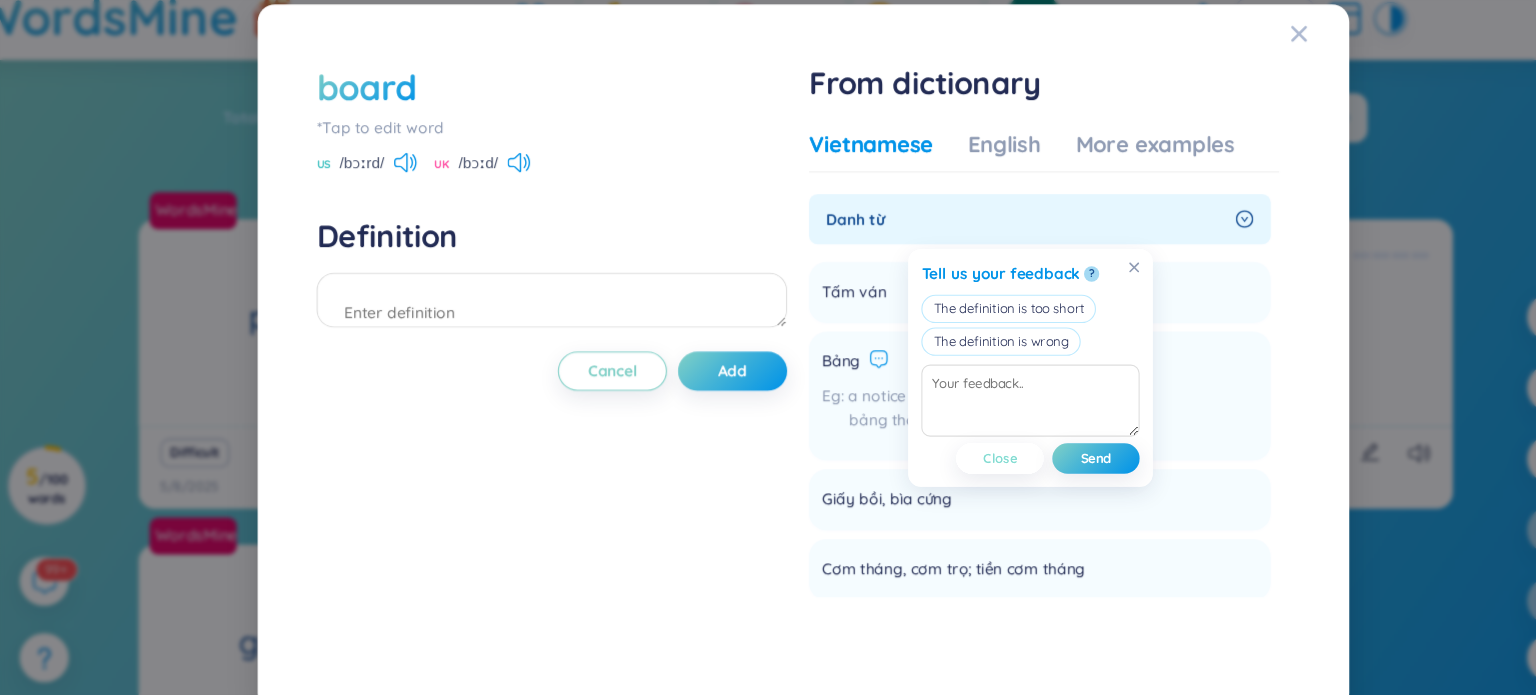 click on "Close" at bounding box center (948, 440) 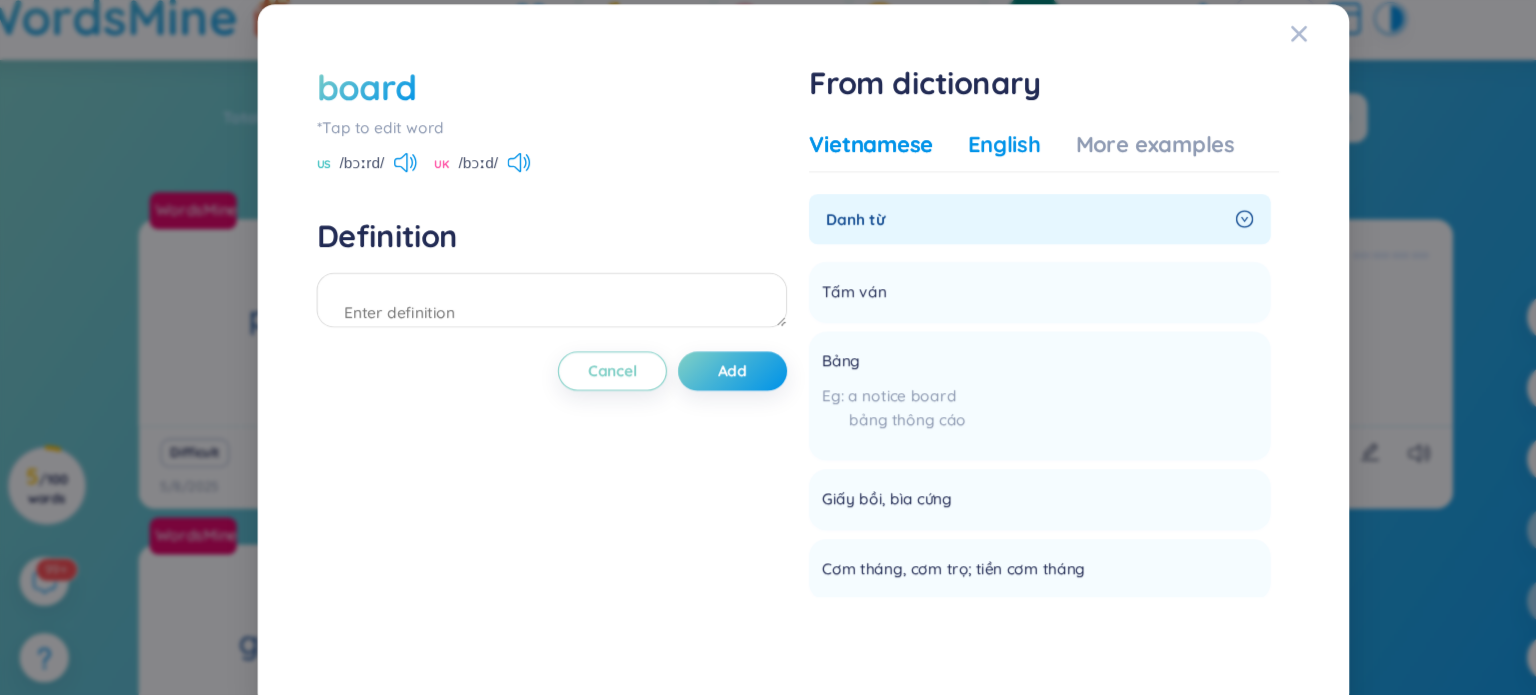 click on "English" at bounding box center [952, 152] 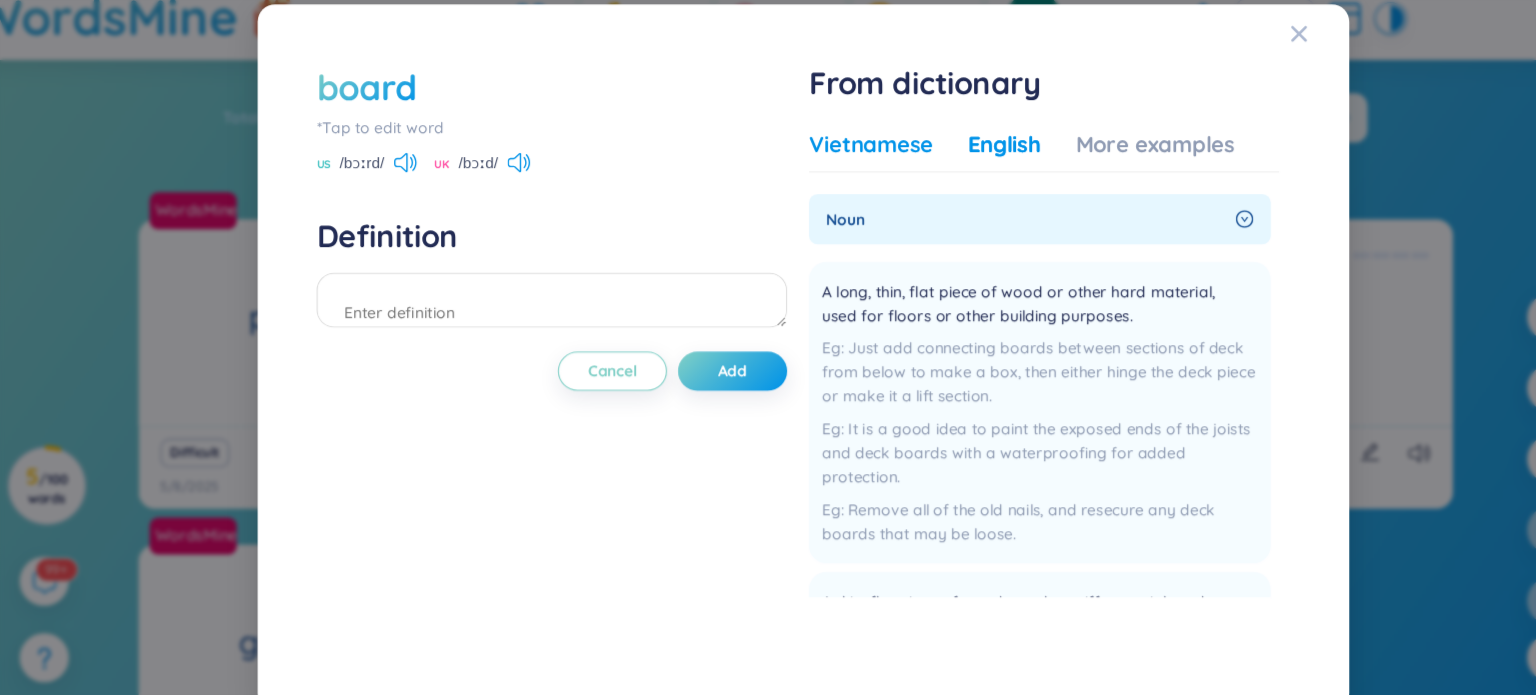 click on "Vietnamese" at bounding box center [830, 152] 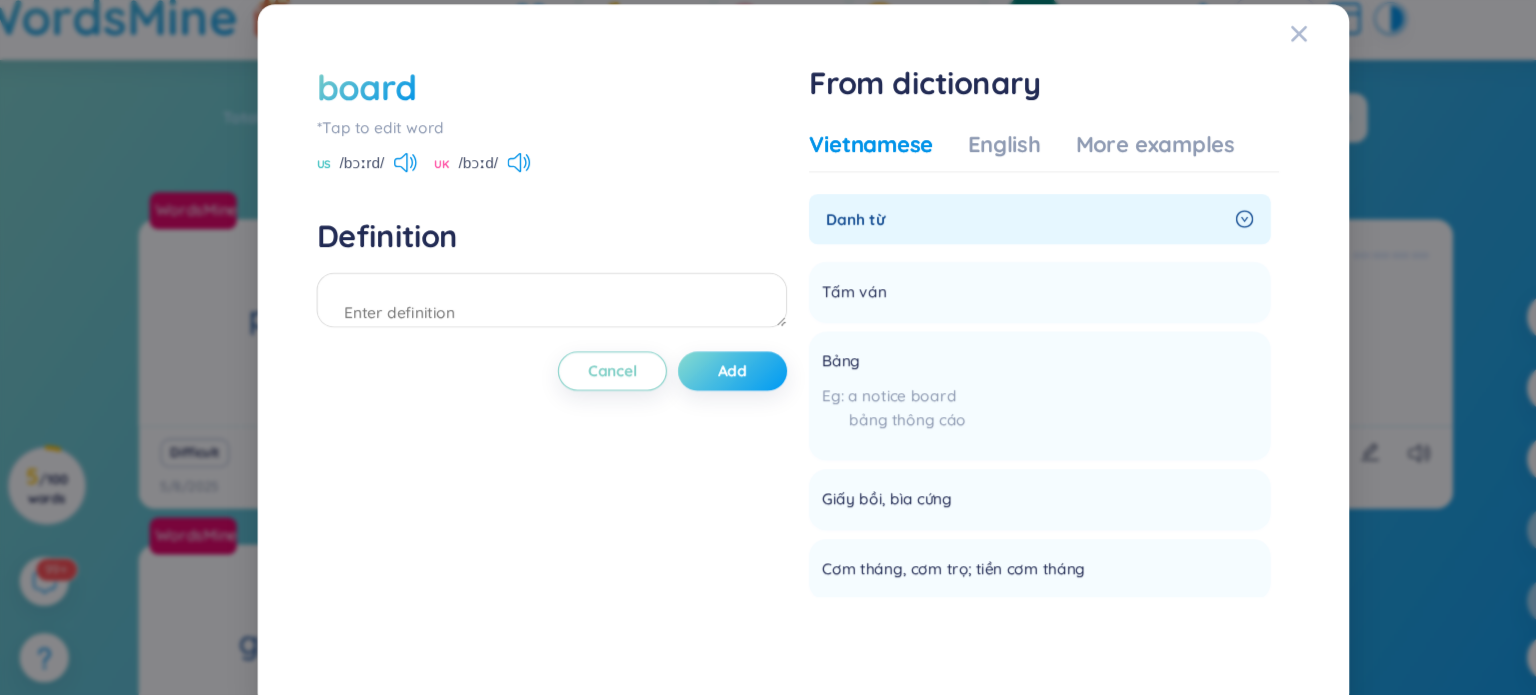 click on "Add" at bounding box center (703, 360) 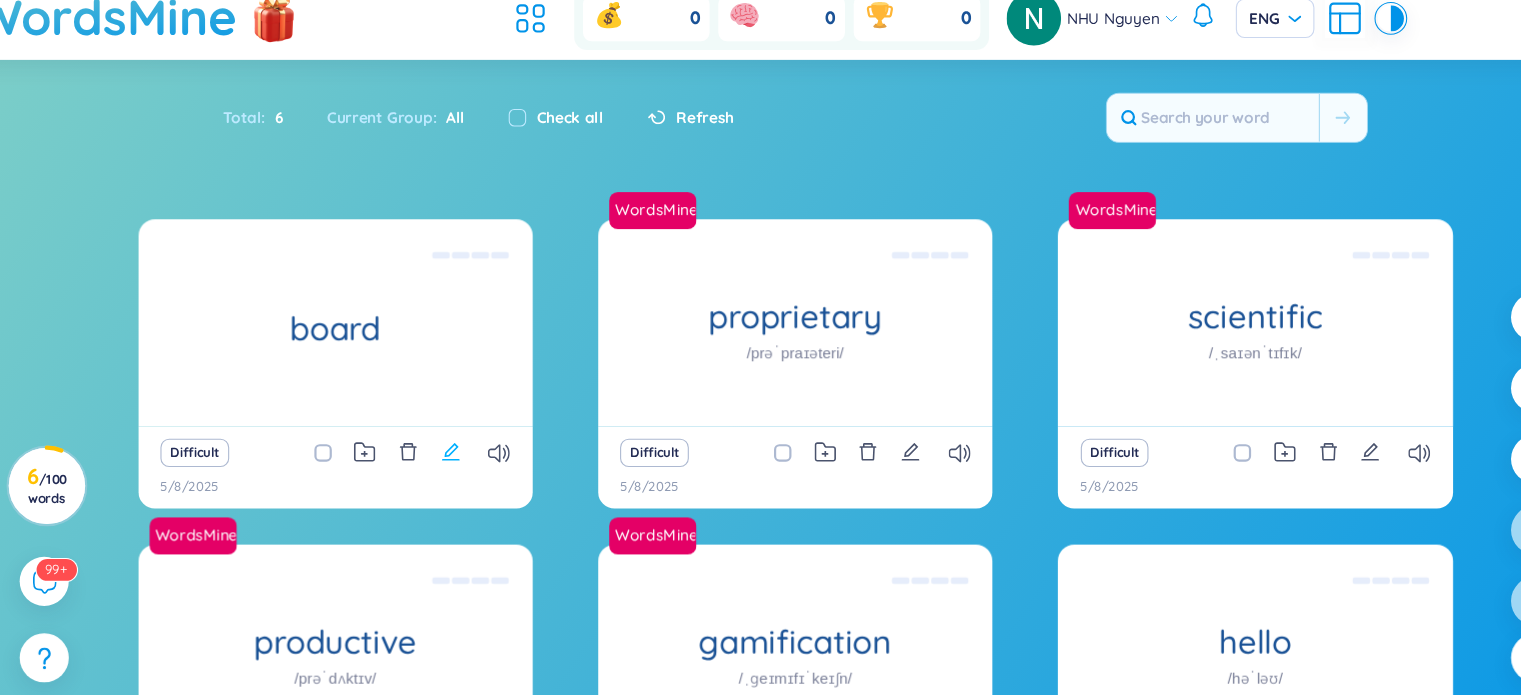 click 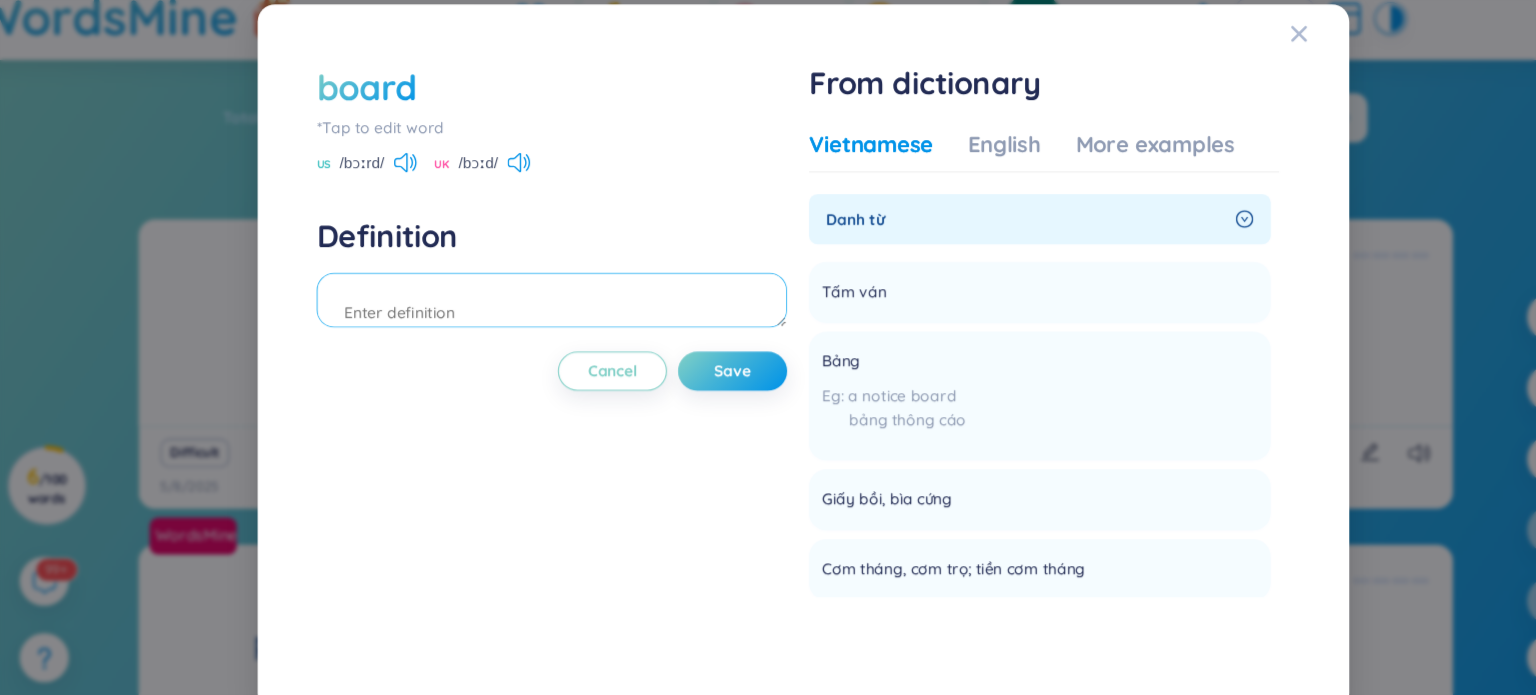 click at bounding box center [537, 295] 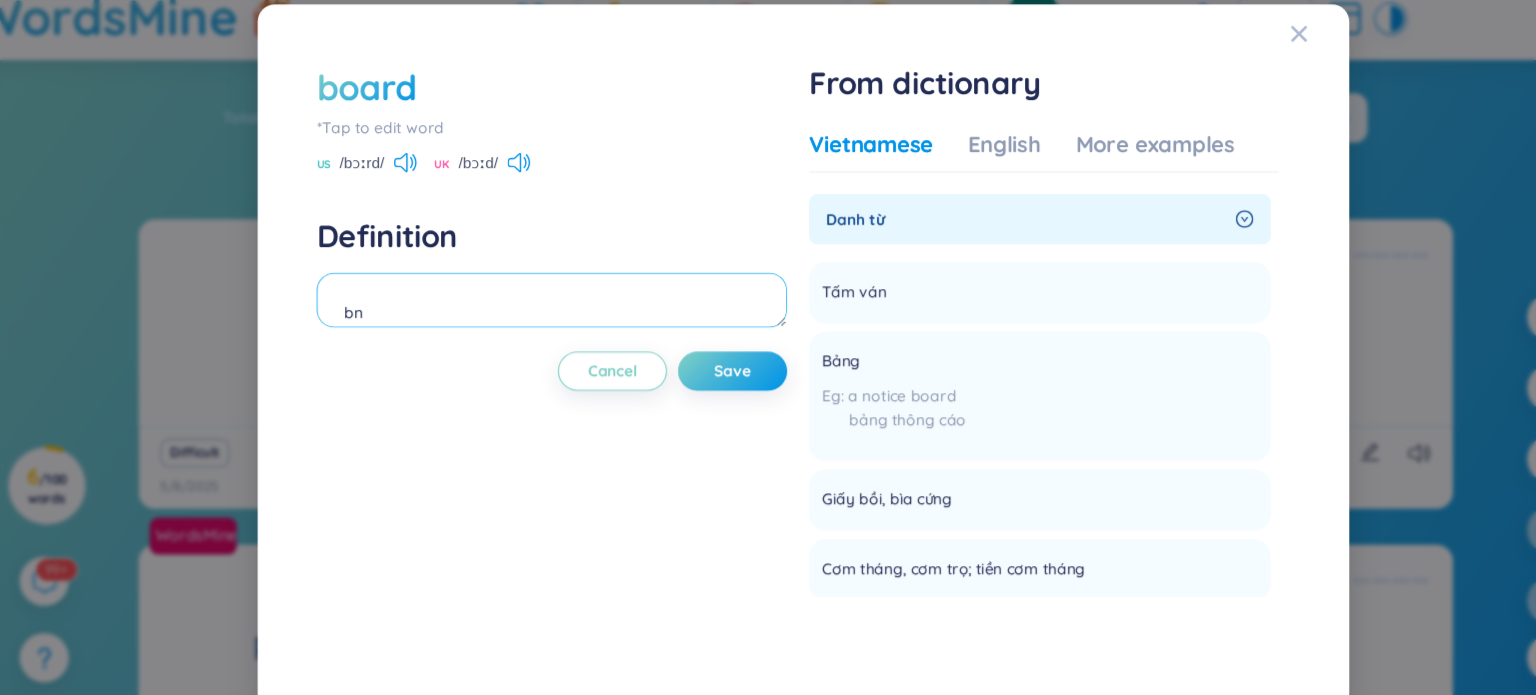 type on "b" 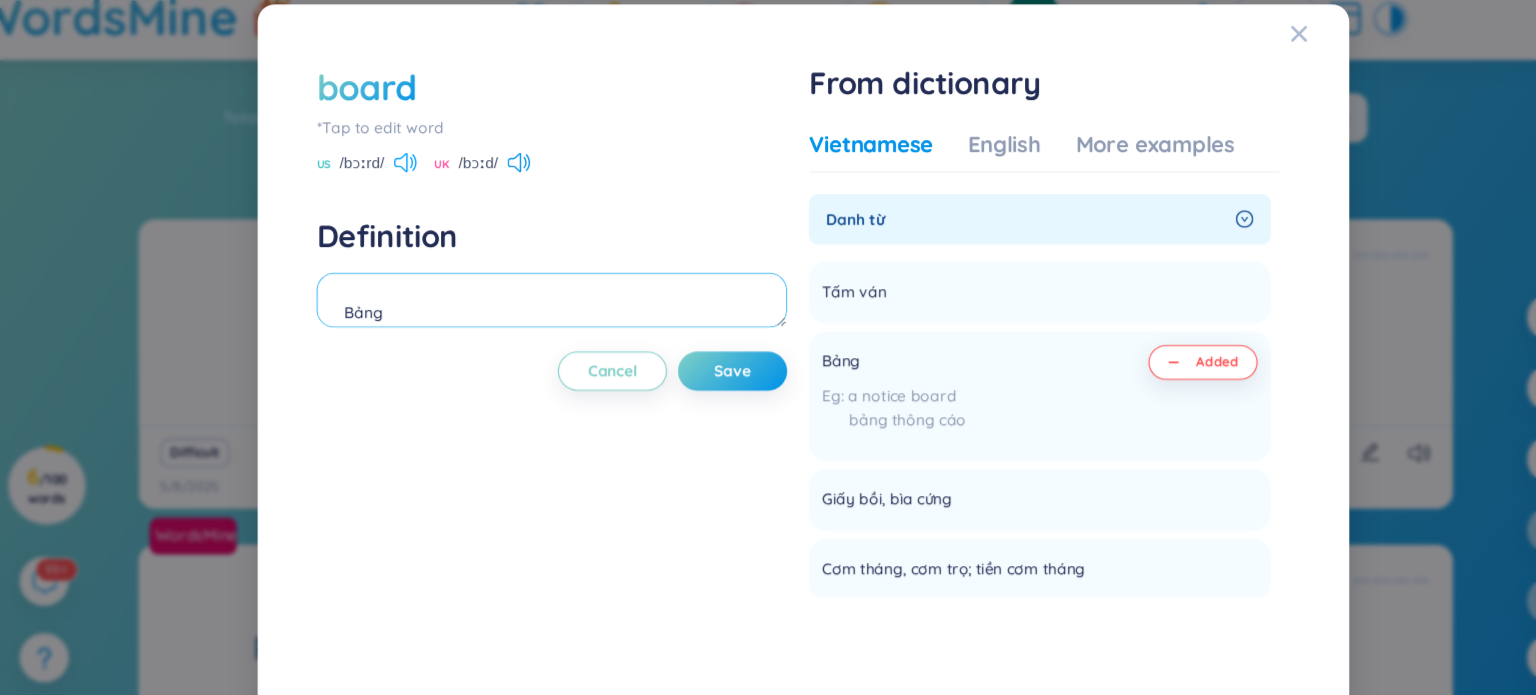 type on "Bảng" 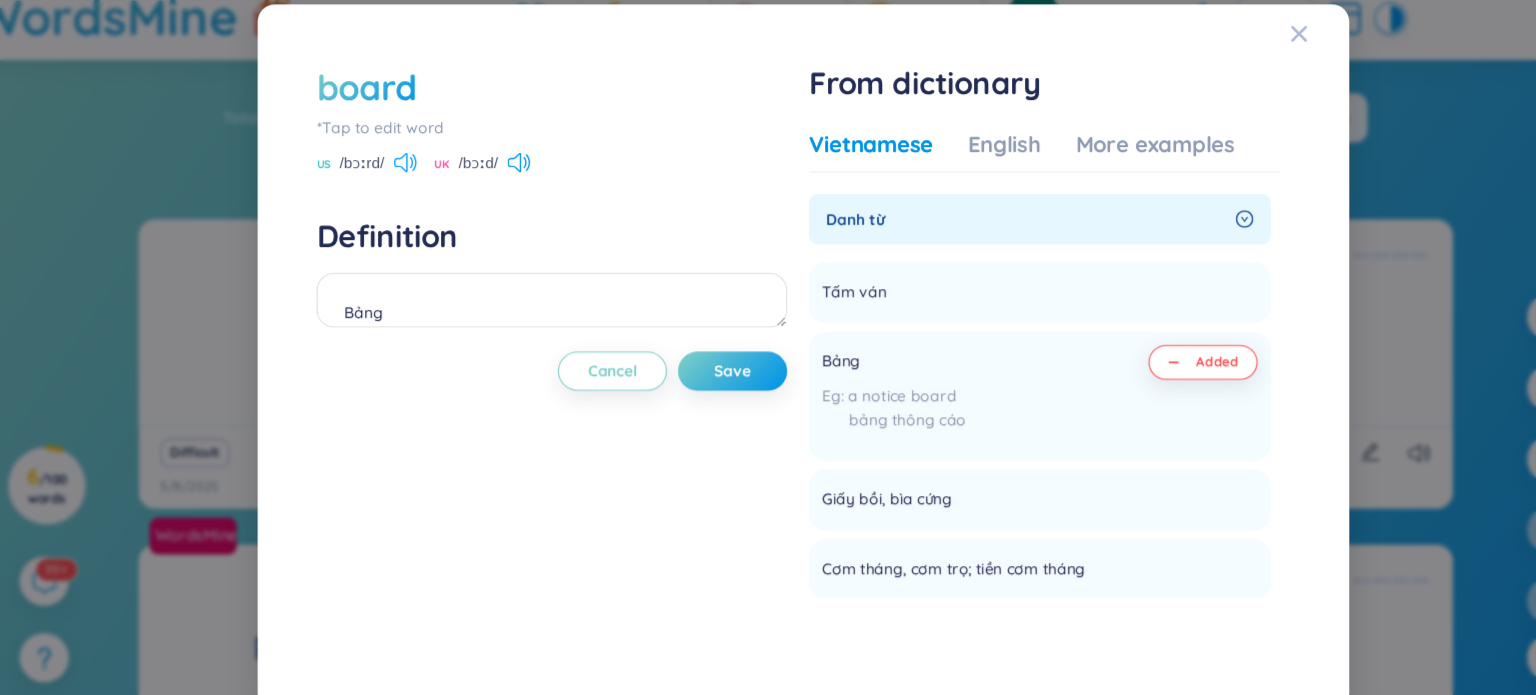 click 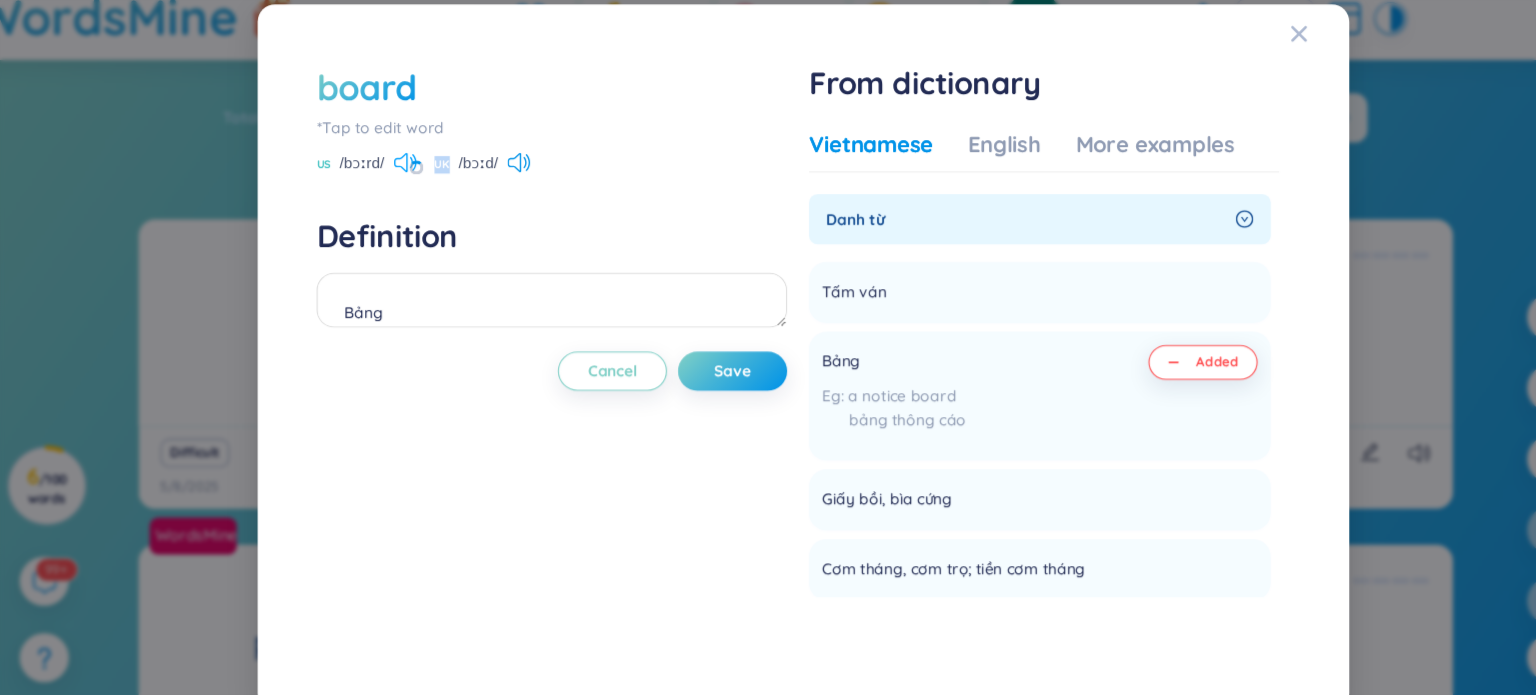click at bounding box center [403, 169] 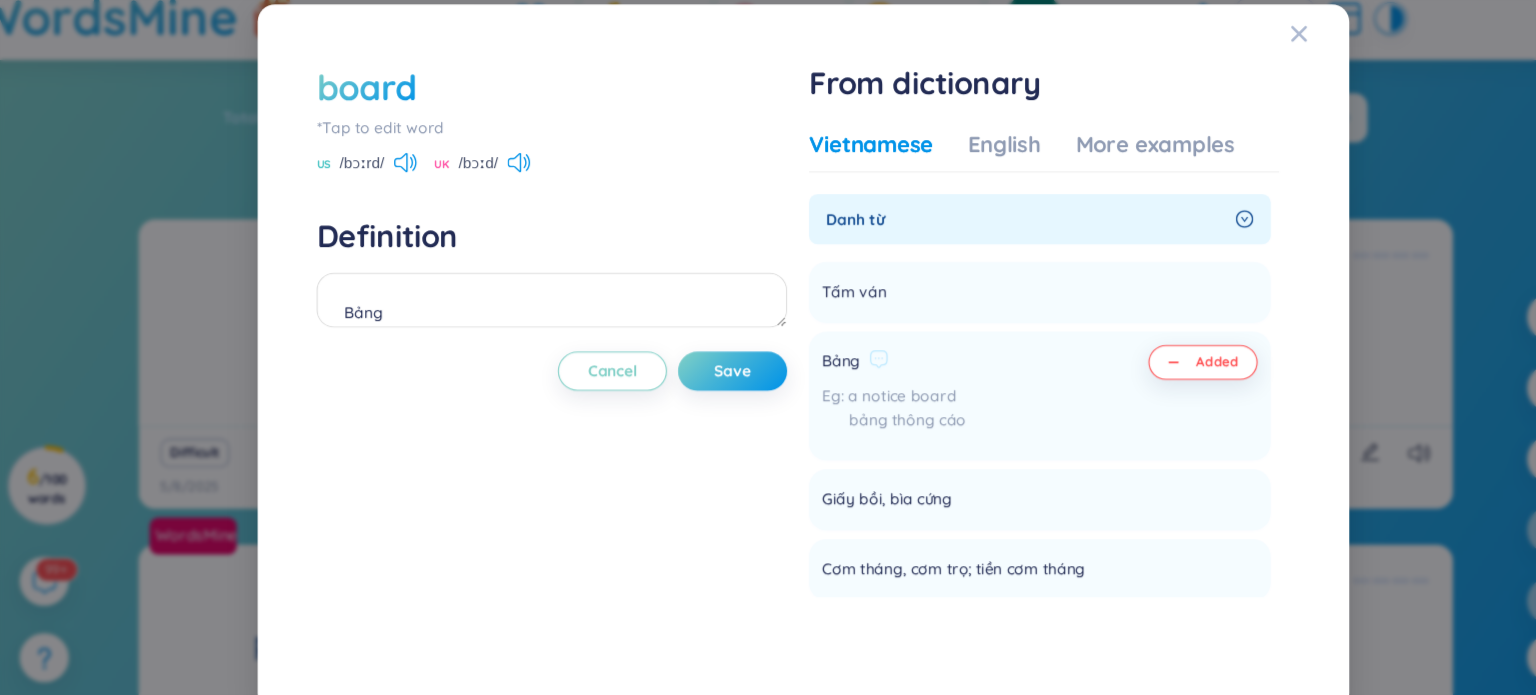 click on "Added" at bounding box center (1134, 383) 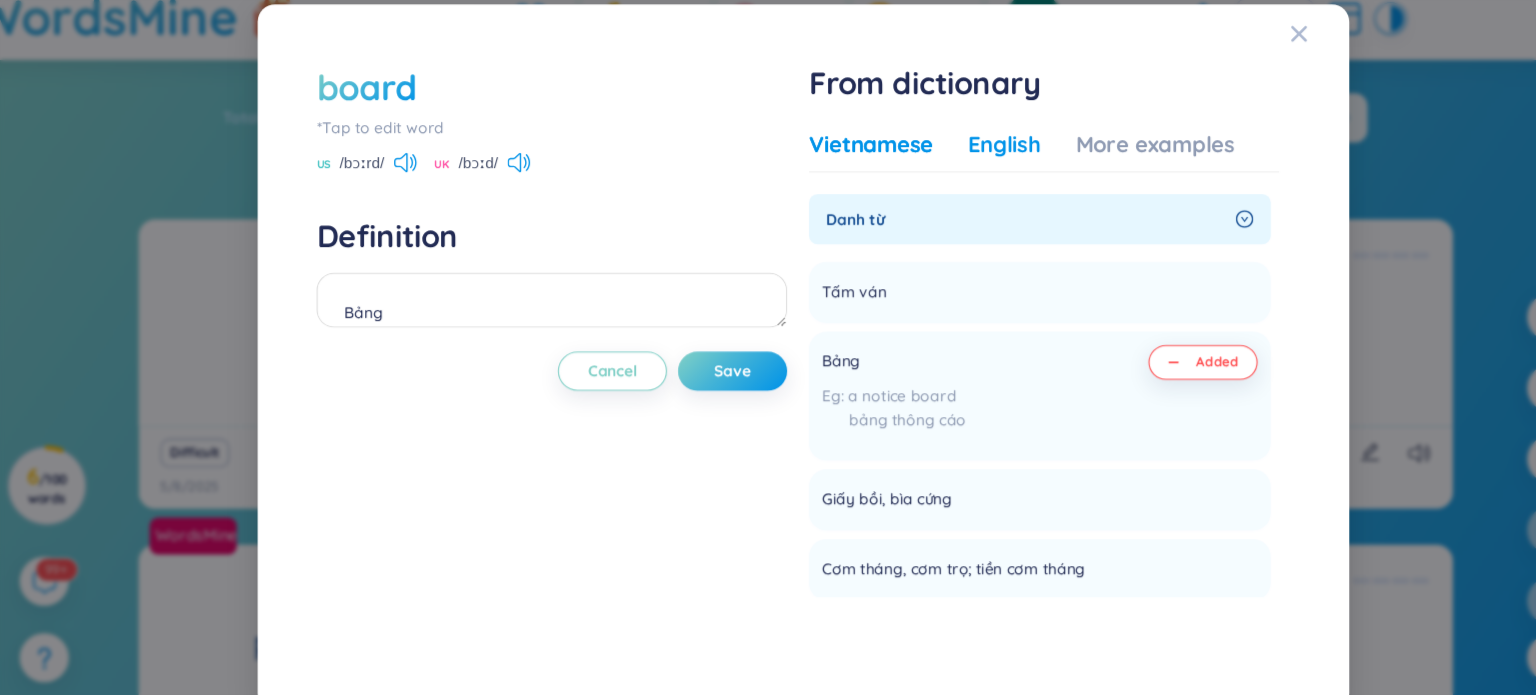 click on "English" at bounding box center (952, 152) 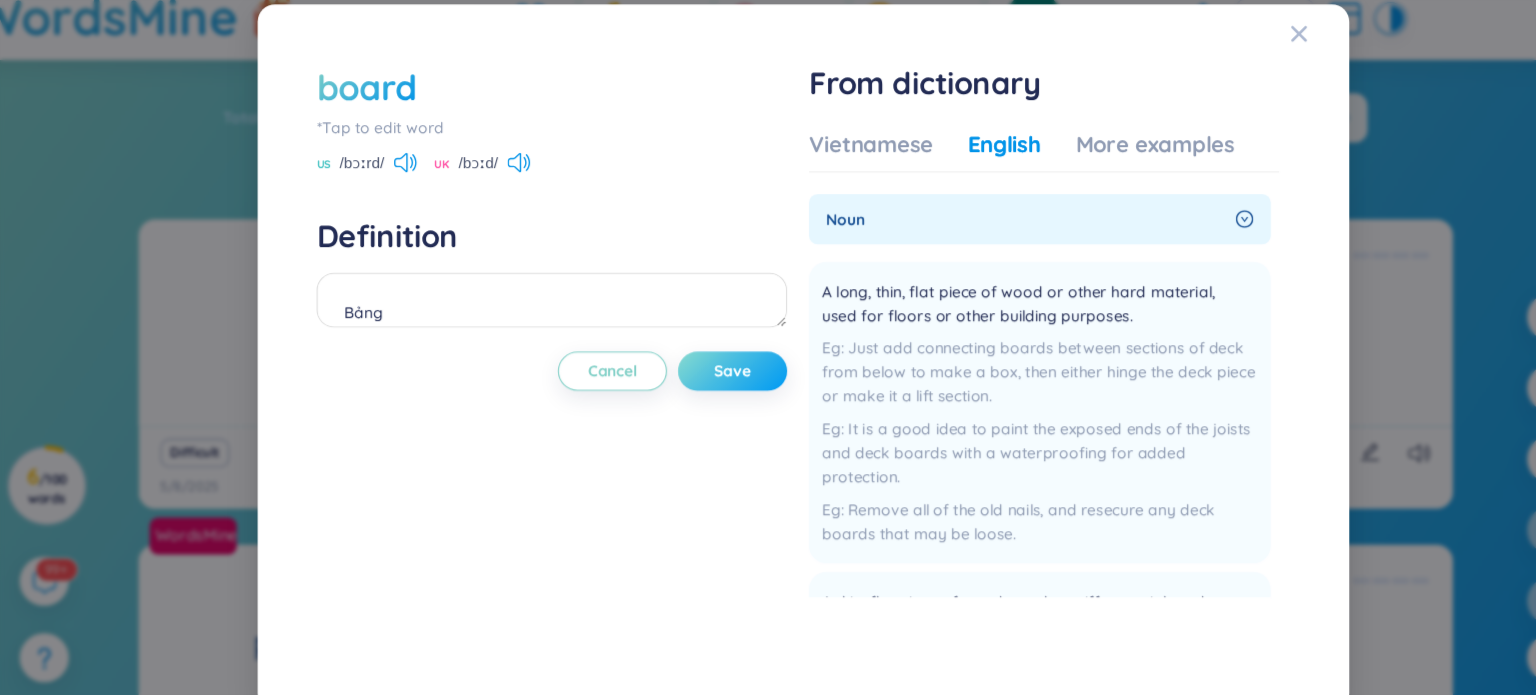 click on "Save" at bounding box center [703, 360] 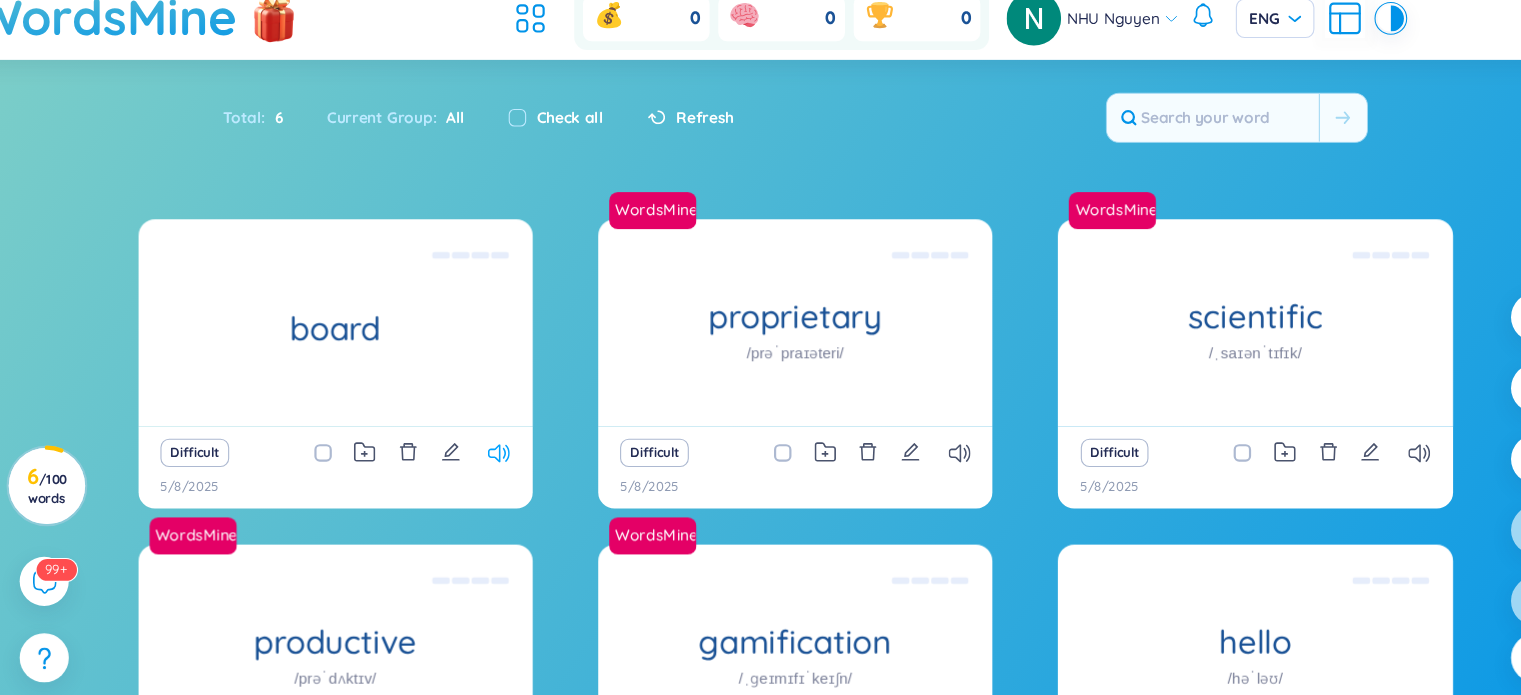 click 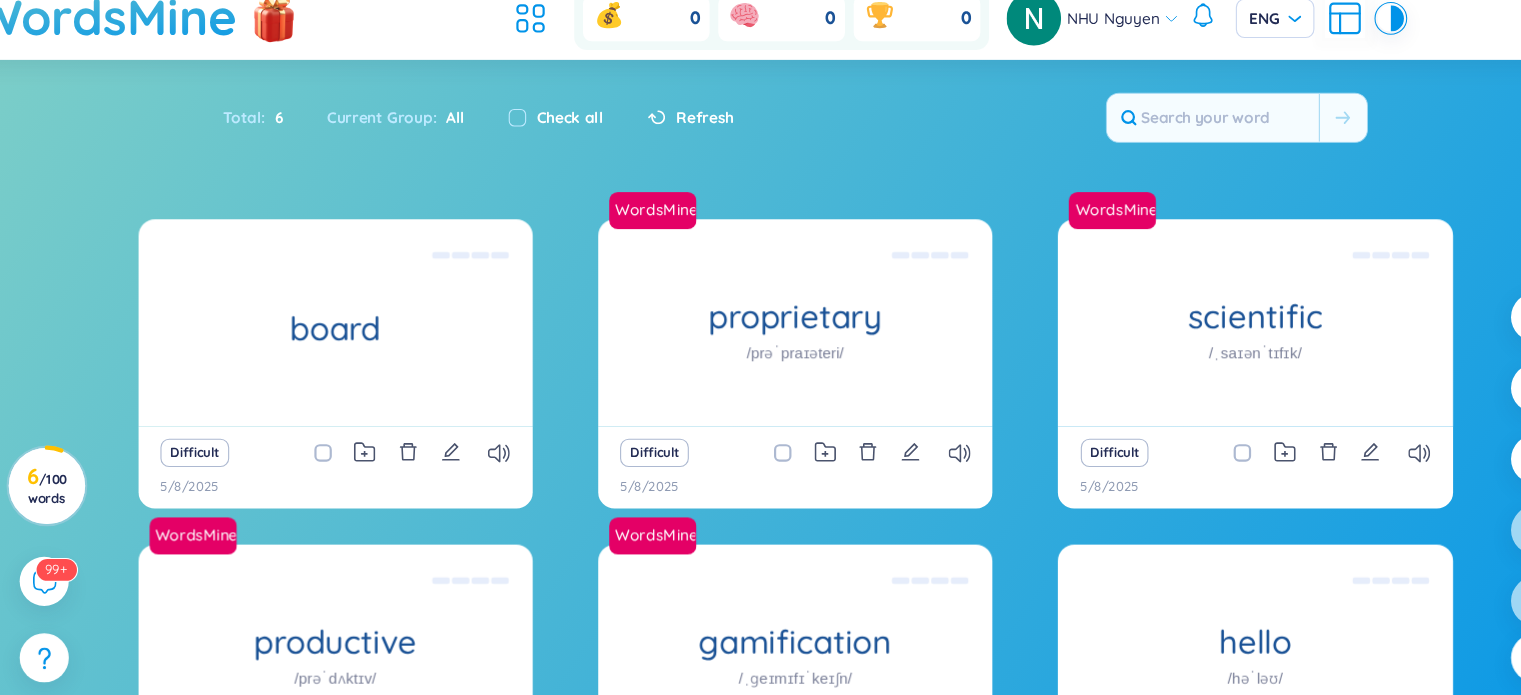 click on "Difficult" at bounding box center (339, 435) 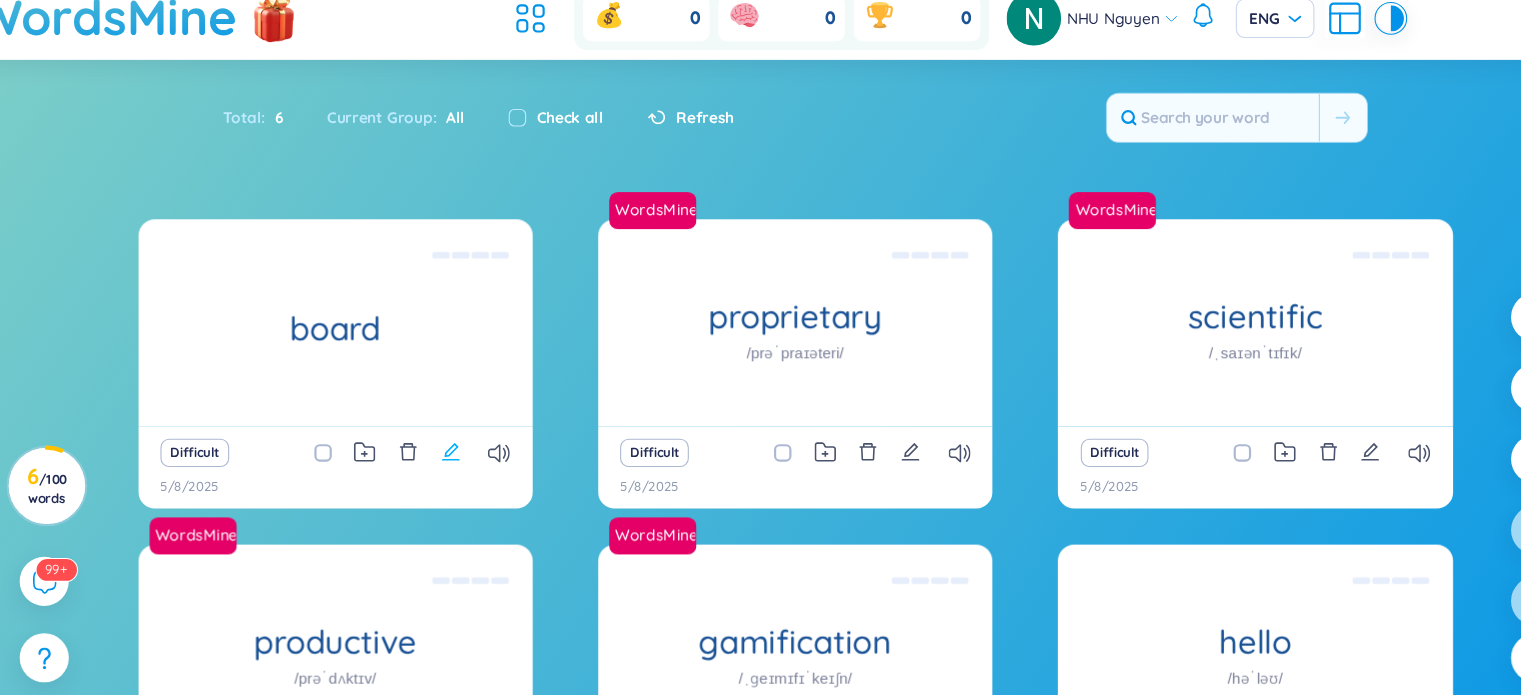 click 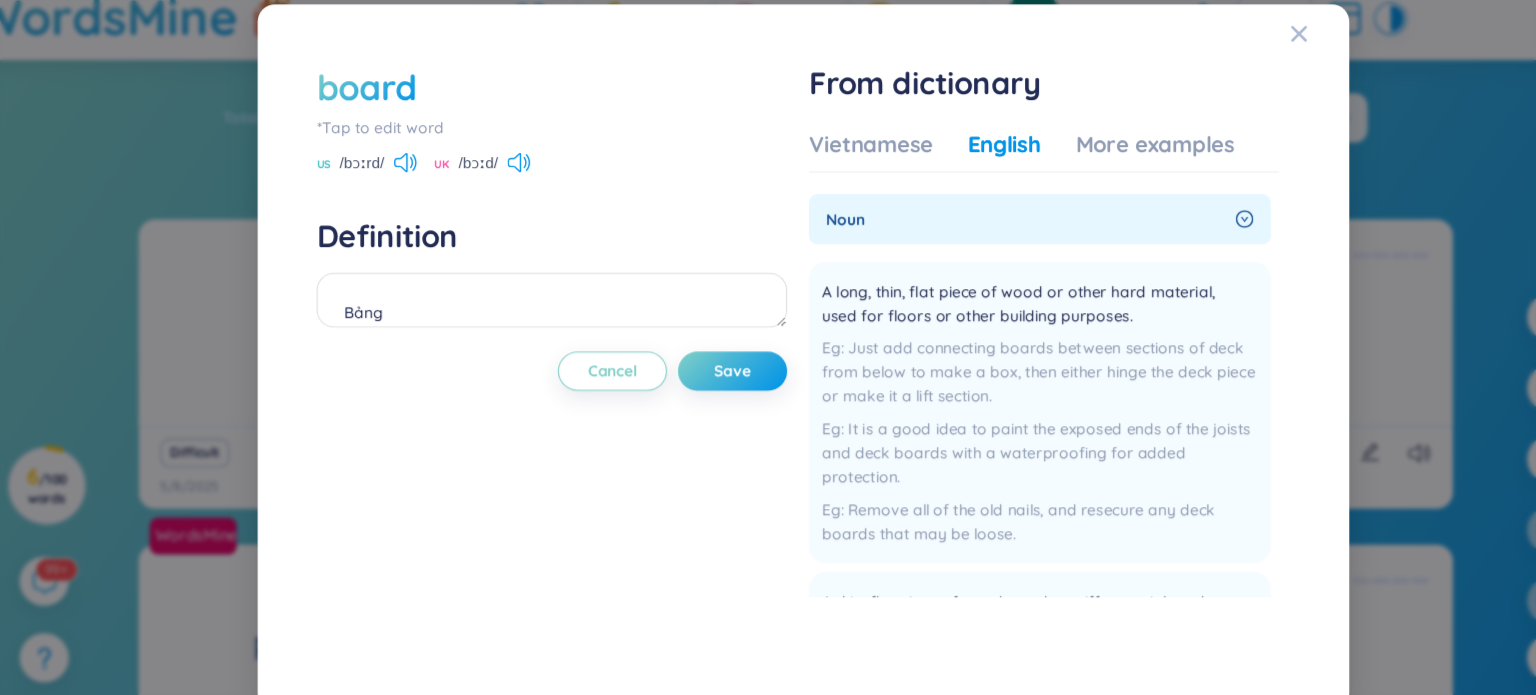 click on "*Tap to edit word" at bounding box center [537, 137] 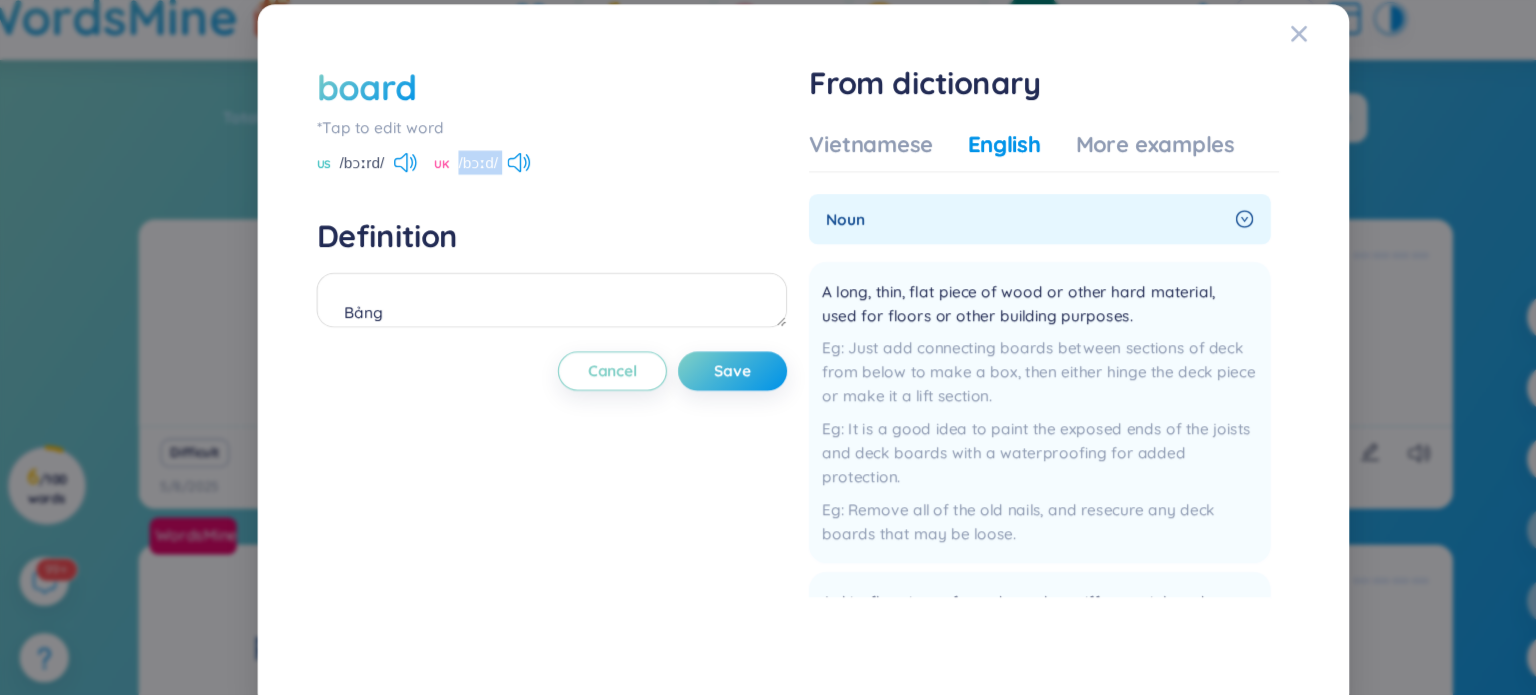drag, startPoint x: 454, startPoint y: 172, endPoint x: 495, endPoint y: 170, distance: 41.04875 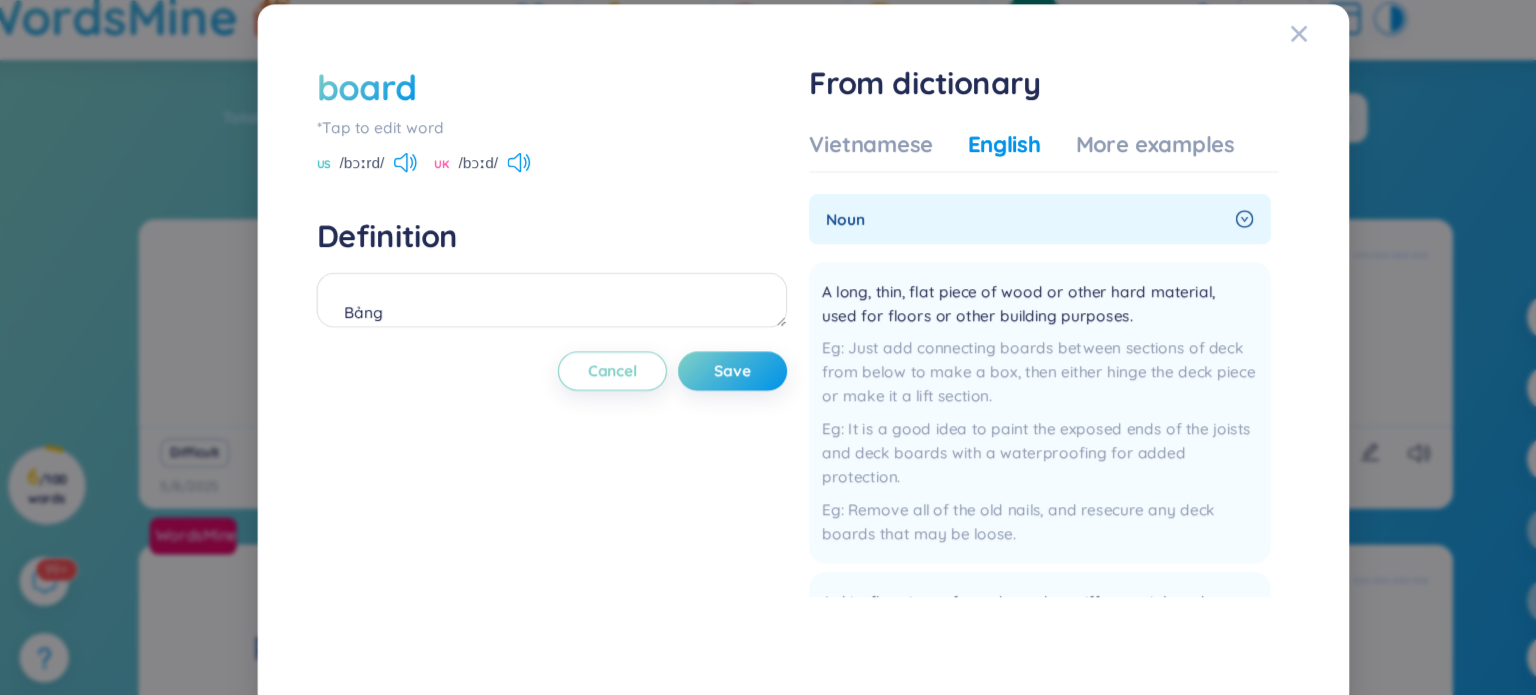 click on "*Tap to edit word" at bounding box center [537, 137] 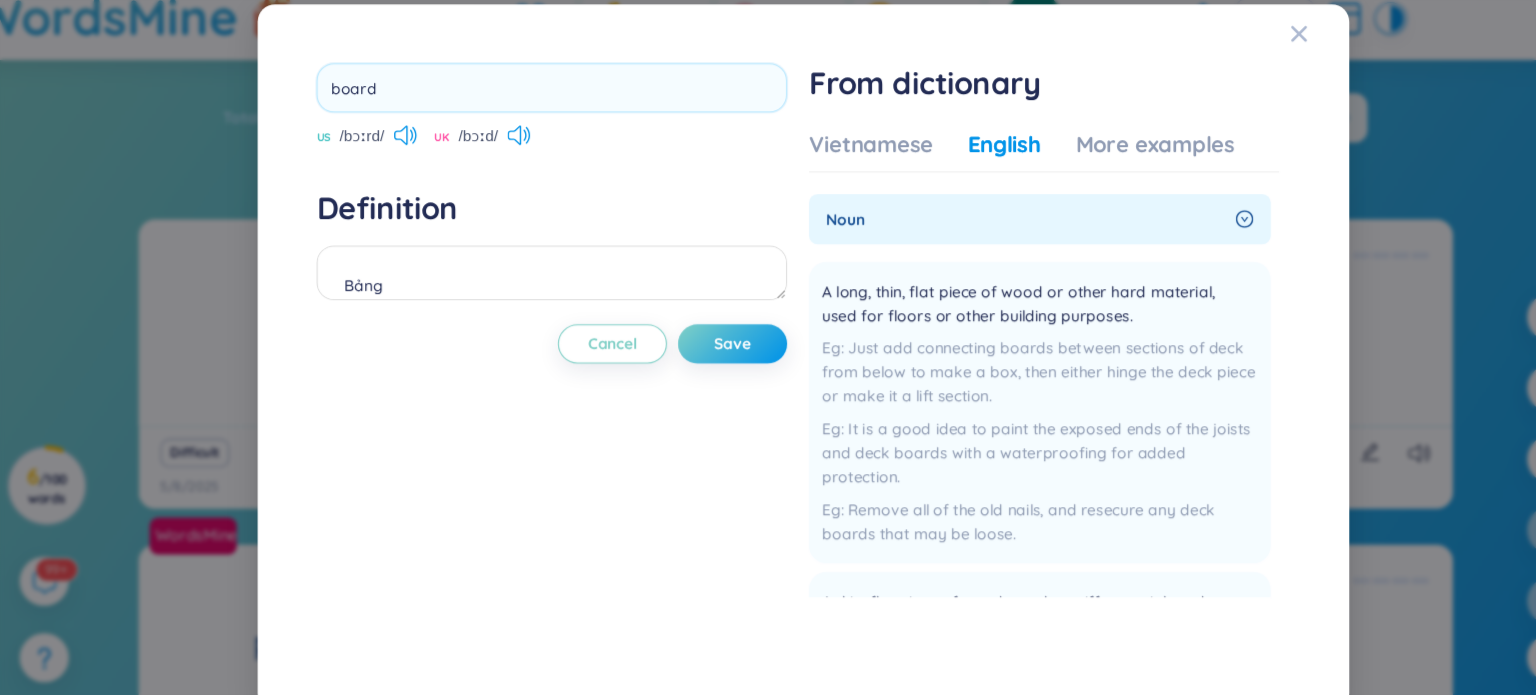 type on "board" 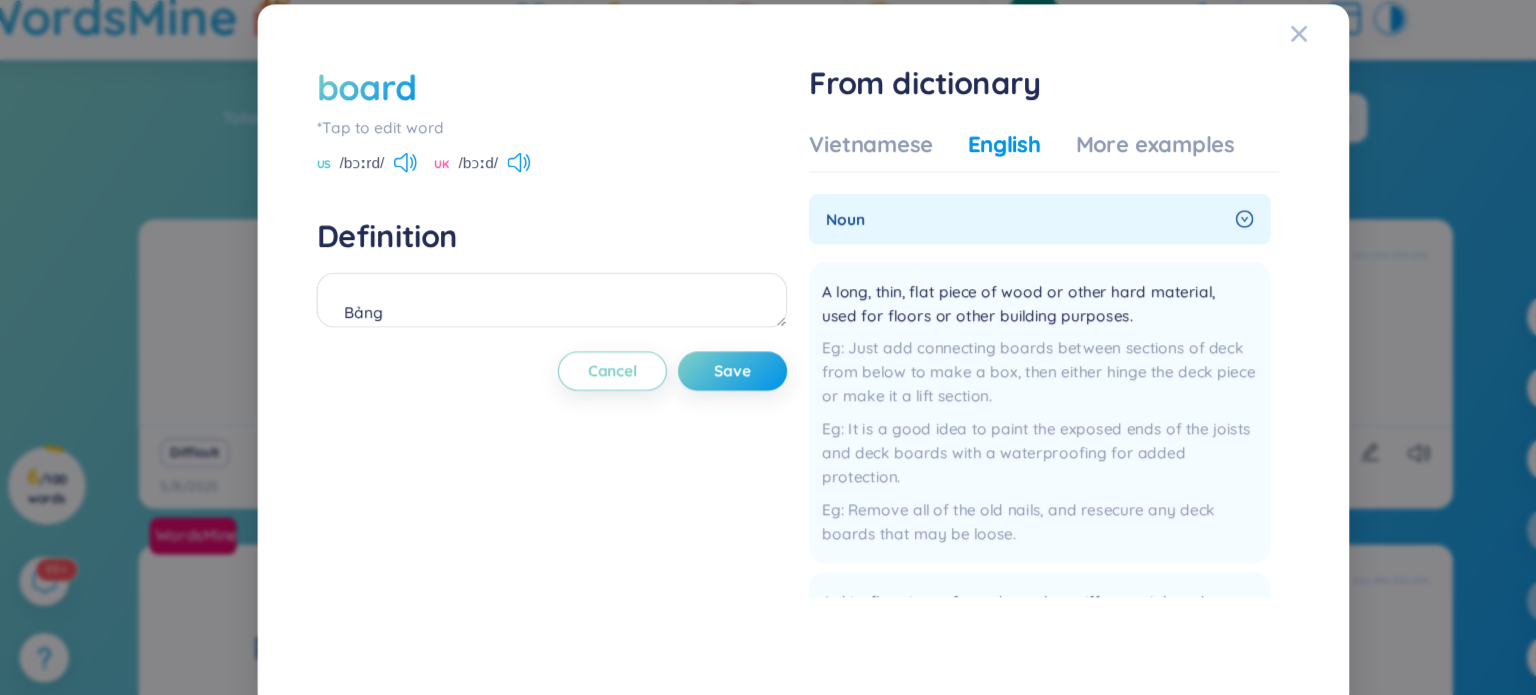 click on "*Tap to edit word" at bounding box center (537, 137) 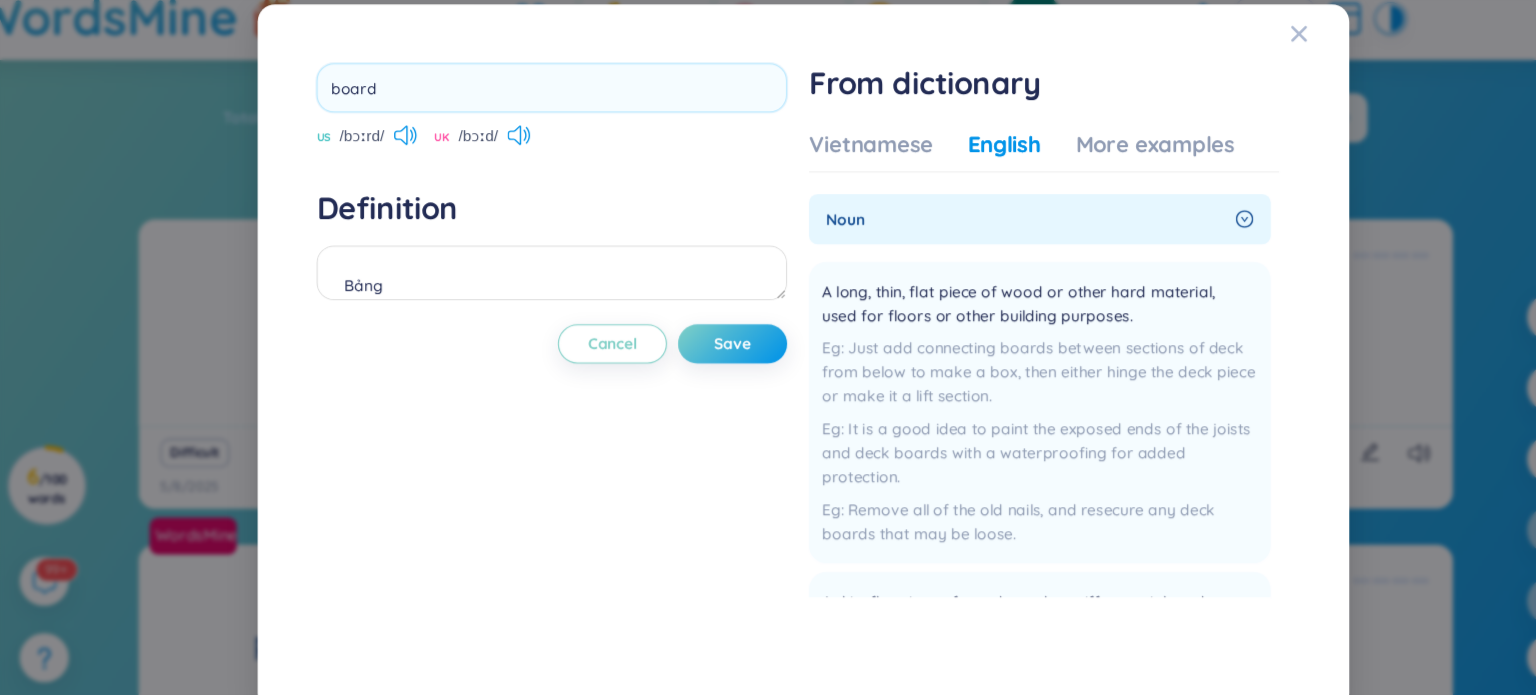 type on "board /bɔːd/" 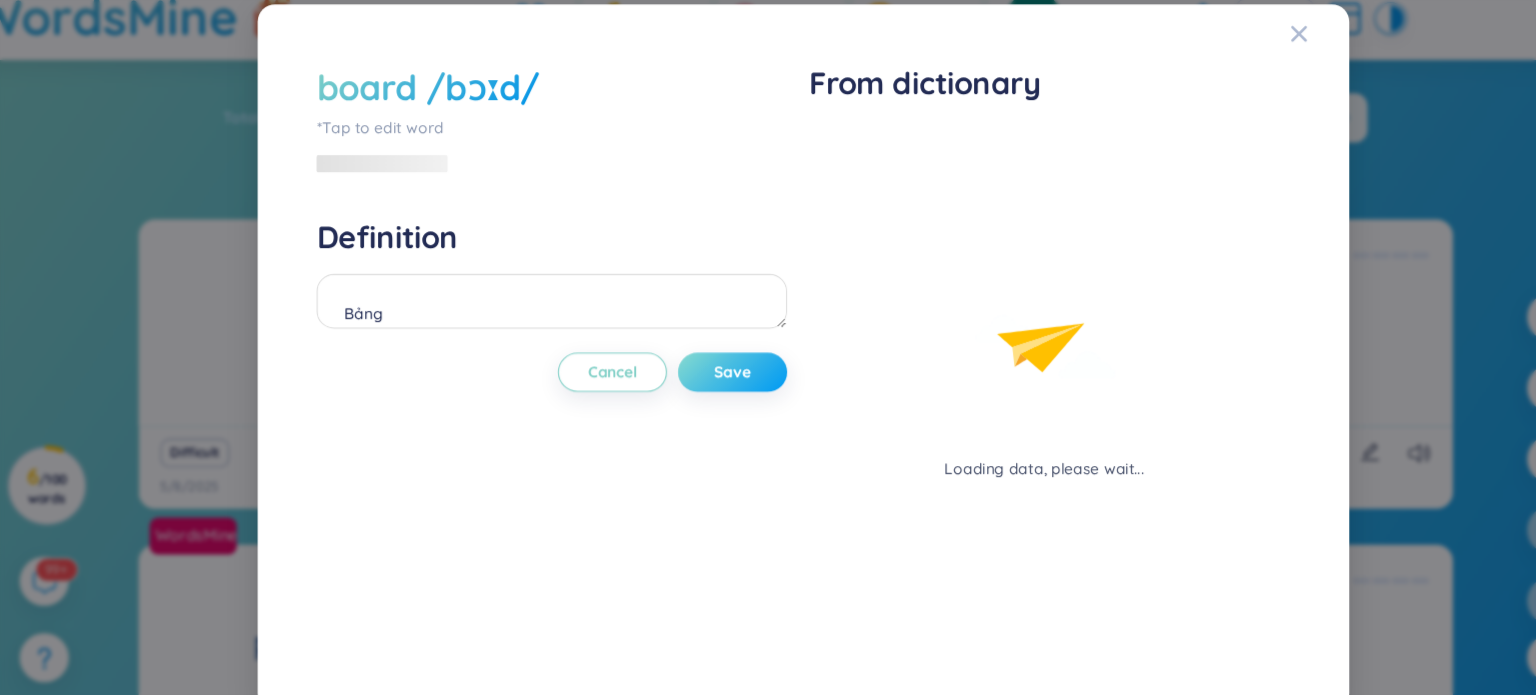 click on "board /bɔːd/ *Tap to edit word Definition Bảng Cancel Save" at bounding box center (537, 347) 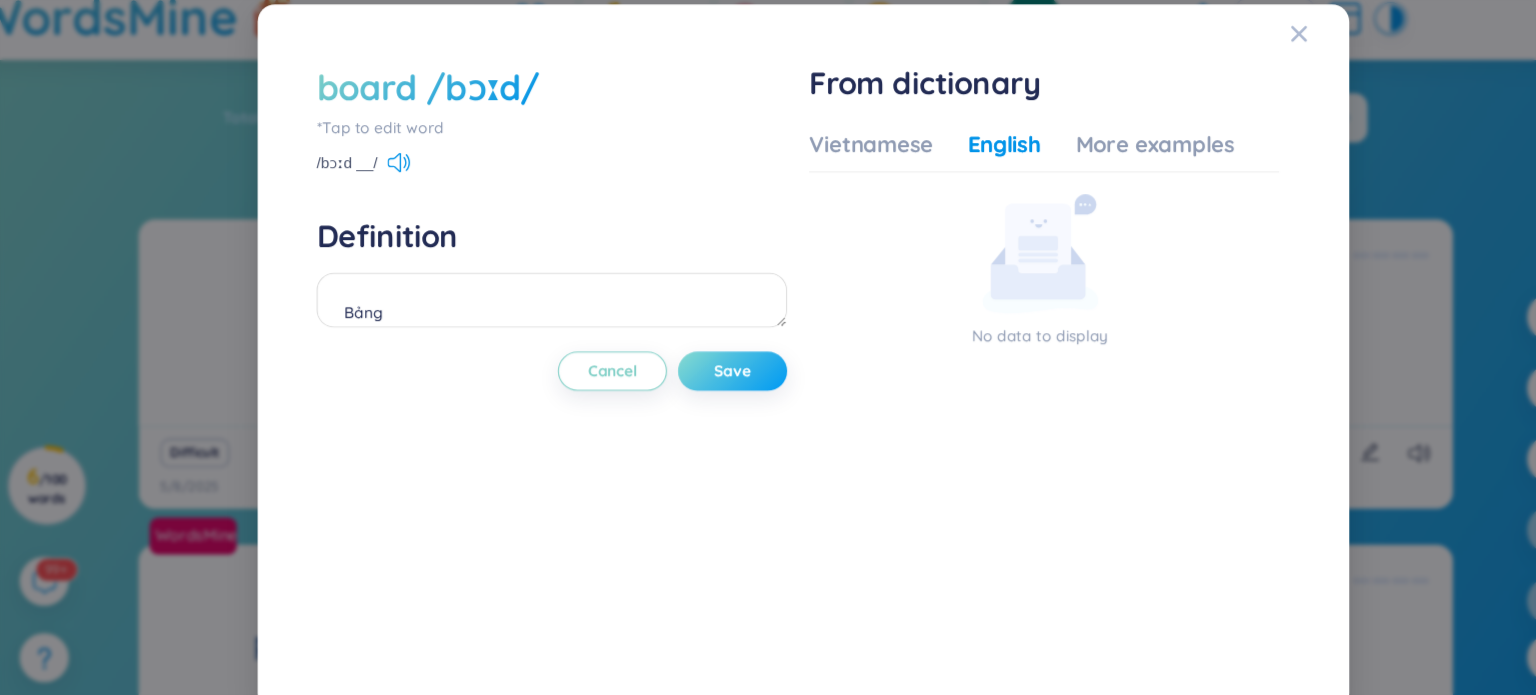click on "Save" at bounding box center (703, 360) 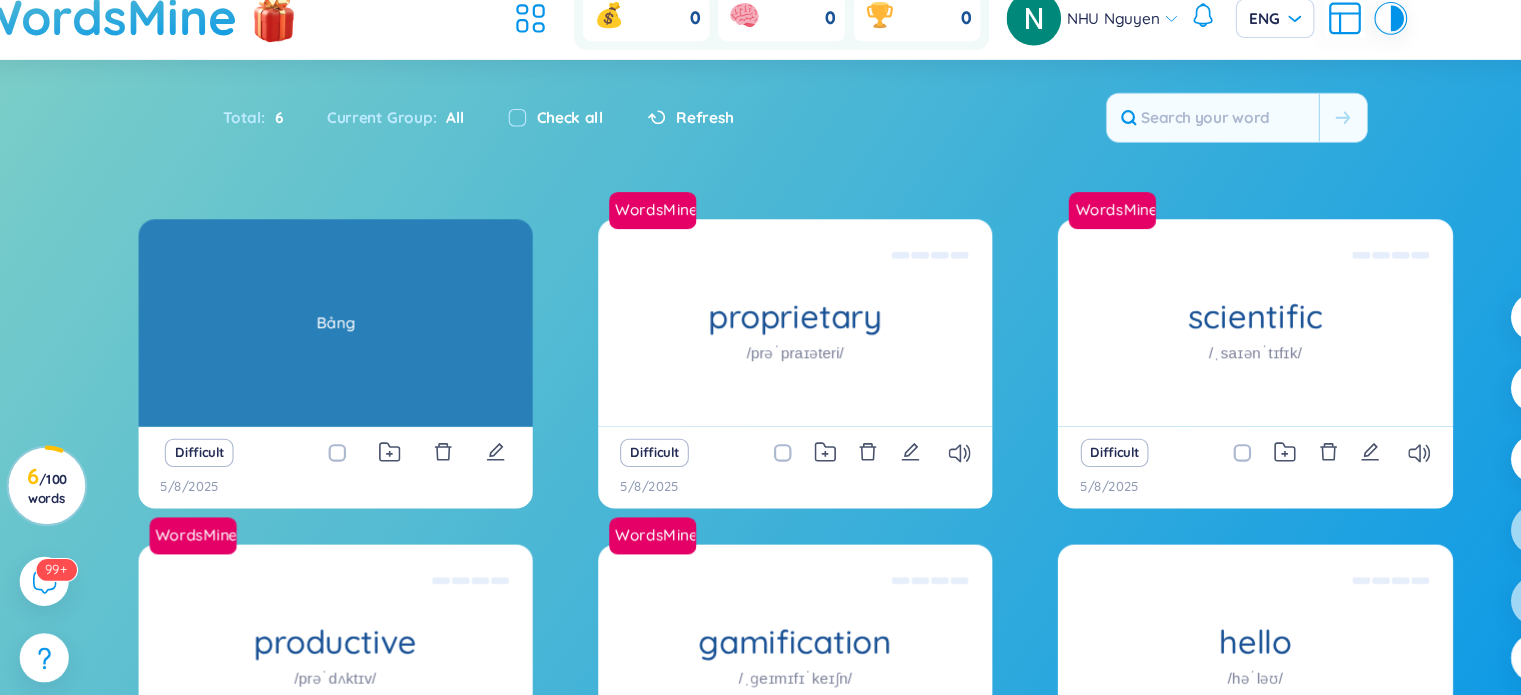 click on "Bảng" at bounding box center [339, 316] 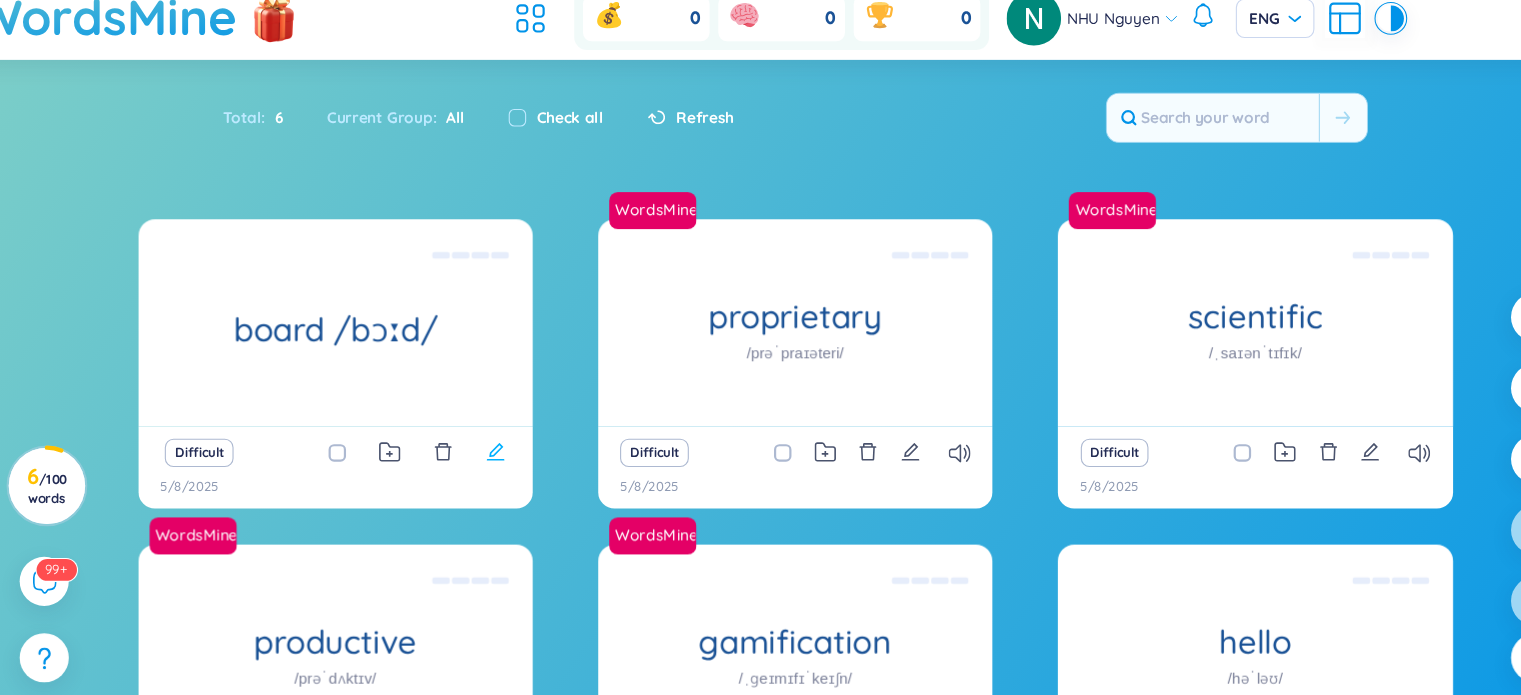 click 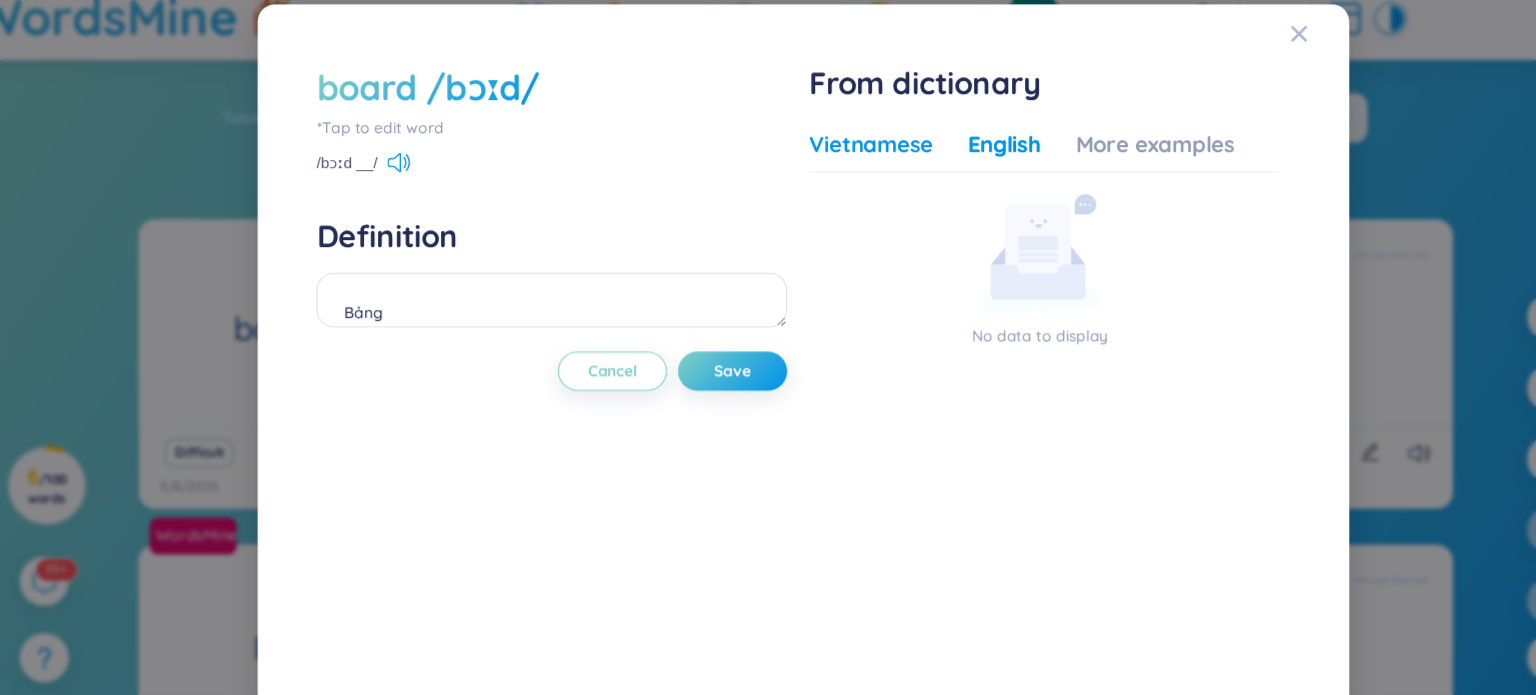 click on "Vietnamese" at bounding box center [830, 152] 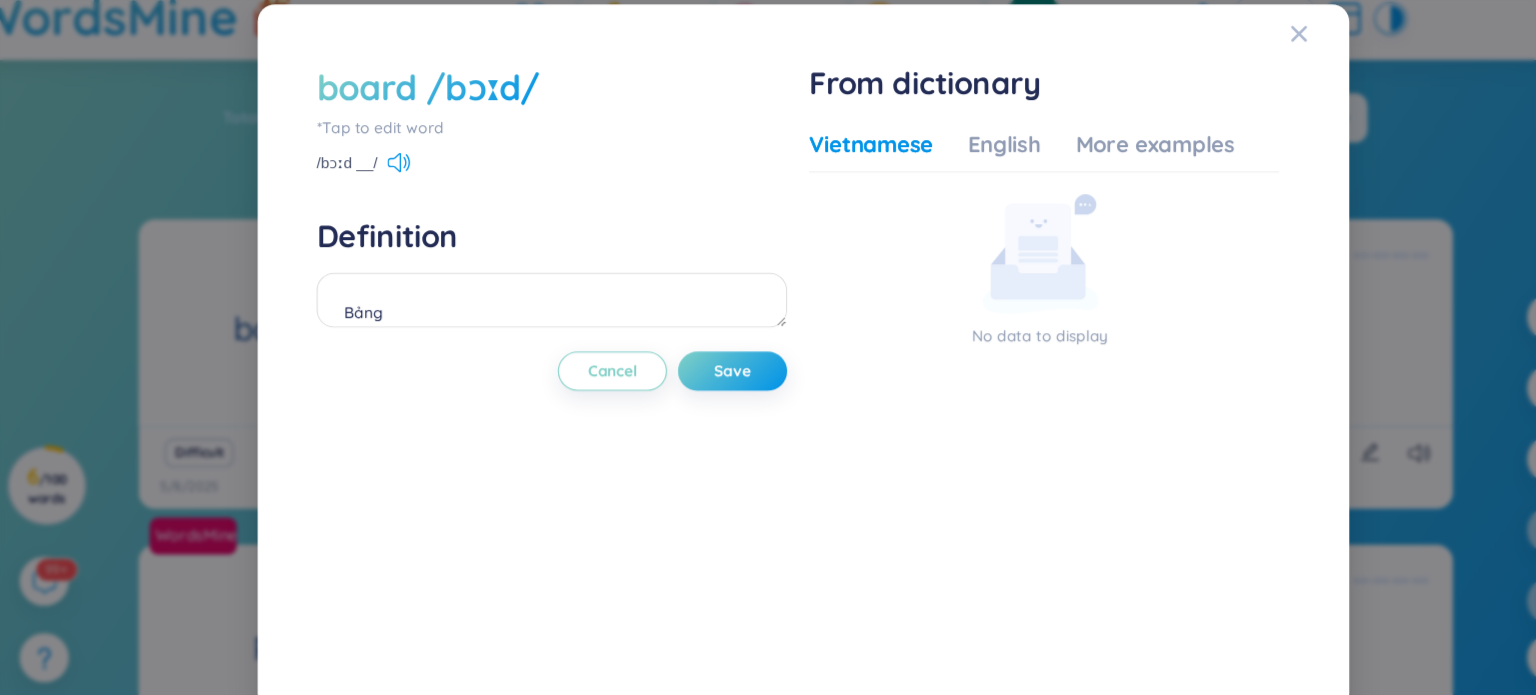 click on "Vietnamese" at bounding box center (830, 152) 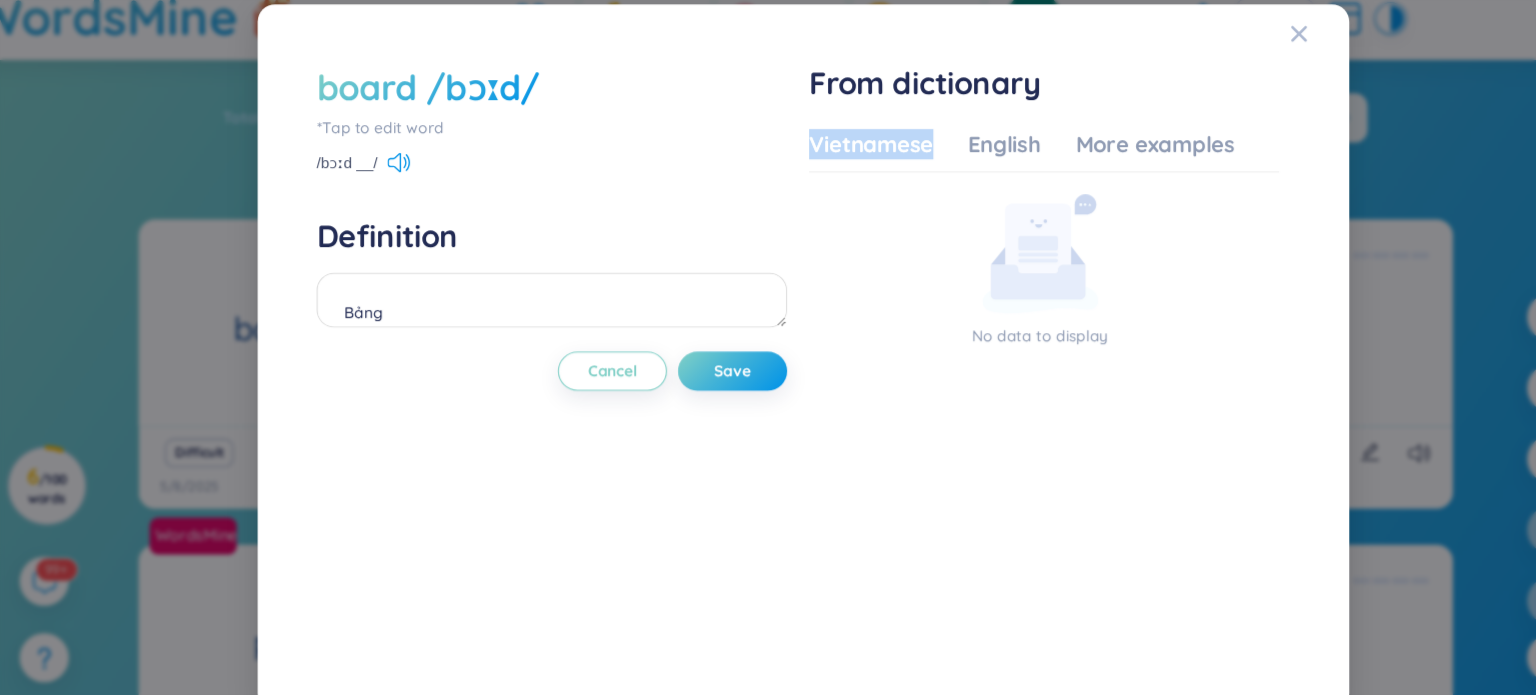 click on "Vietnamese" at bounding box center [830, 152] 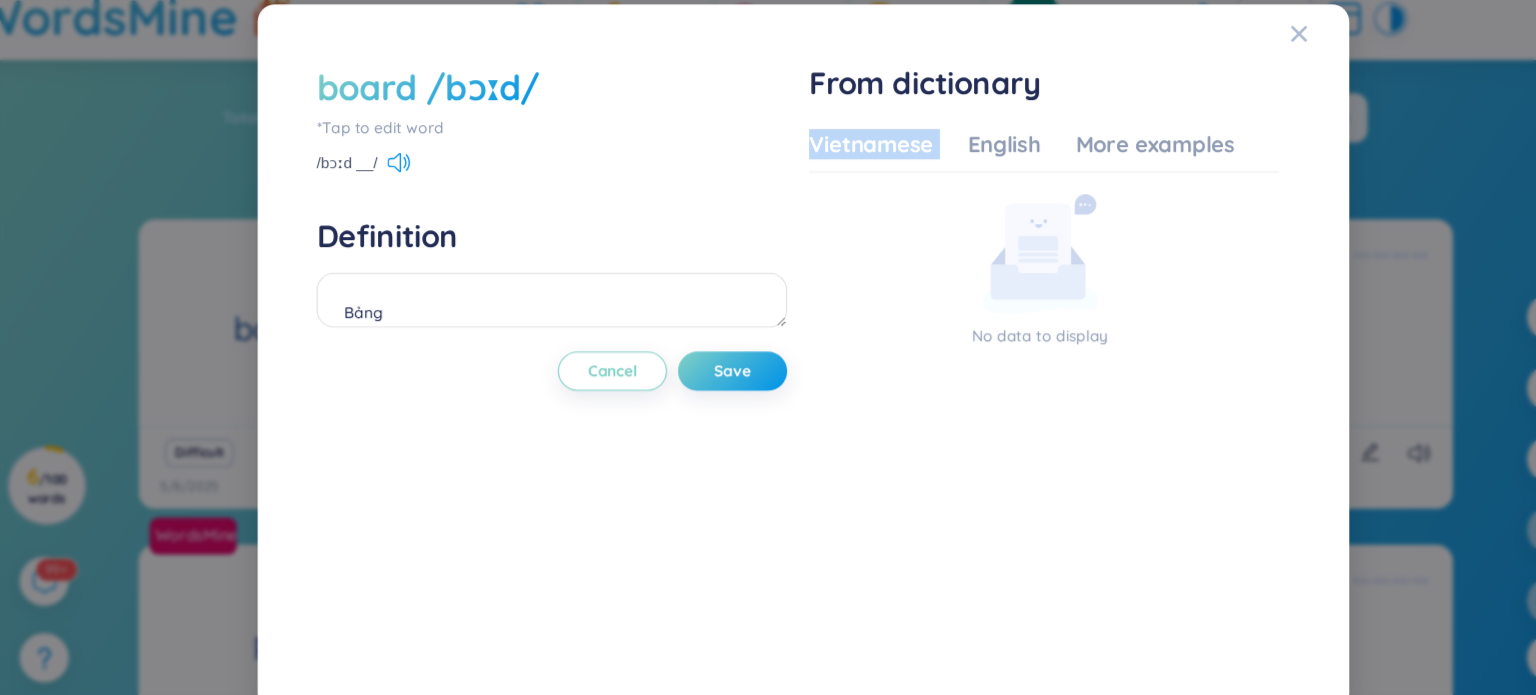 click on "Vietnamese" at bounding box center (830, 152) 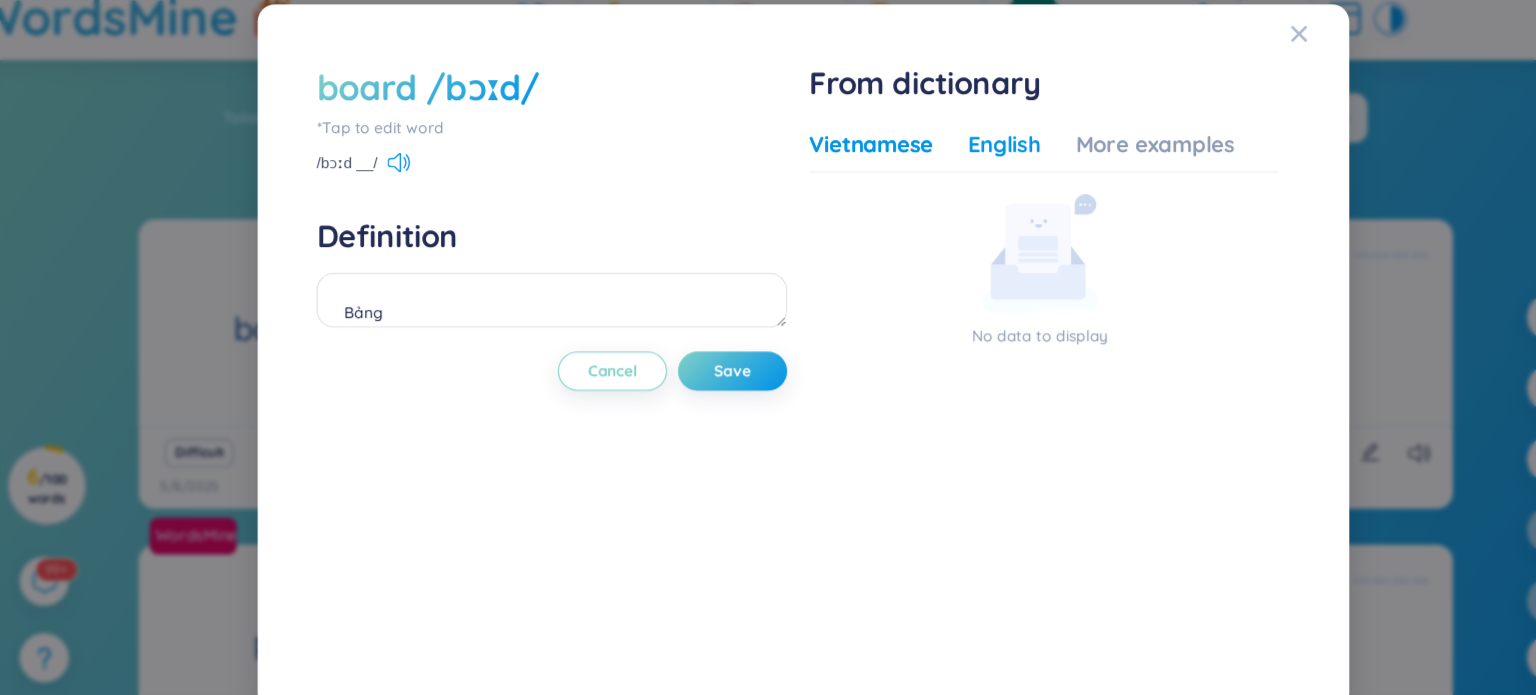 click on "English" at bounding box center [952, 152] 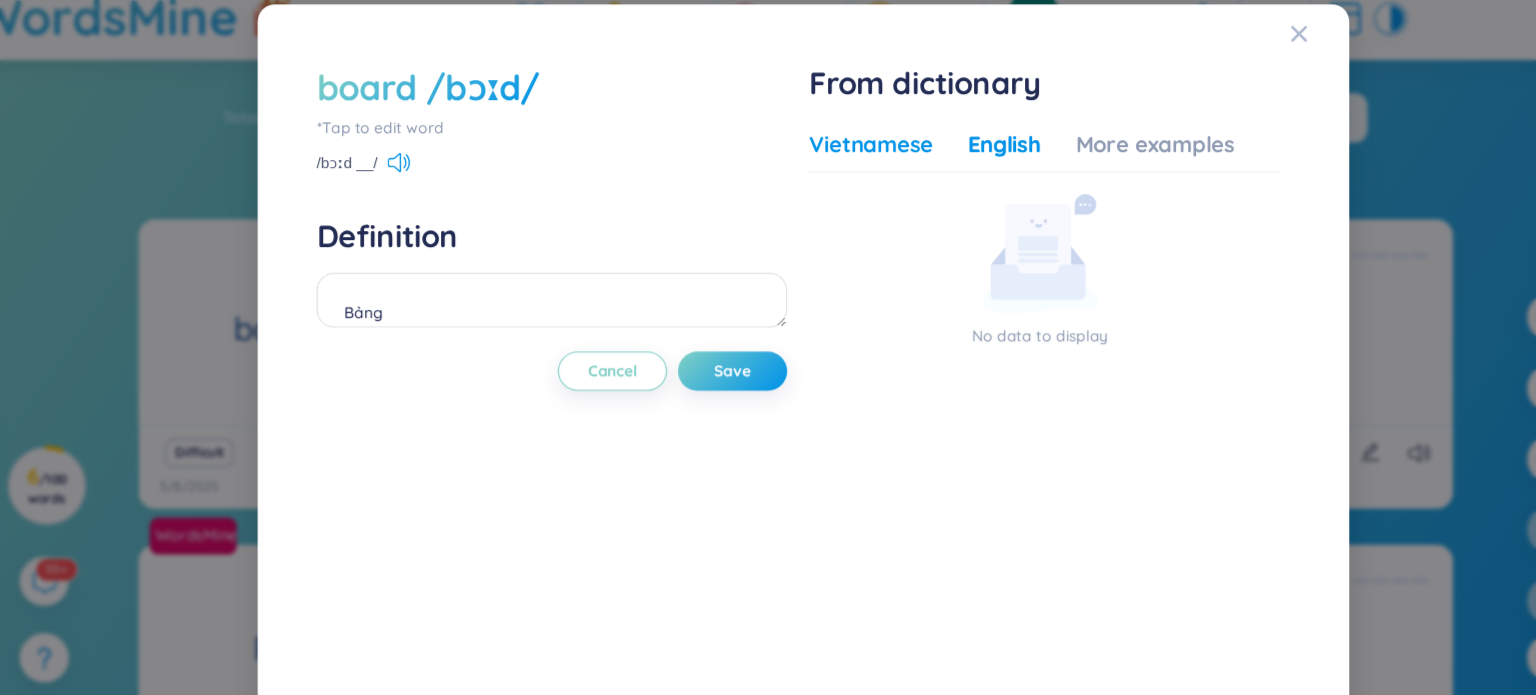 click on "Vietnamese" at bounding box center [830, 152] 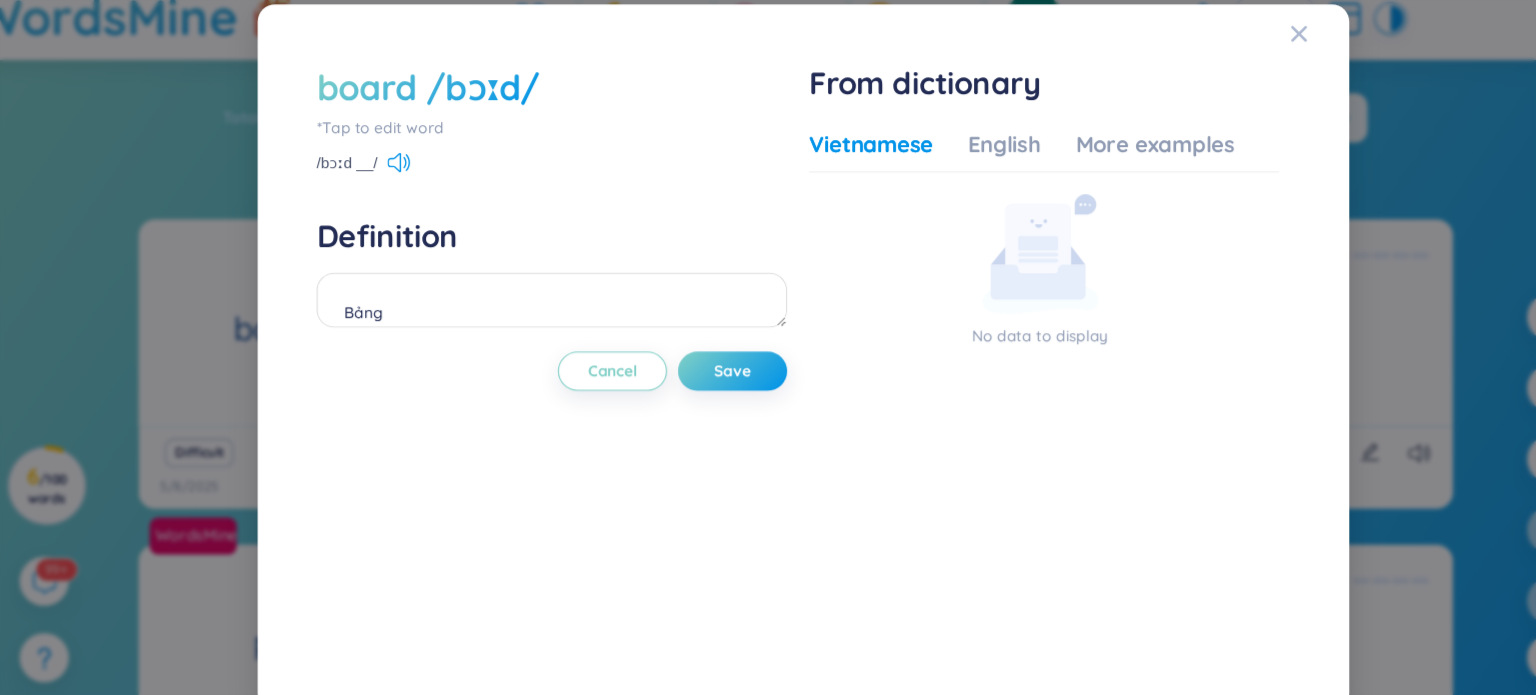 click on "/bɔːd __/" at bounding box center (350, 169) 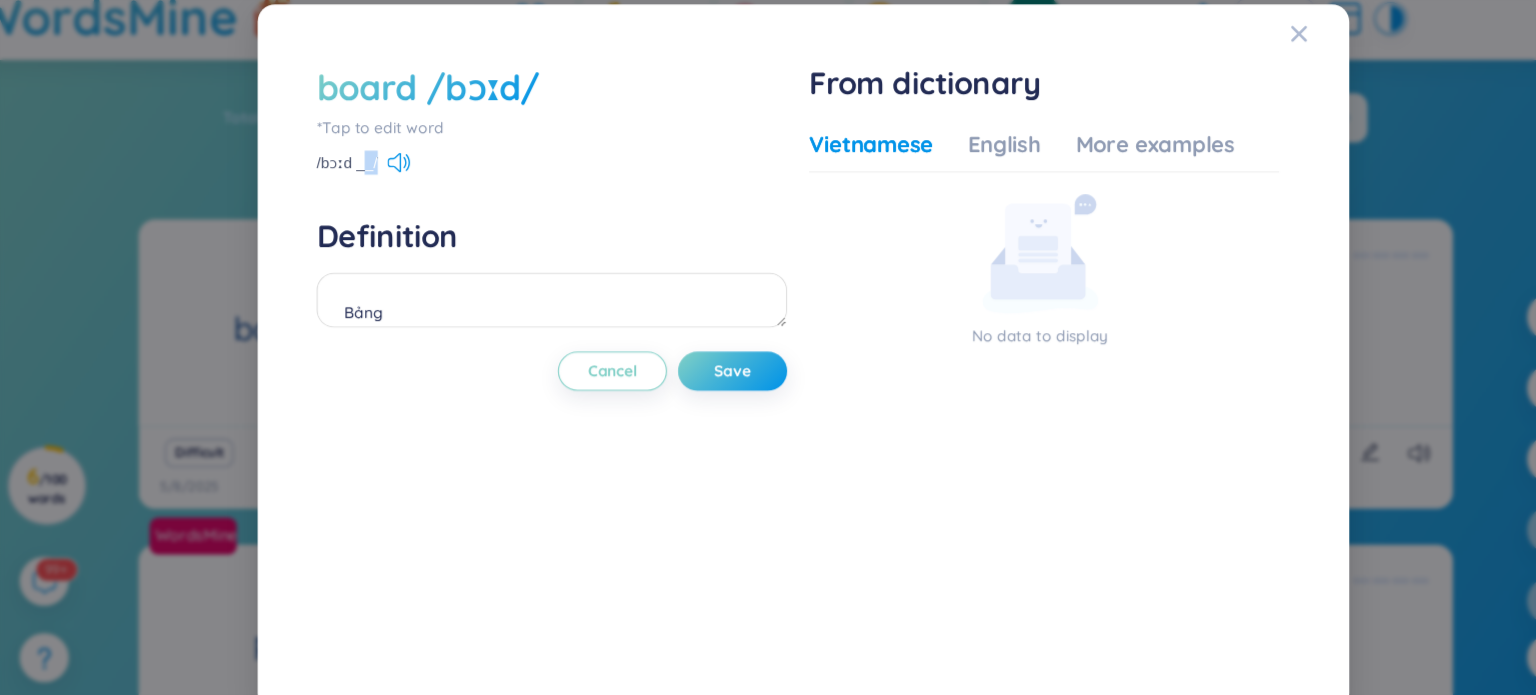 click on "/bɔːd __/" at bounding box center [350, 169] 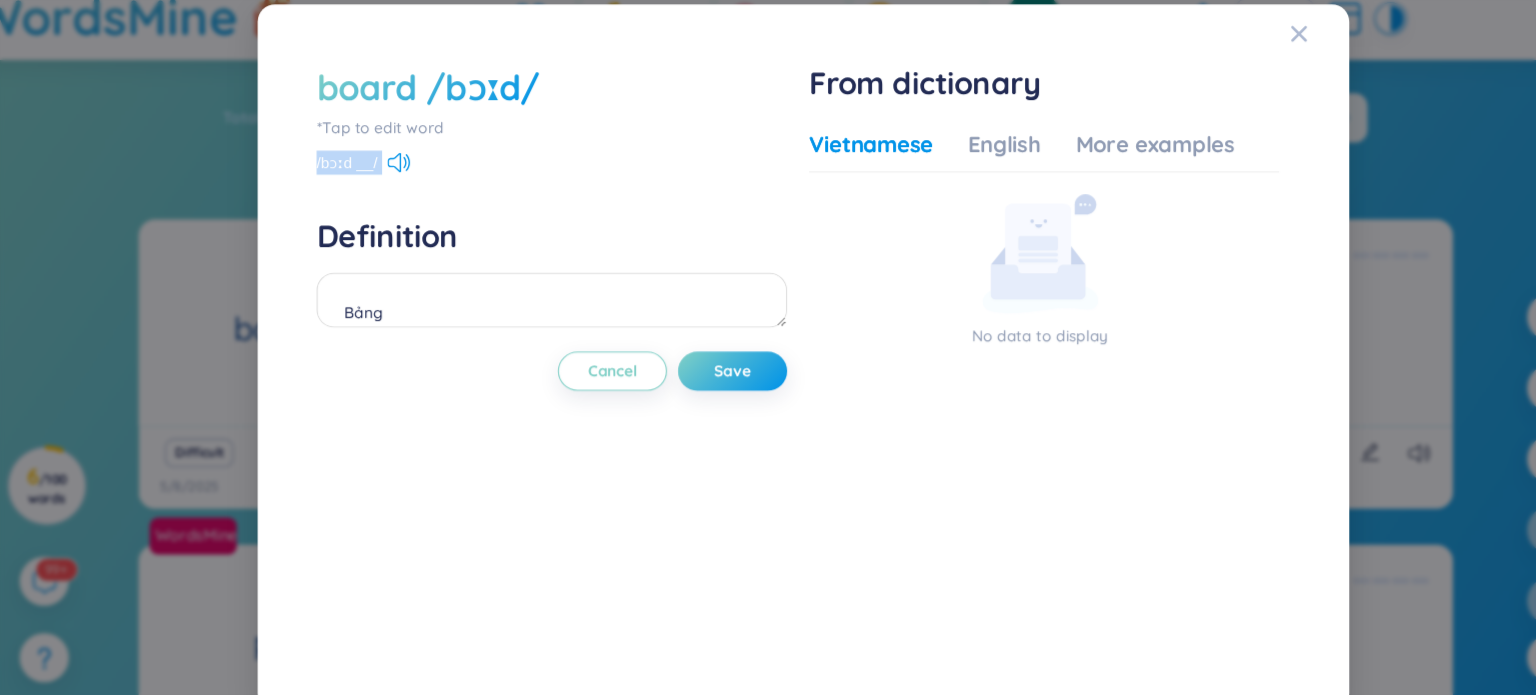 click on "/bɔːd __/" at bounding box center [350, 169] 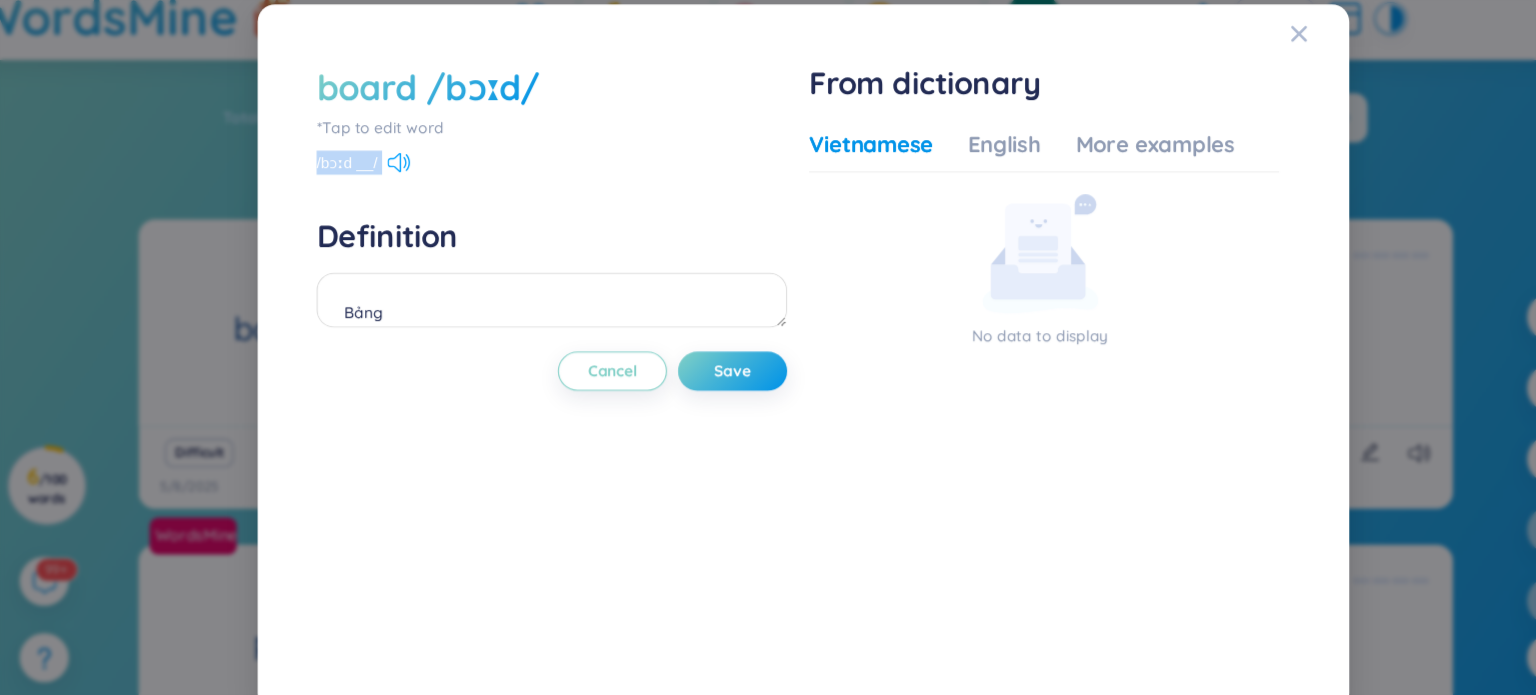 click 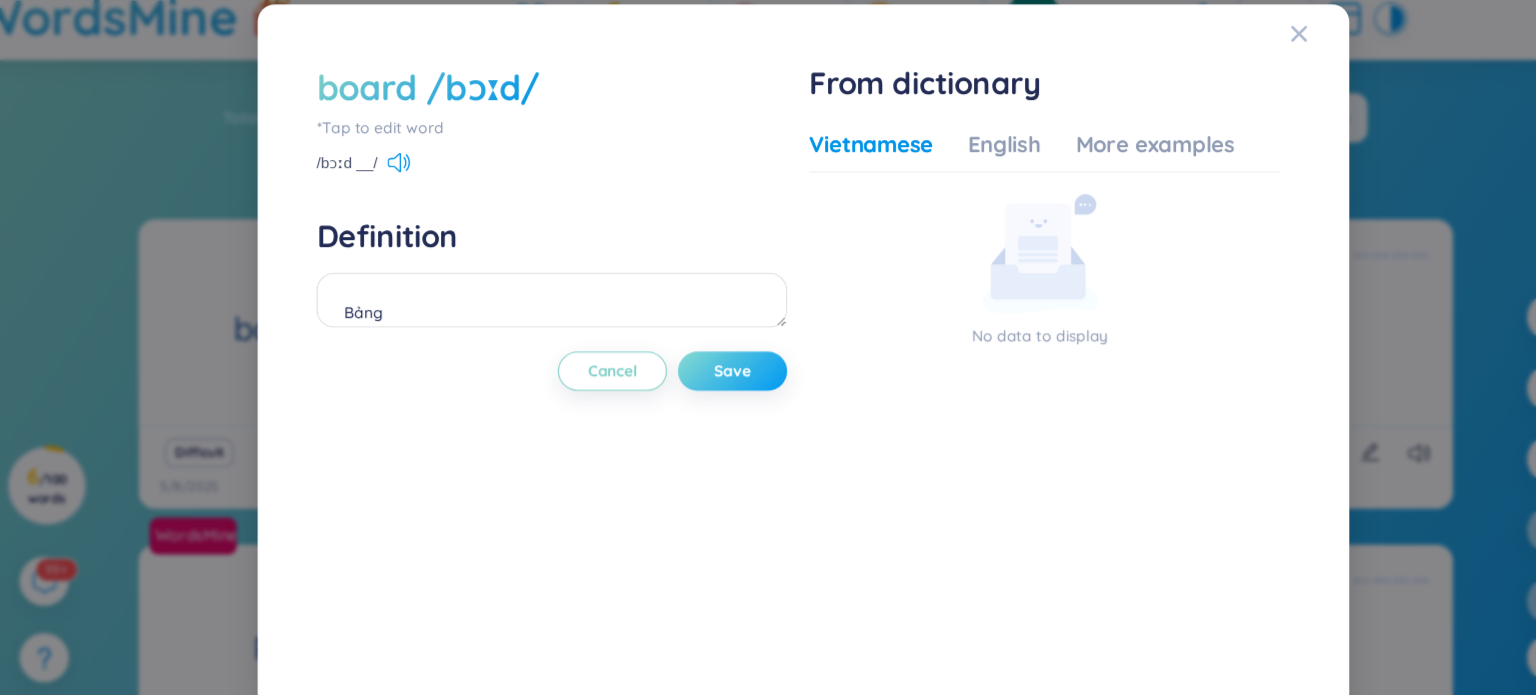 click on "Save" at bounding box center [703, 360] 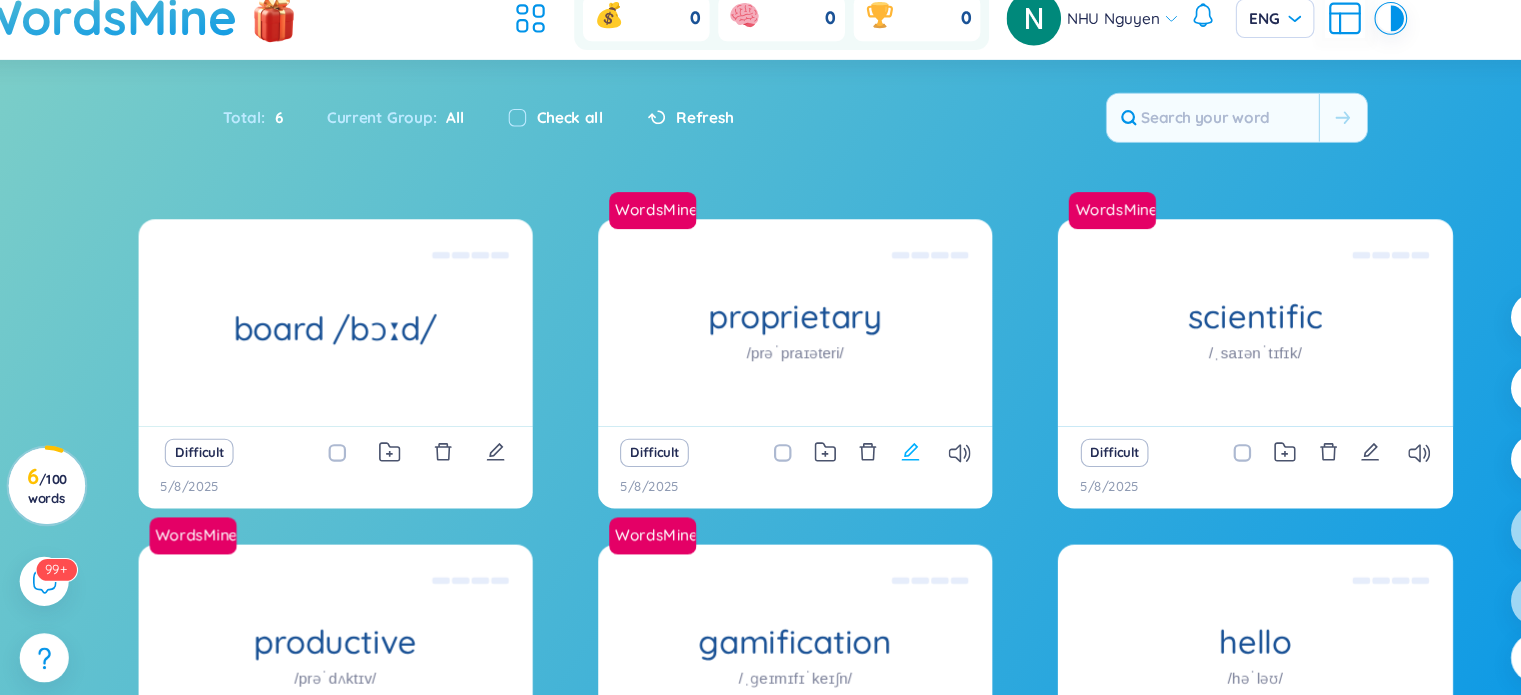 click 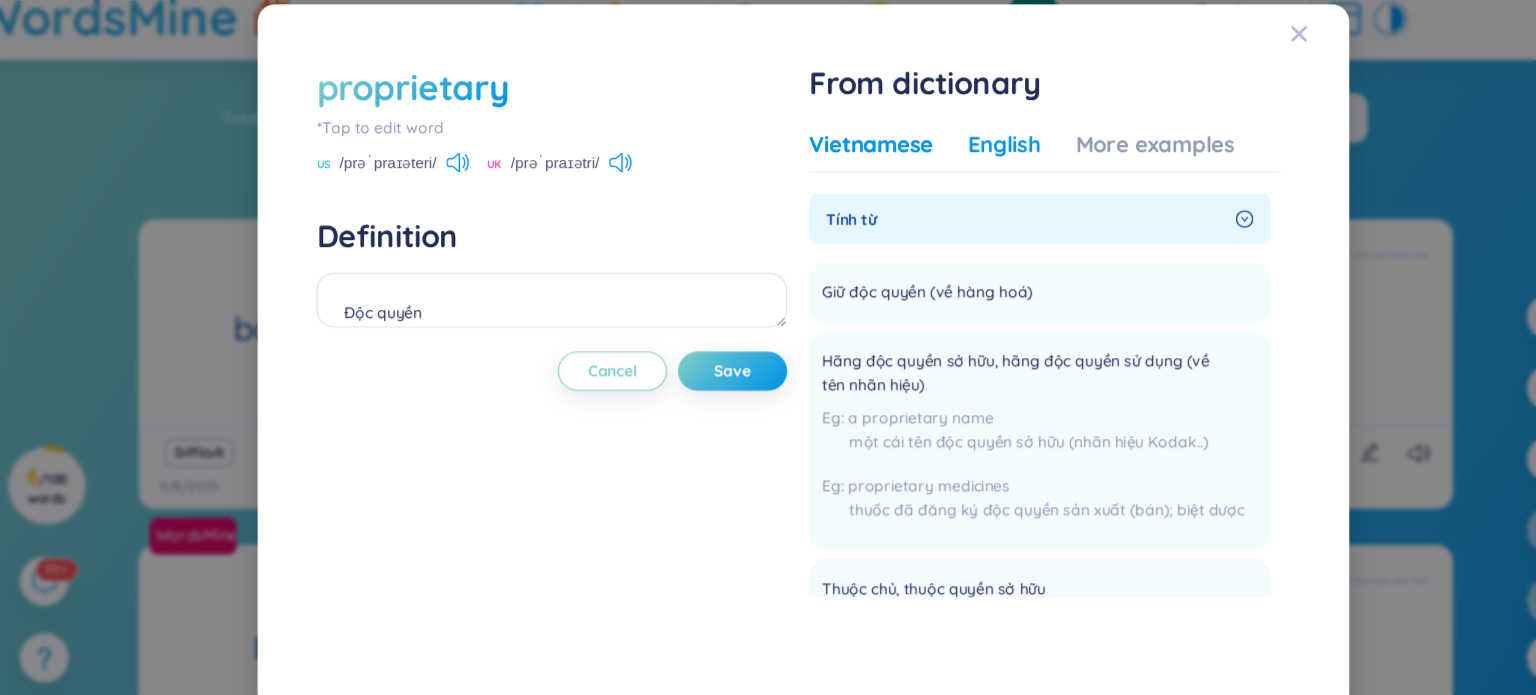 click on "English" at bounding box center (952, 152) 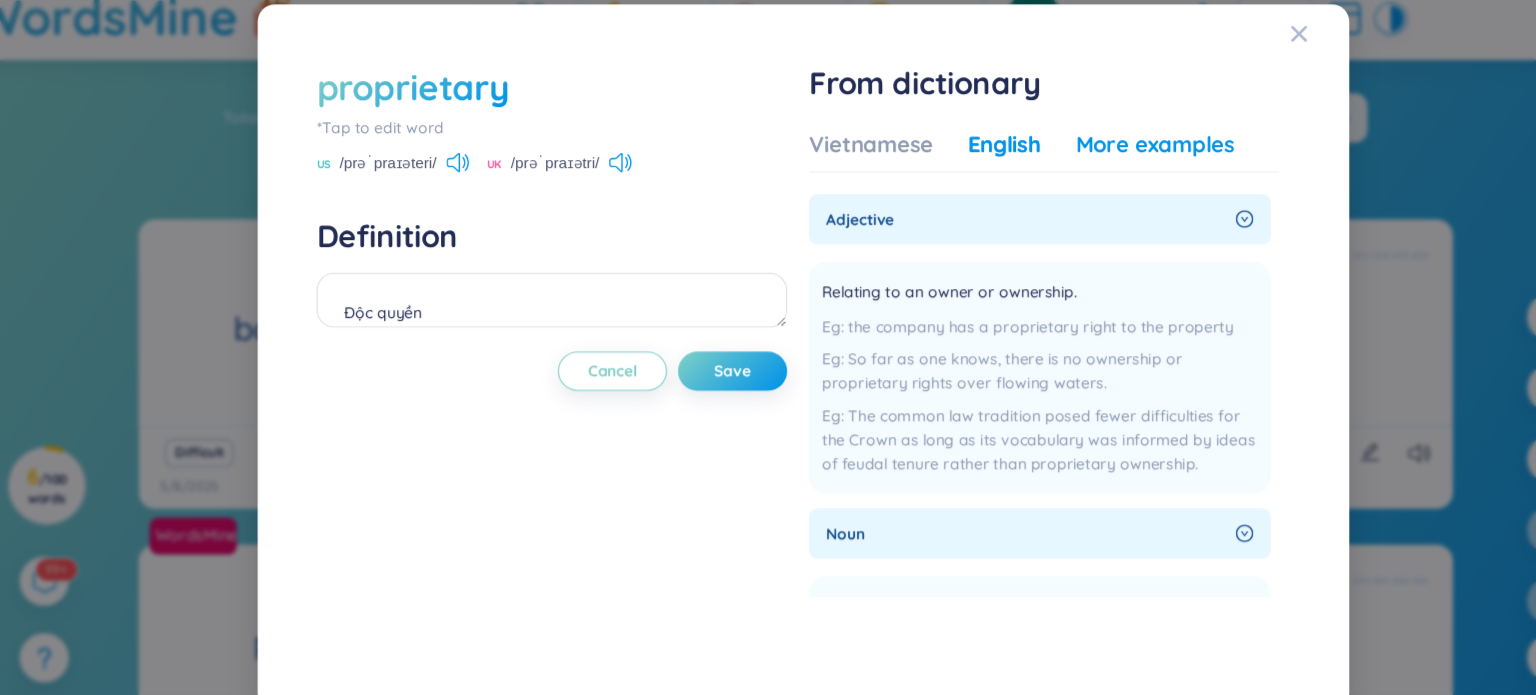 click on "More examples" at bounding box center (1090, 152) 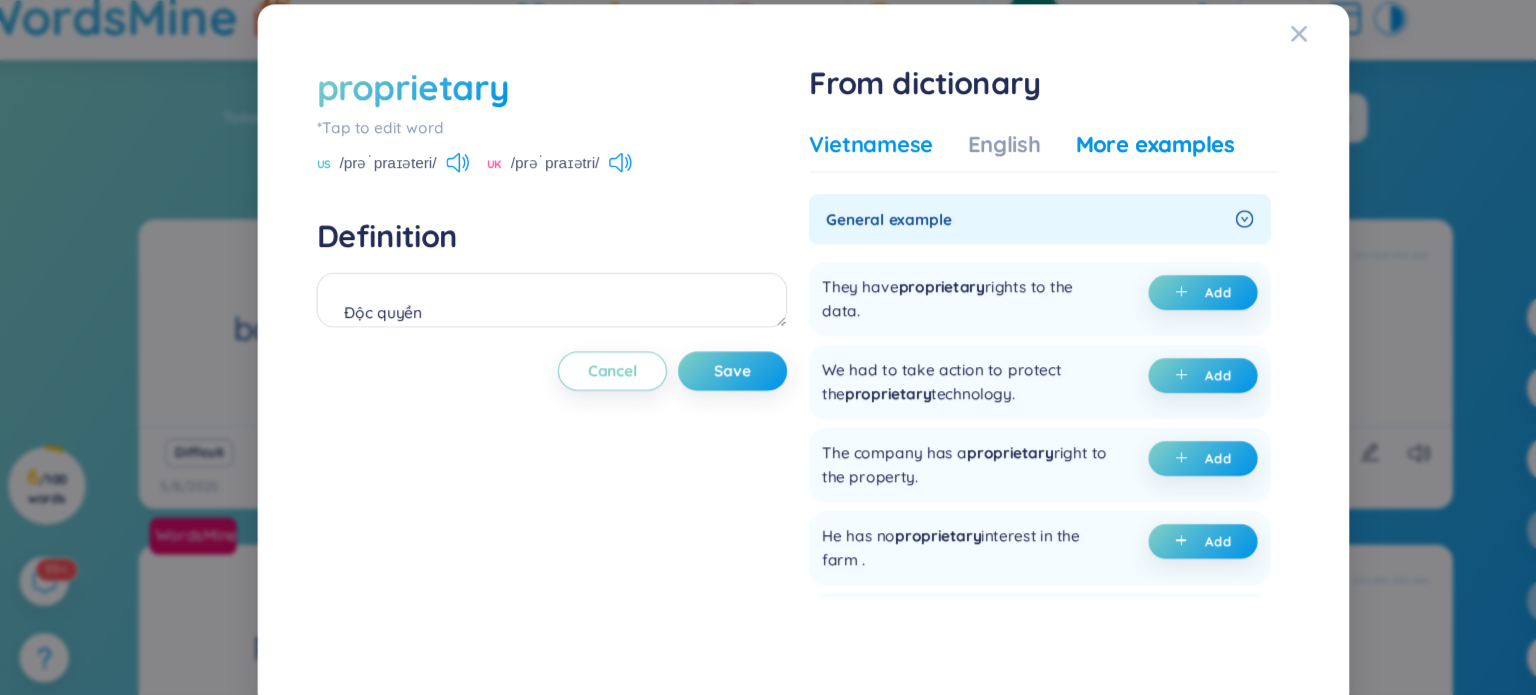 click on "Vietnamese" at bounding box center [830, 152] 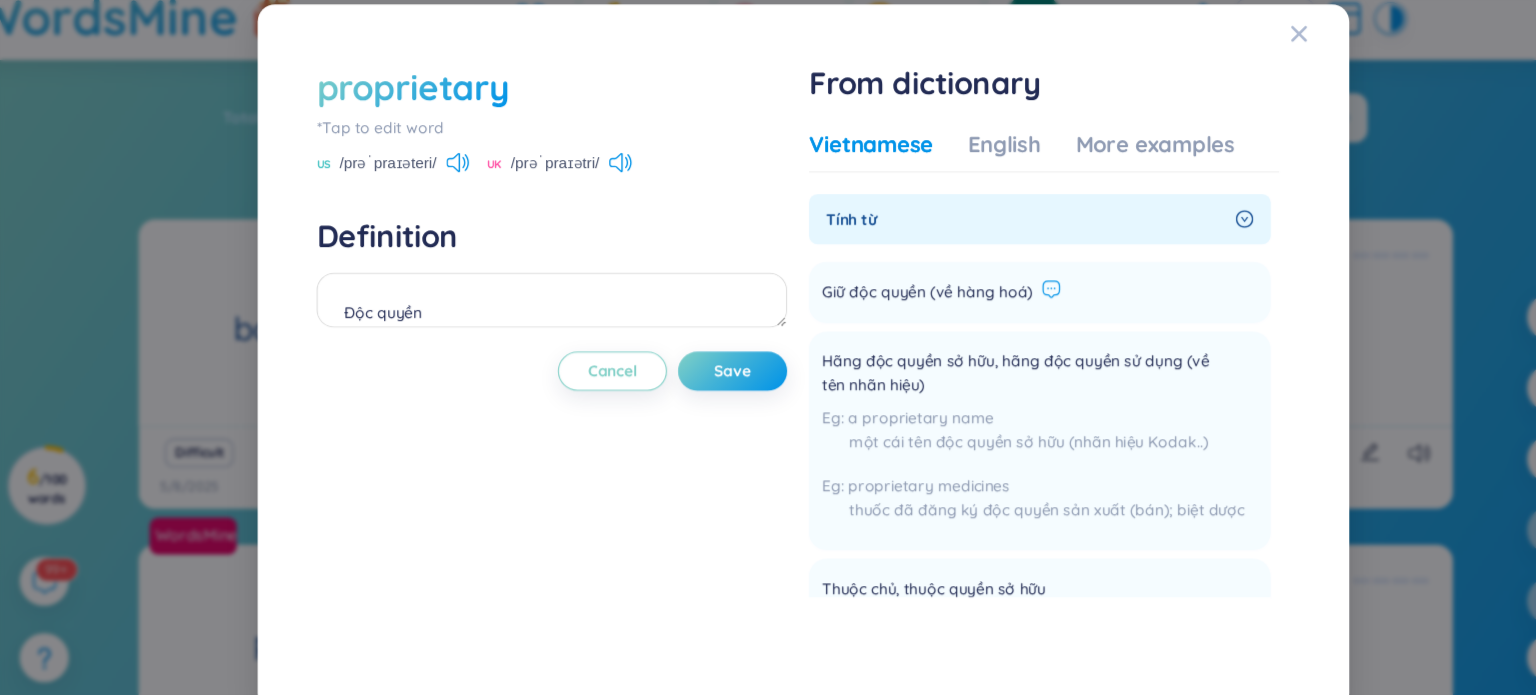 click 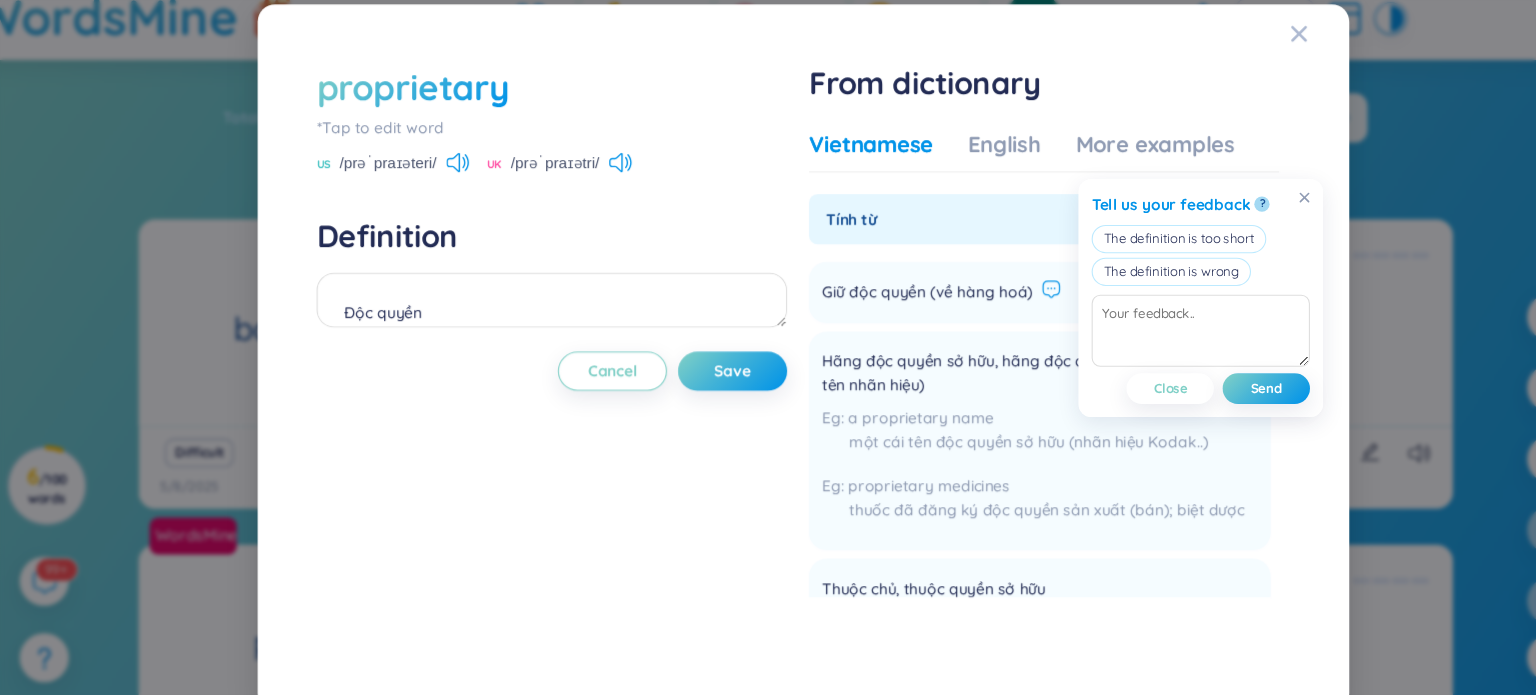 click 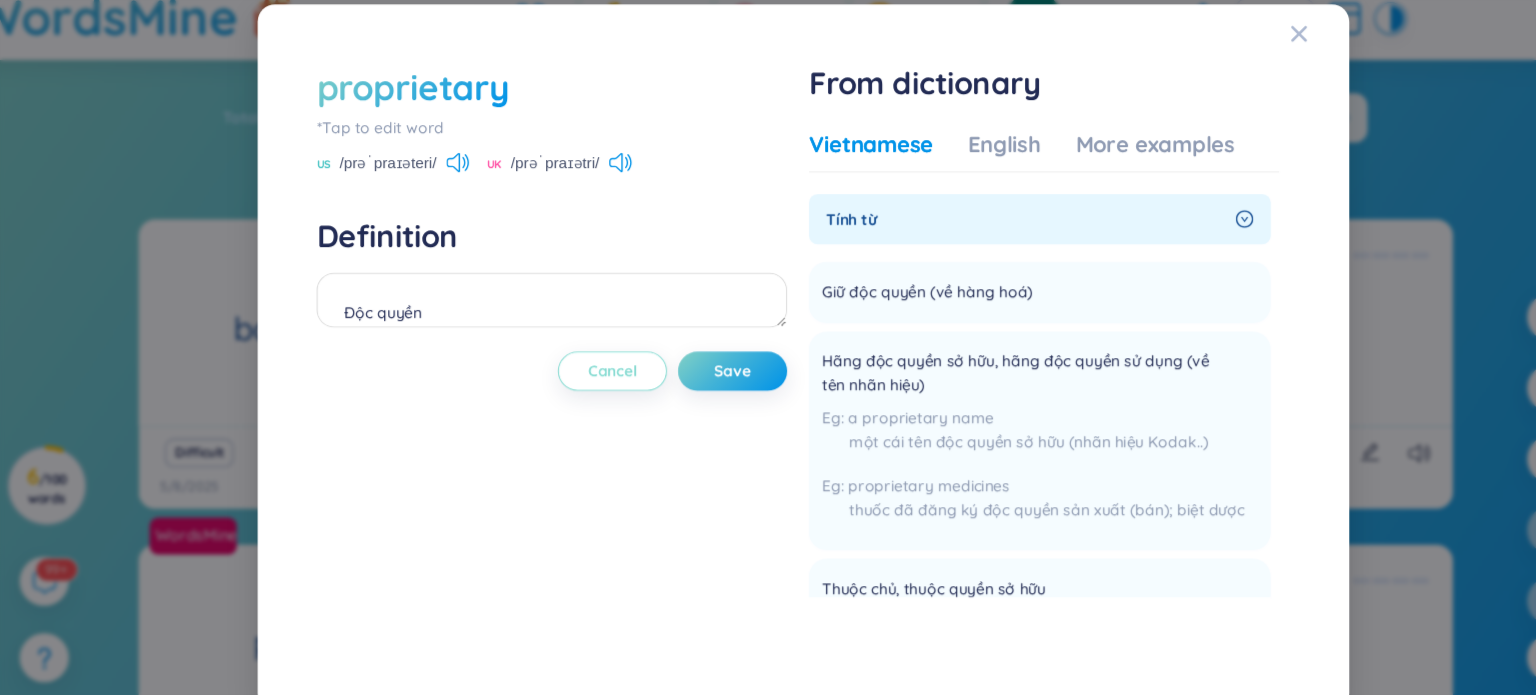 click on "Cancel" at bounding box center [593, 360] 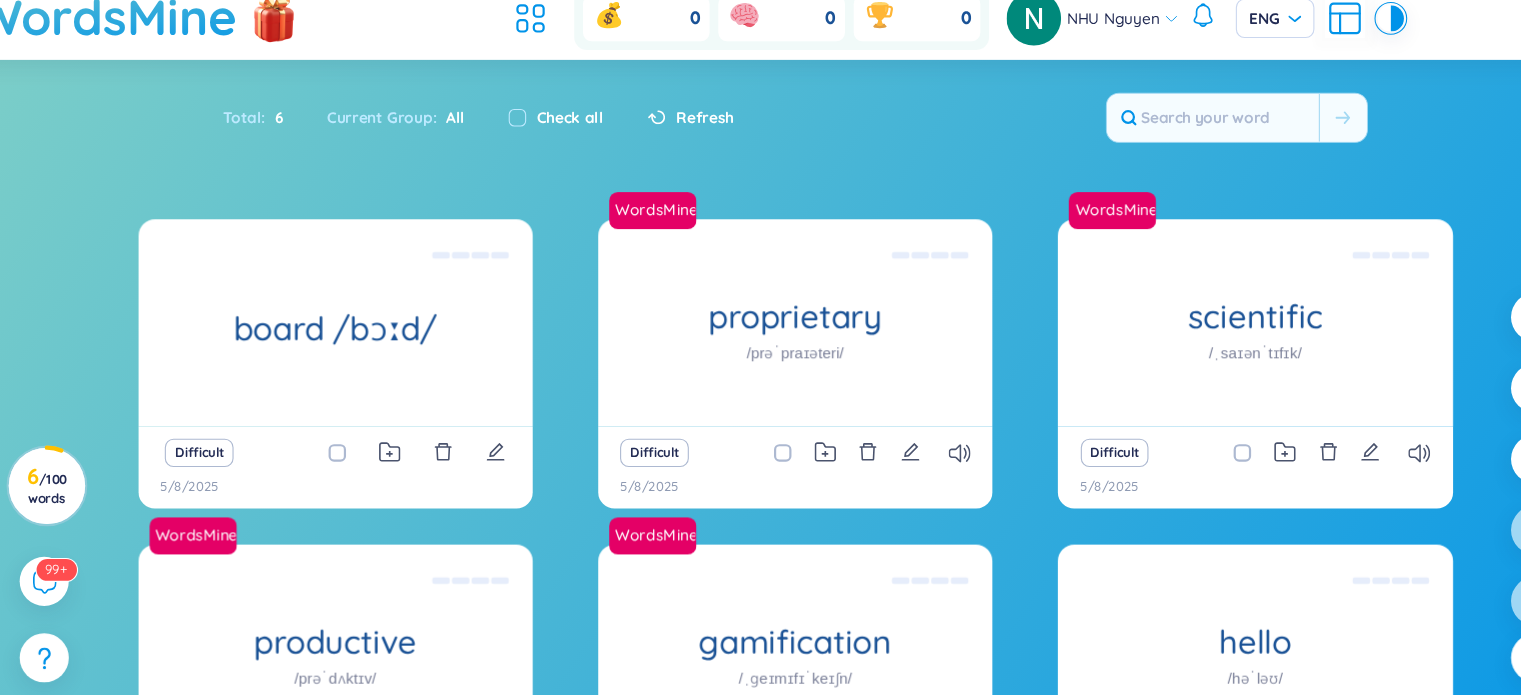 click on "Độc quyền
Eg: The company developed a proprietary software solution that gives them a competitive advantage in the market." at bounding box center [760, 316] 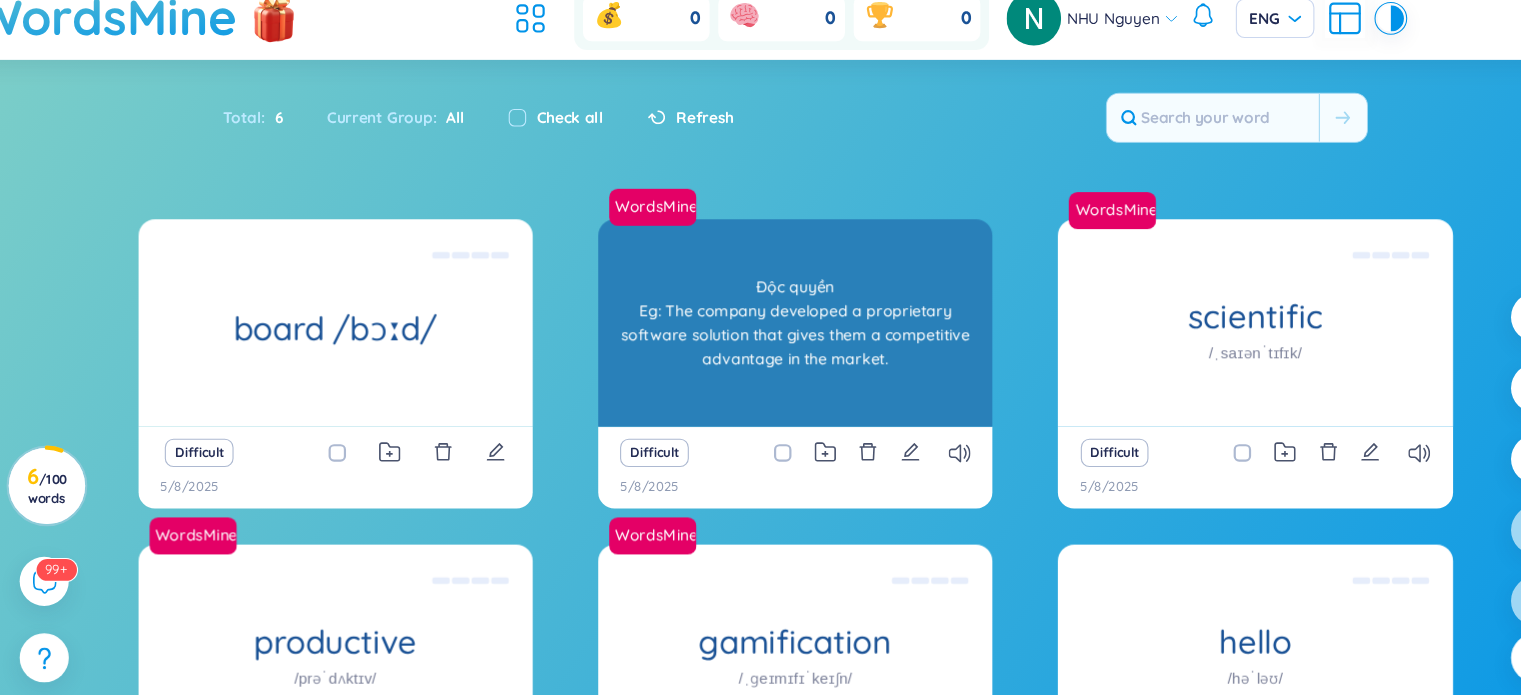 click on "Độc quyền
Eg: The company developed a proprietary software solution that gives them a competitive advantage in the market." at bounding box center [760, 316] 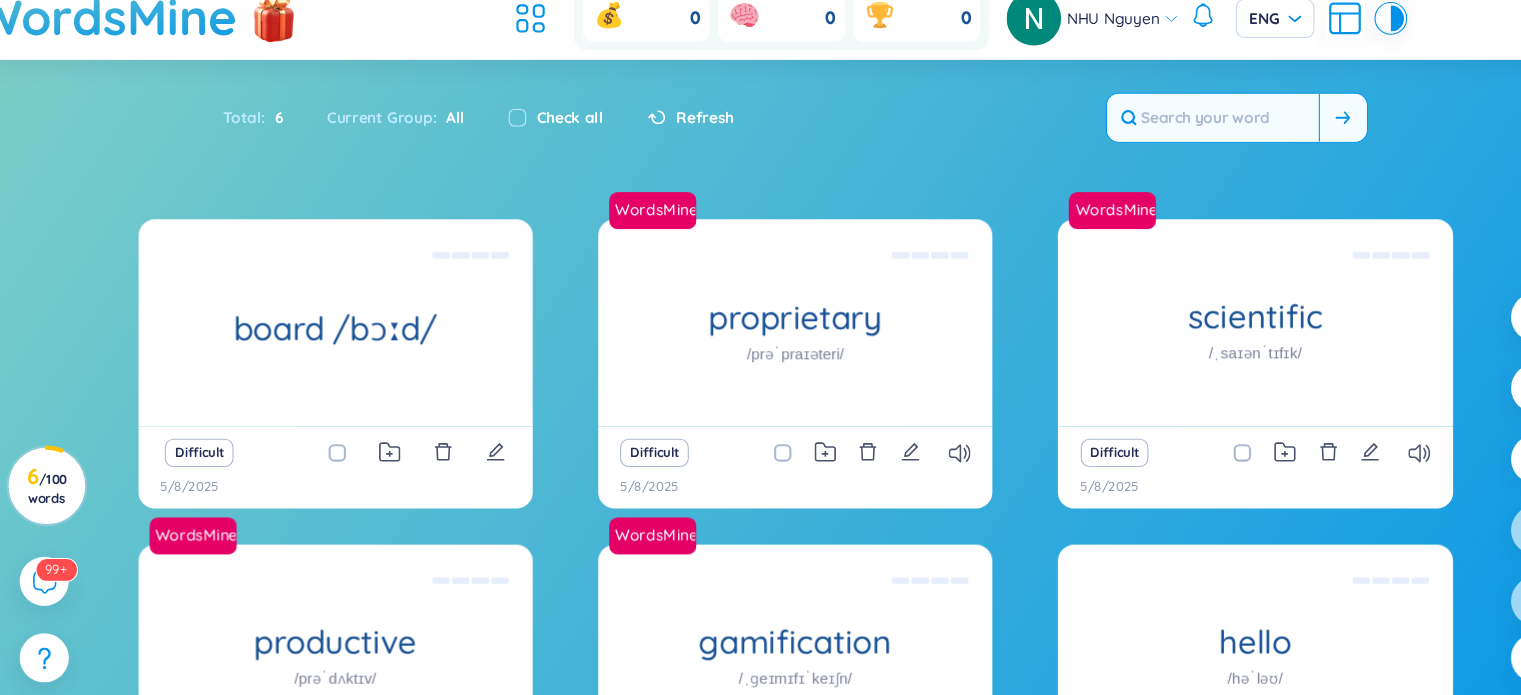click at bounding box center (1143, 128) 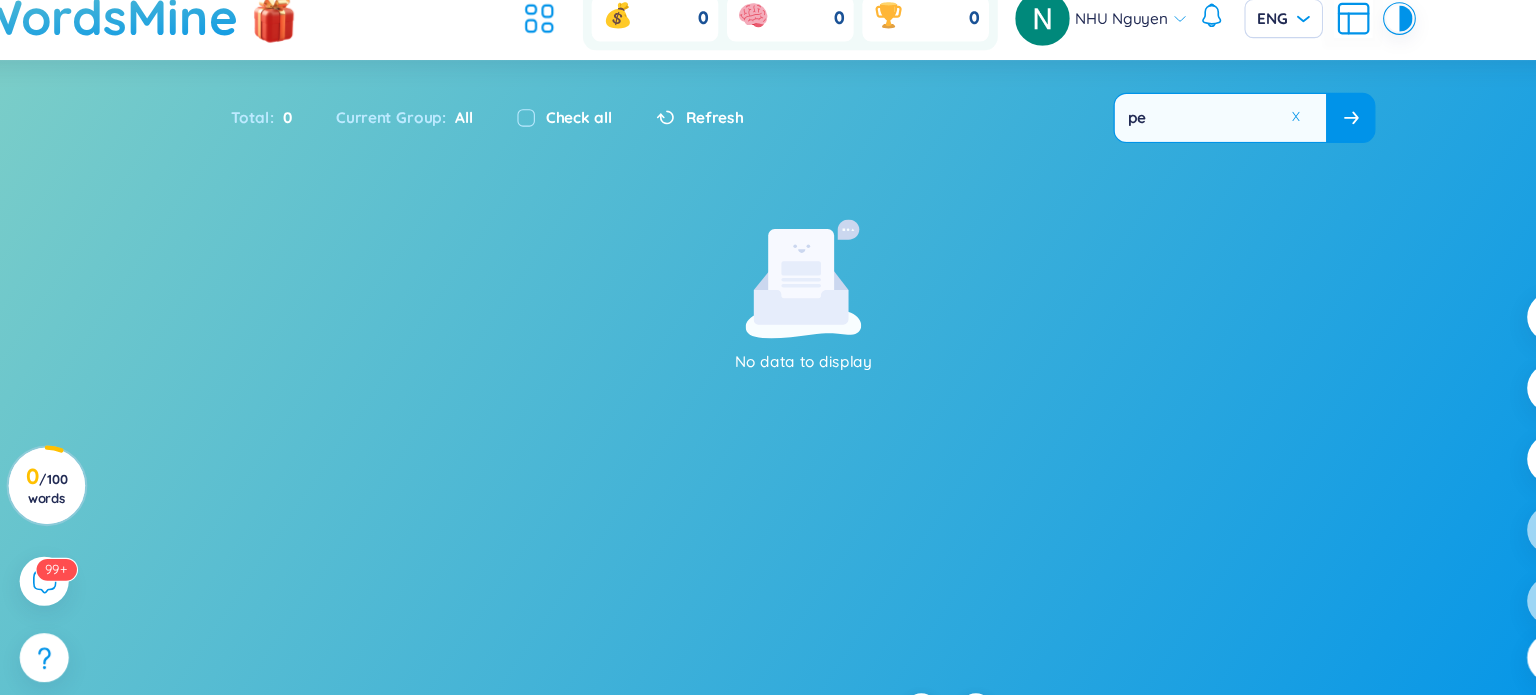 type on "p" 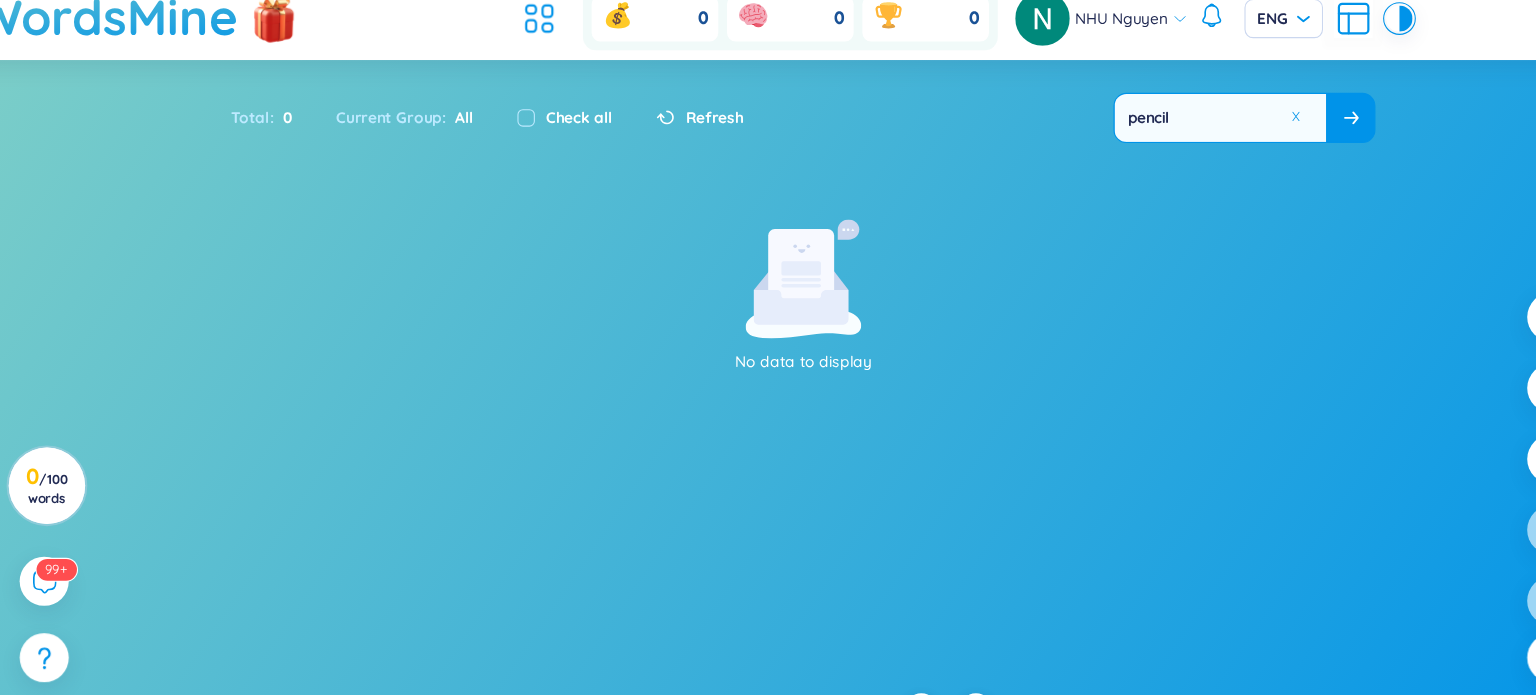 type on "pencil" 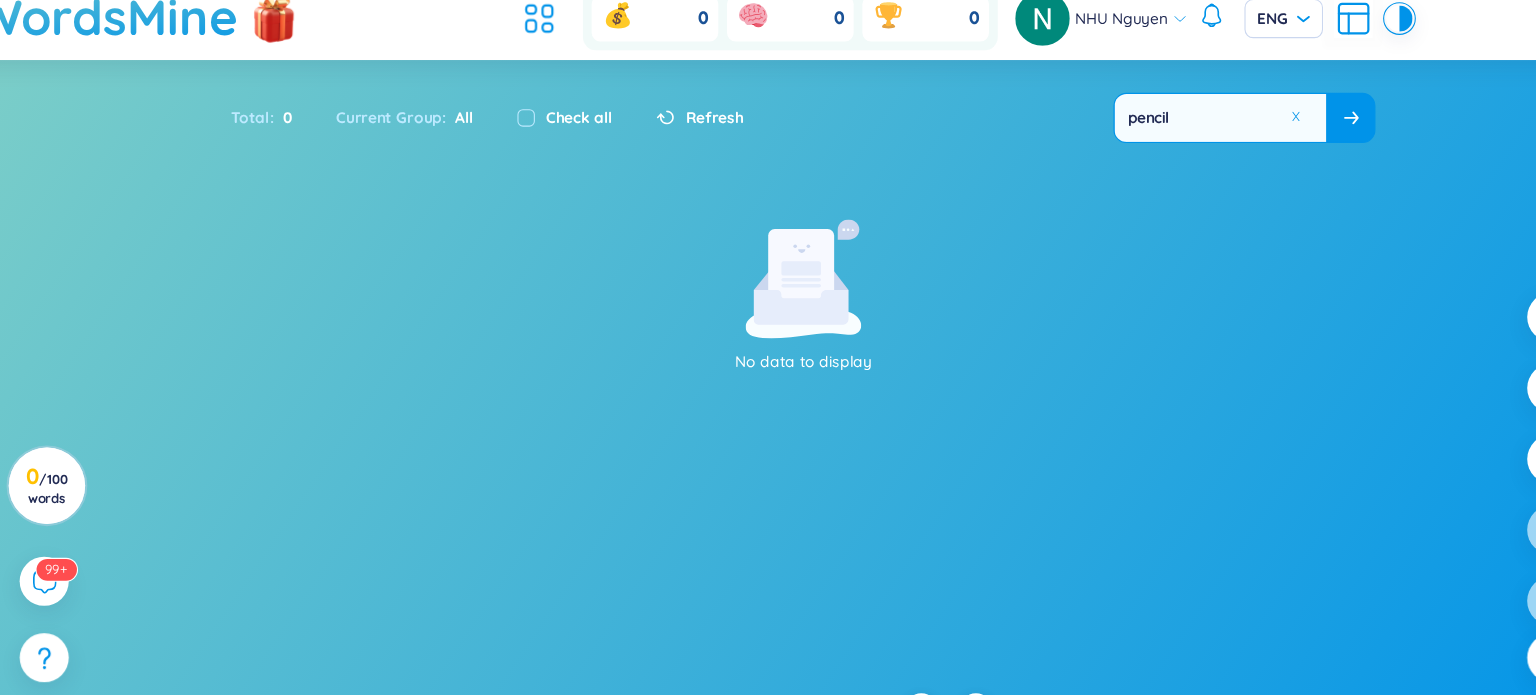 click on "Current Group :     All" at bounding box center (403, 128) 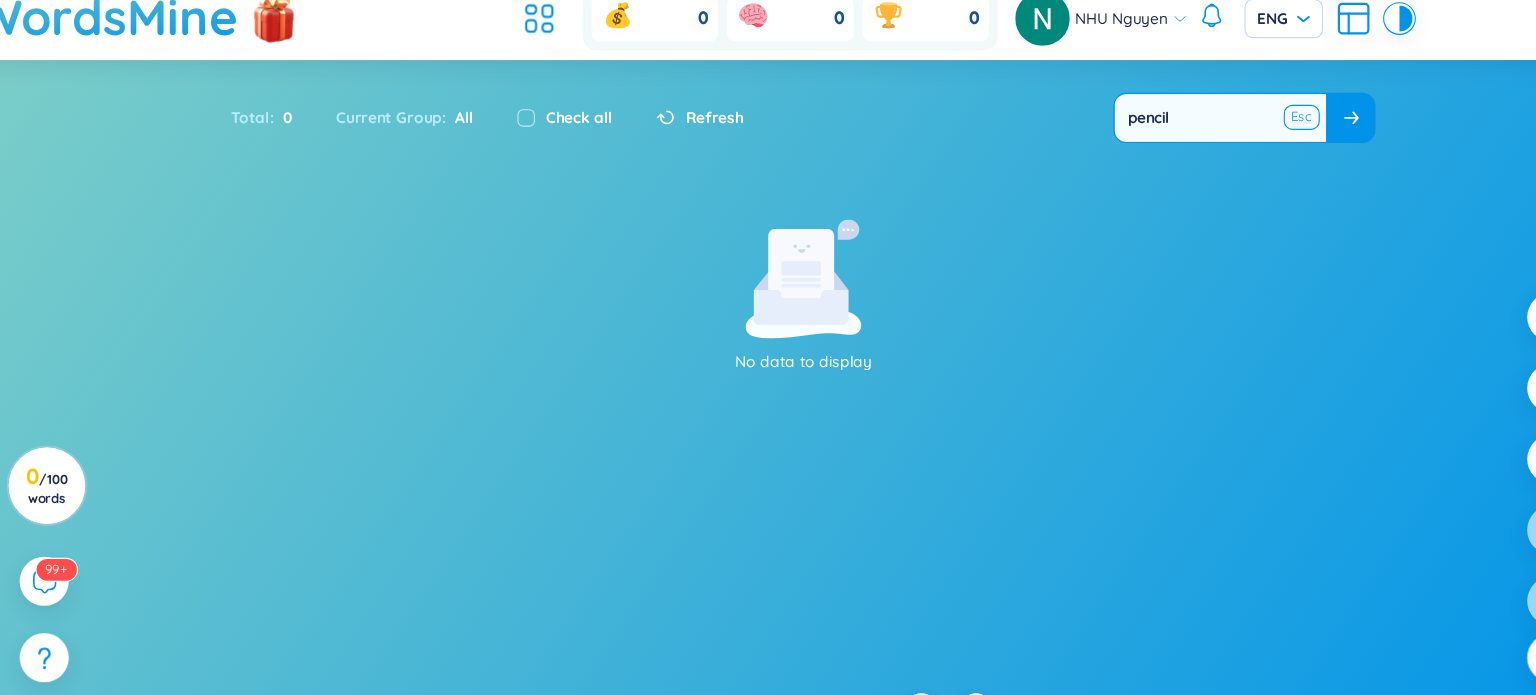 click at bounding box center (1224, 127) 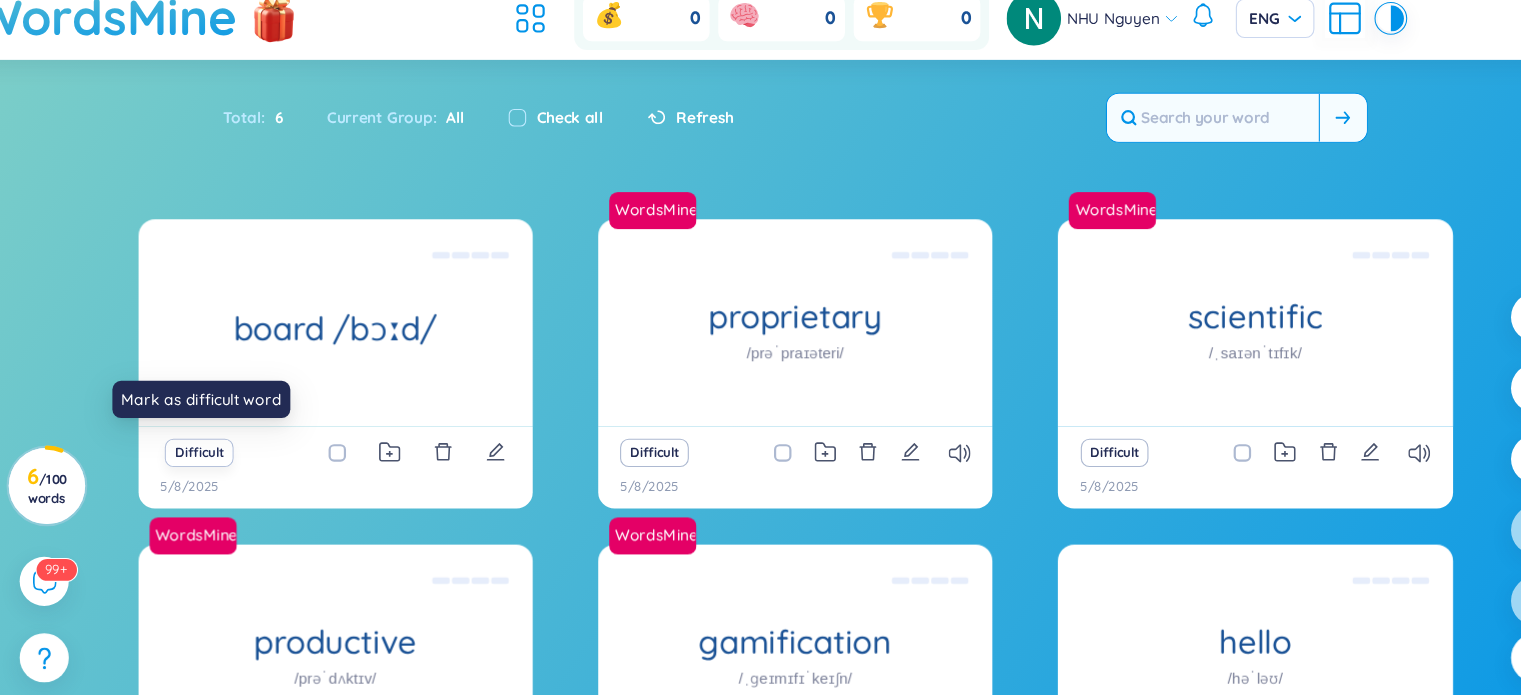 click on "Difficult" at bounding box center [214, 435] 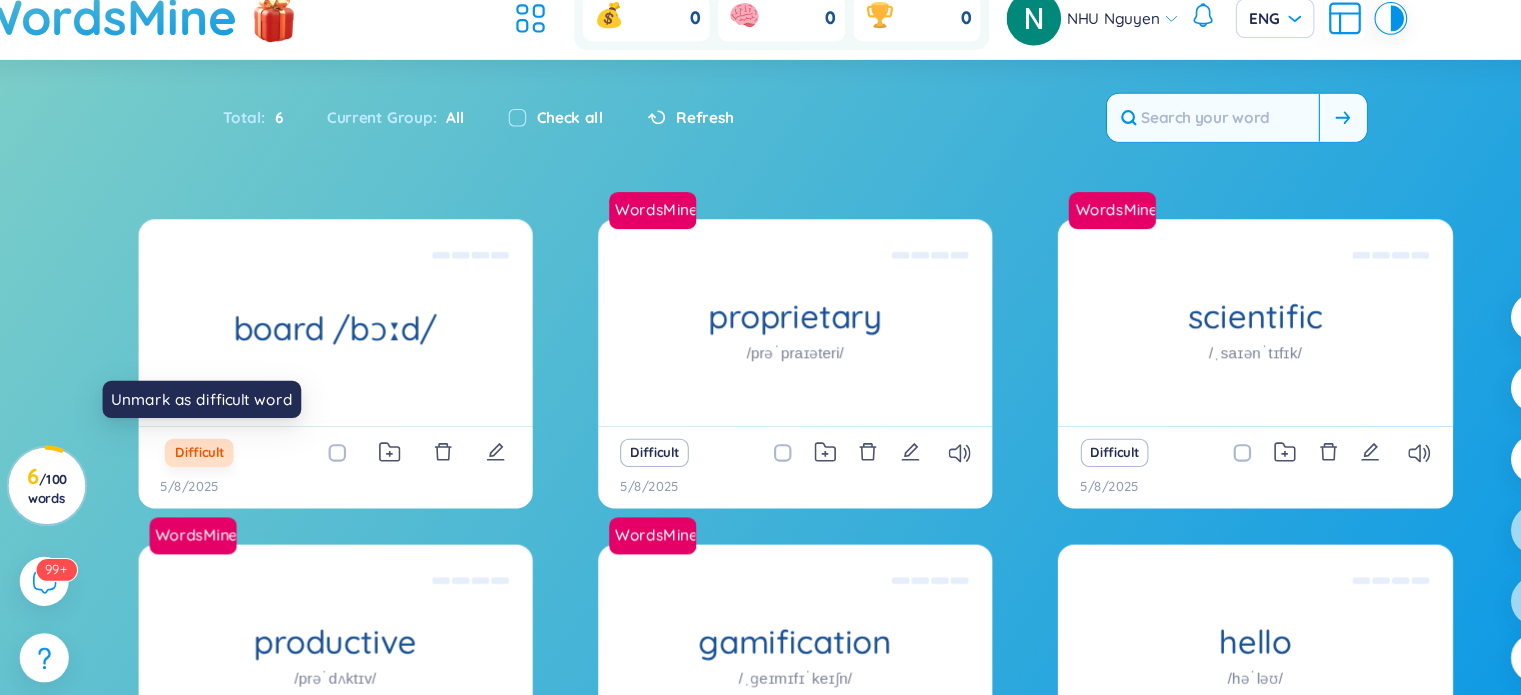 click on "Difficult" at bounding box center (214, 435) 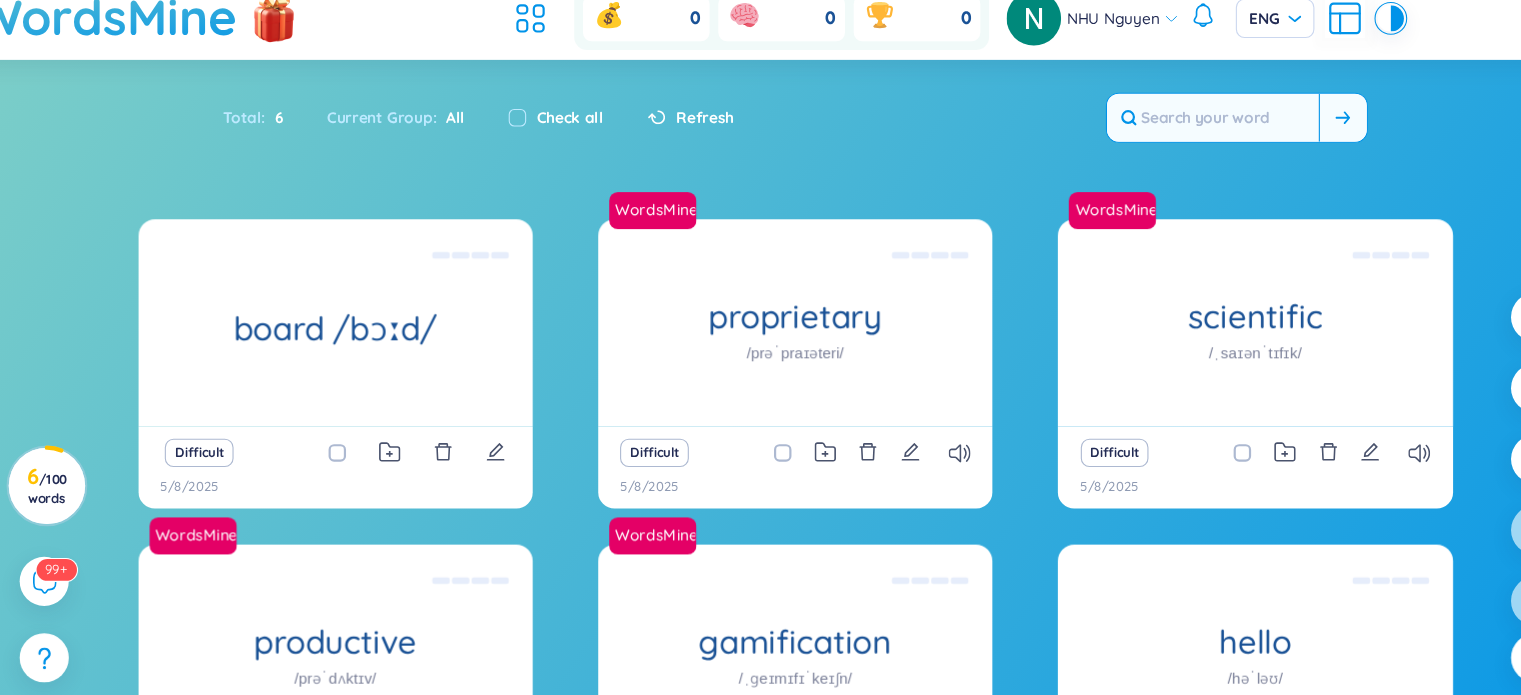click at bounding box center (341, 435) 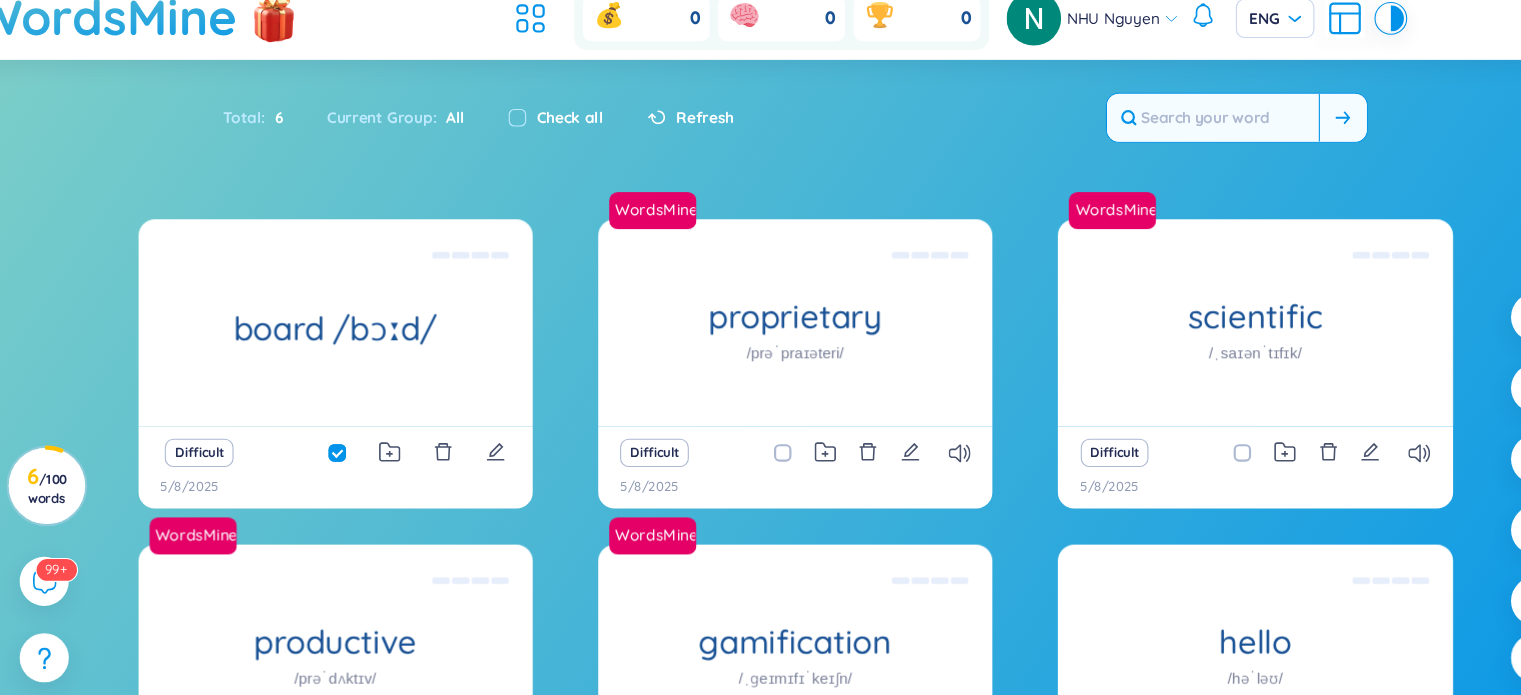 click at bounding box center [341, 435] 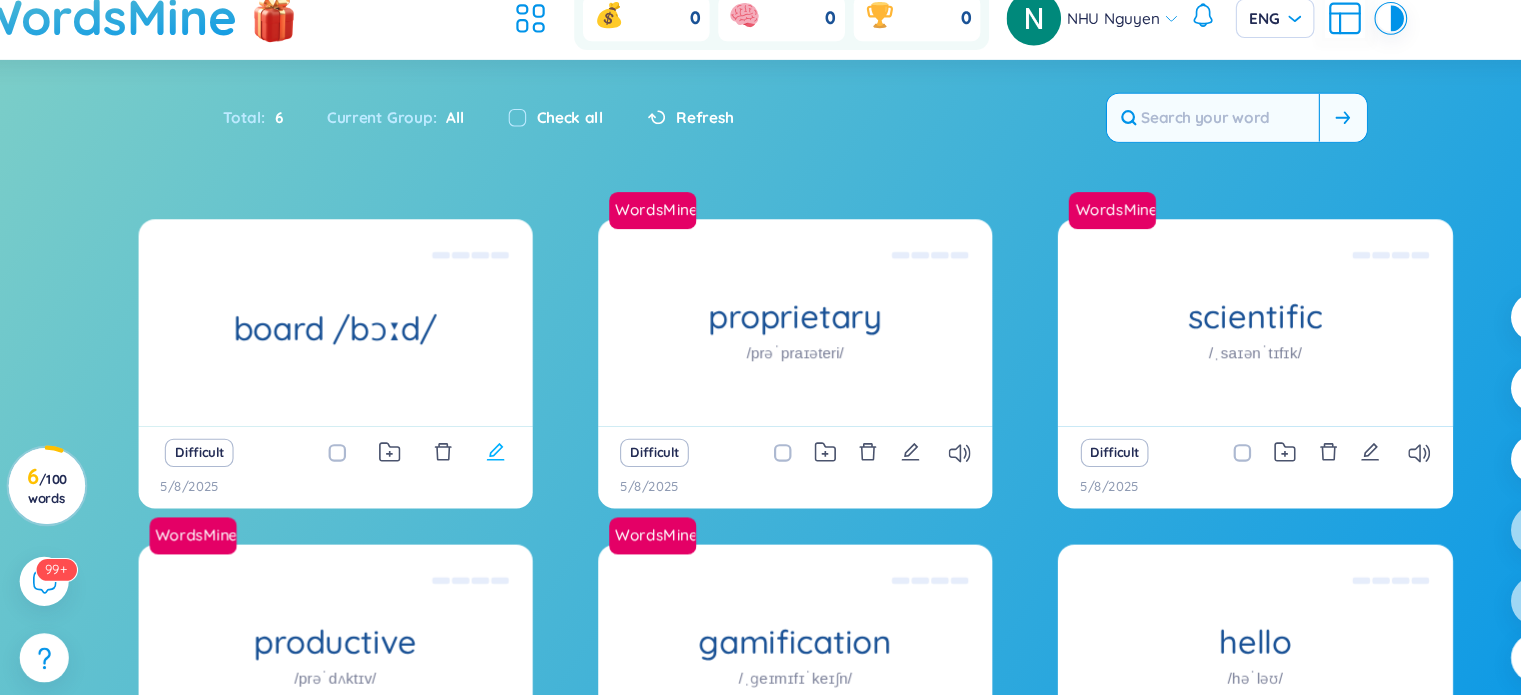click 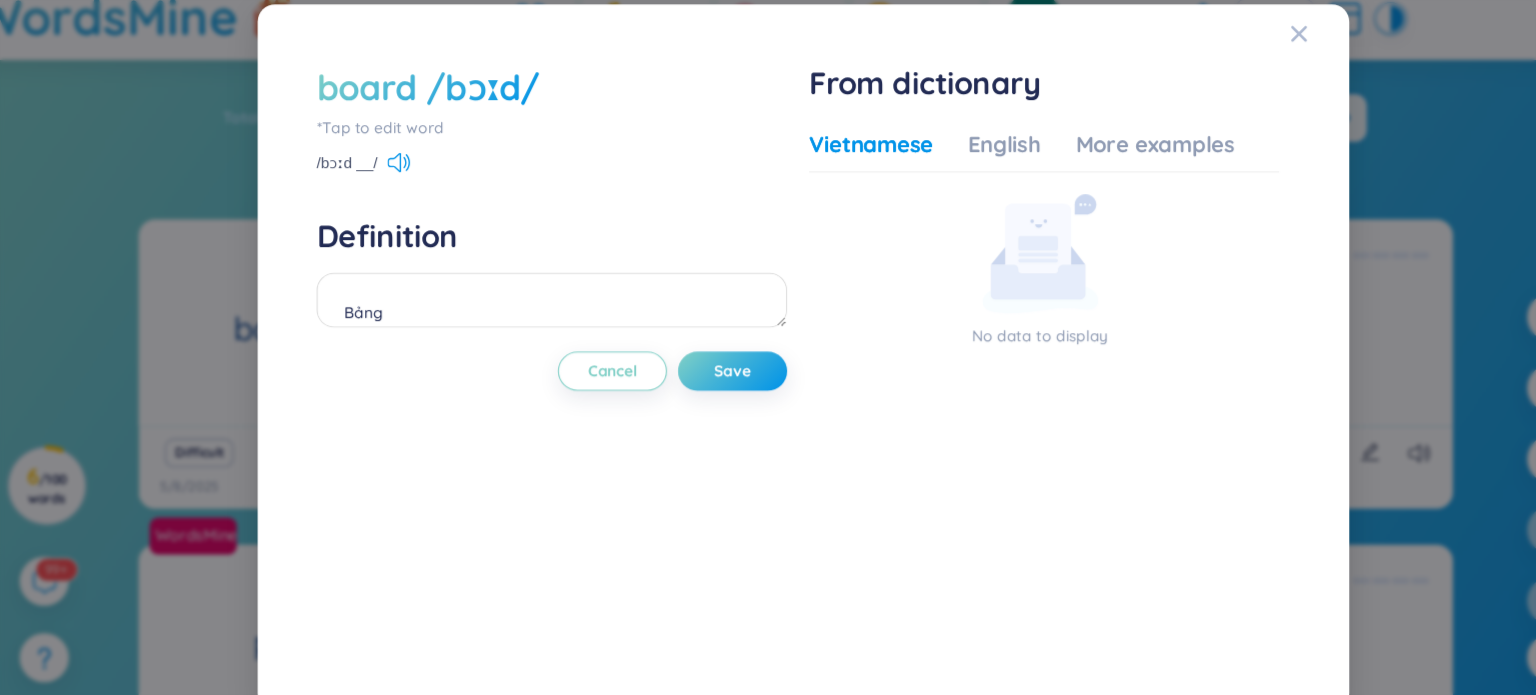 click on "board /bɔːd/" at bounding box center [424, 100] 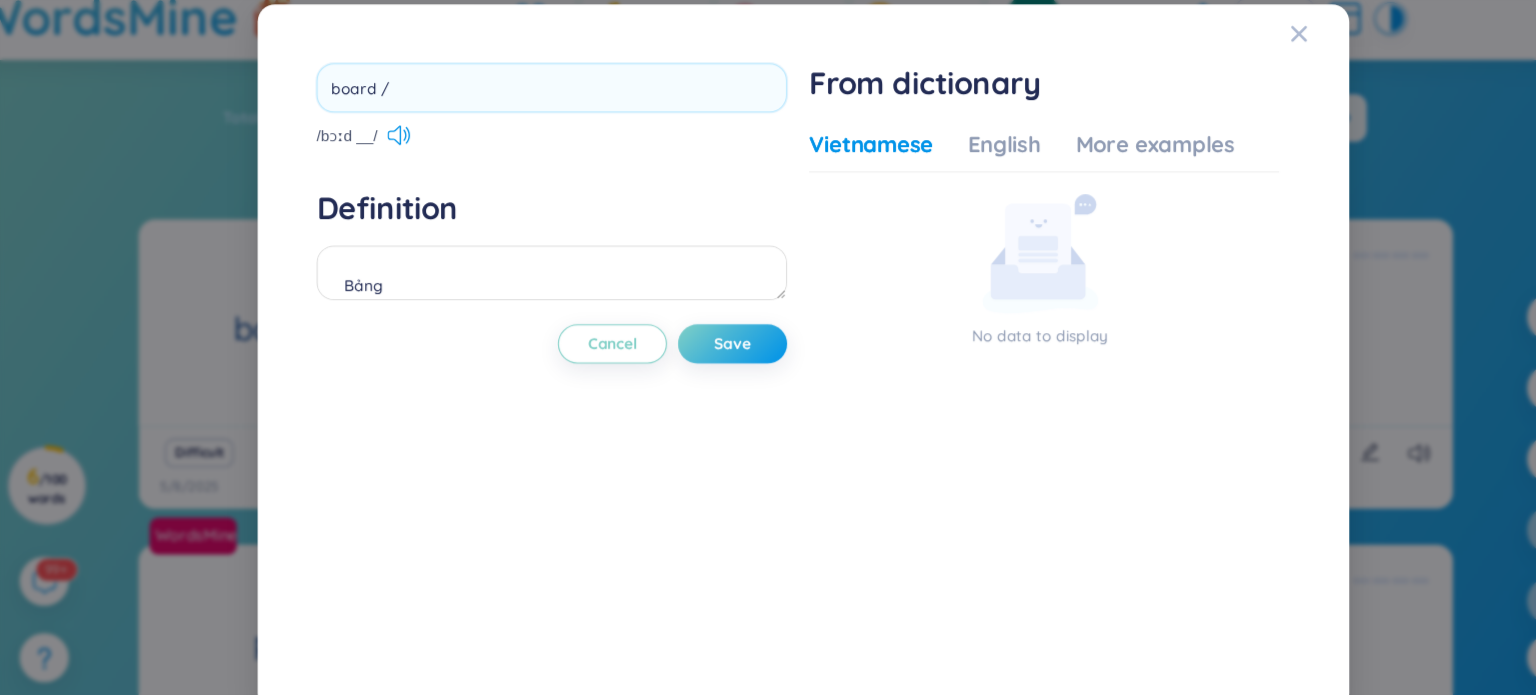 type on "board" 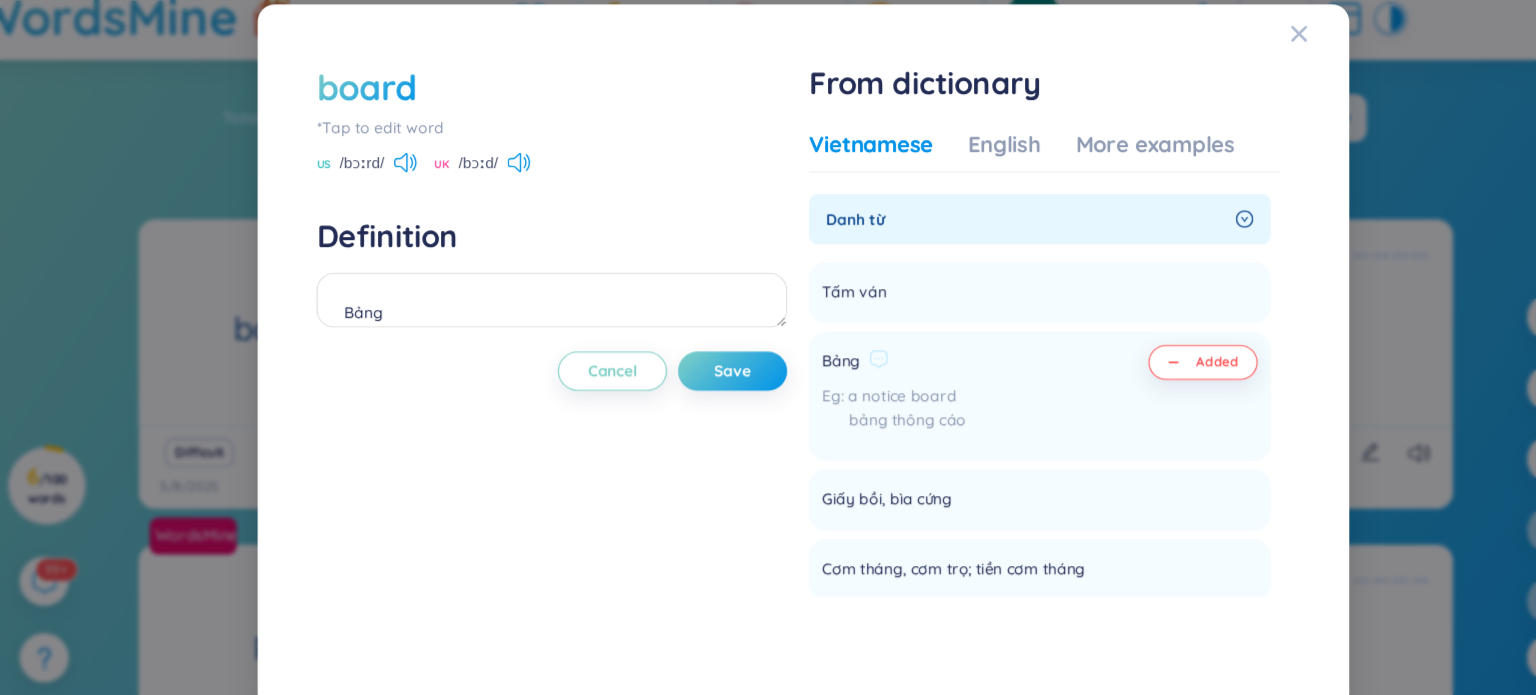 click on "Added" at bounding box center (1134, 352) 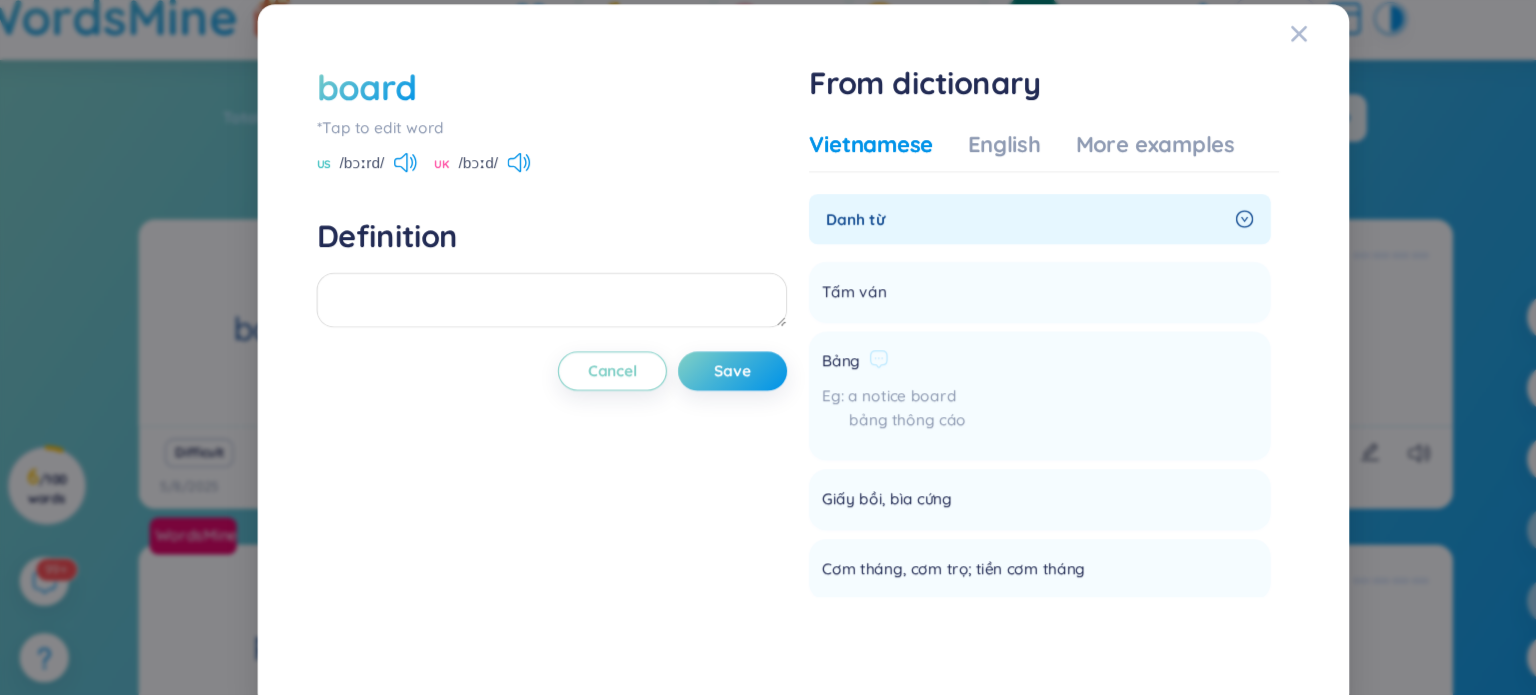 click on "Bảng a notice board bảng thông cáo Add" at bounding box center (984, 383) 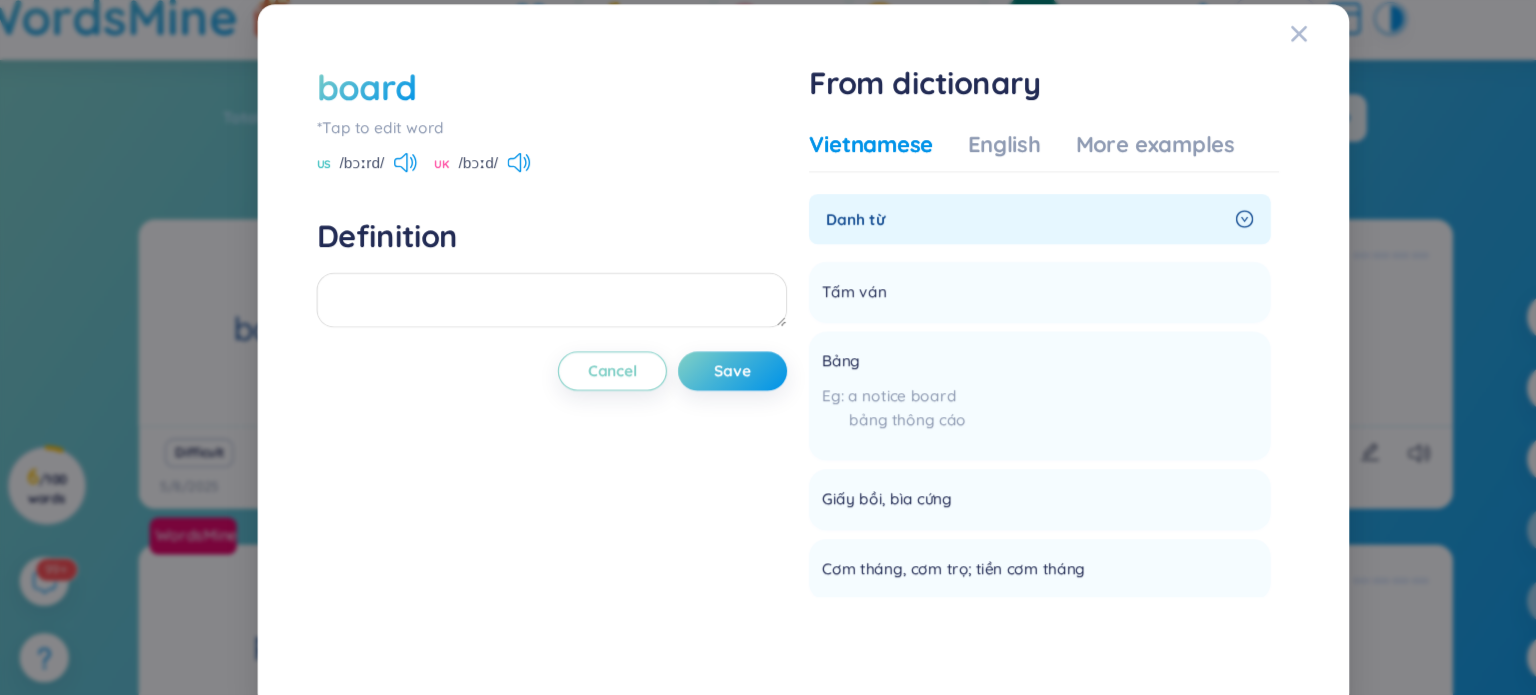 click on "Danh từ Tấm ván Add Bảng a notice board bảng thông cáo Add Giấy bồi, bìa cứng Add Cơm tháng, cơm trọ; tiền cơm tháng Add Bàn ăn the festive board bàn tiệc groaning board bữa ăn thịnh soạn bed and board quan hệ vợ chồng ăn cùng mâm nằm cùng chiếu Add Bàn to sweep the board vơ hết bài (vơ hết tiền) trên bàn bạc Add Ban, uỷ ban, bộ the board of education bộ giáo dục board of directors ban giám đốc Add Boong tàu, mạn thuyền to go on board lên tàu on board trên tàu thuỷ,  (từ Mỹ,nghĩa Mỹ) trên xe lửa, trên xe điện... Add ( số nhiều) sân khấu to tread the boards là diễn viên sân khấu Add (hàng hải) đường chạy vát to make boards chạy vát Add Động từ Lót ván, lát ván Add Đóng bìa cứng (sách) Add Ăn cơm tháng, ăn cơm trọ; cho ăn cơm trọ, nấu cơm tháng cho to board at (with) someone's ăn cơm tháng ở nhà ai Add Lên tàu, đáp tàu Add Add Add Add Add" at bounding box center [988, 382] 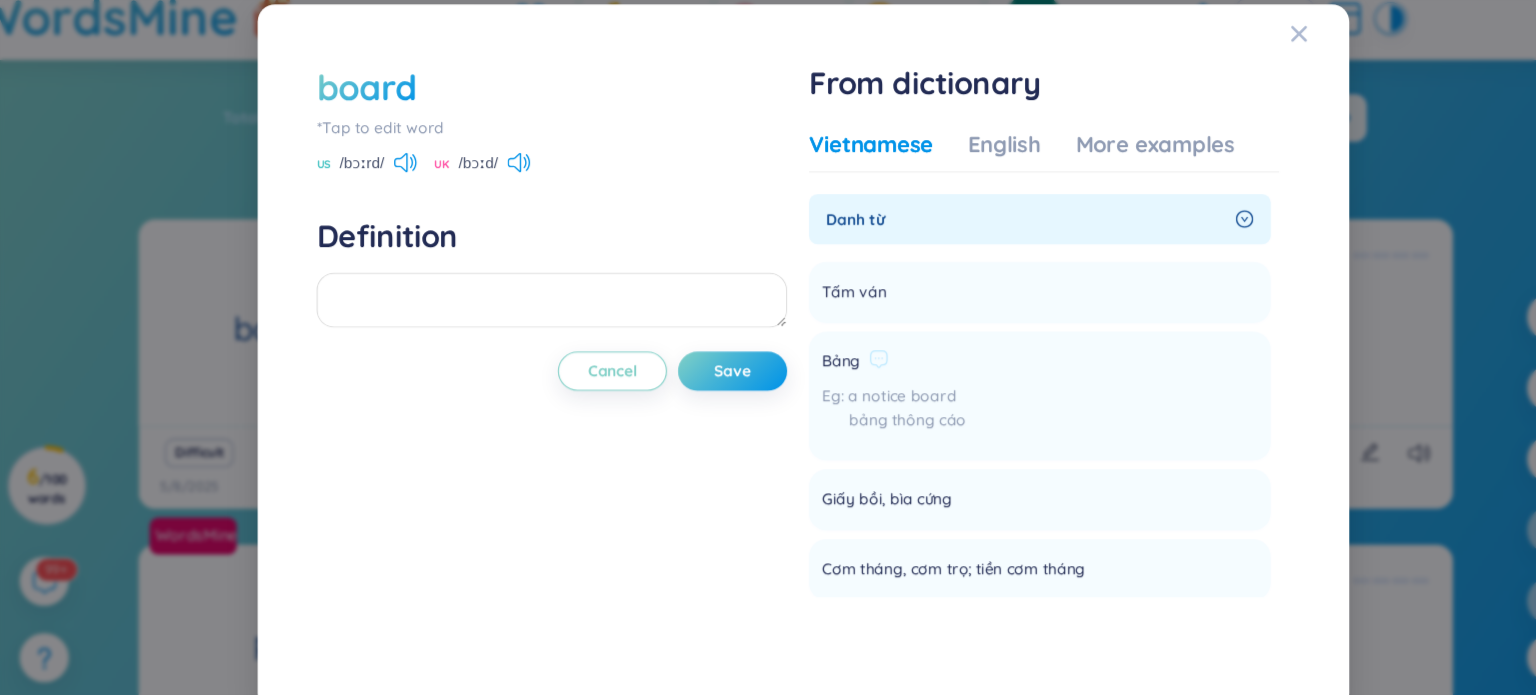 click on "Bảng a notice board bảng thông cáo Add" at bounding box center [984, 383] 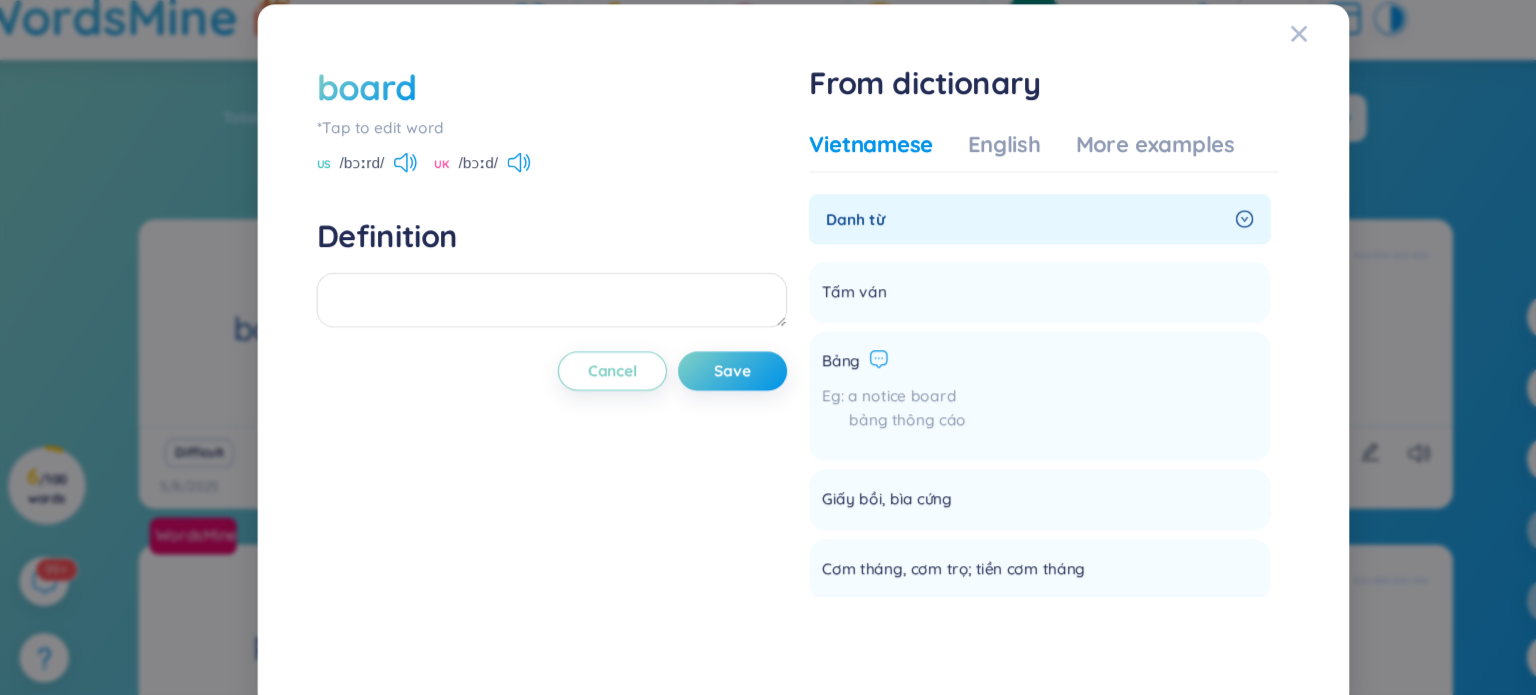 drag, startPoint x: 1186, startPoint y: 341, endPoint x: 838, endPoint y: 350, distance: 348.11636 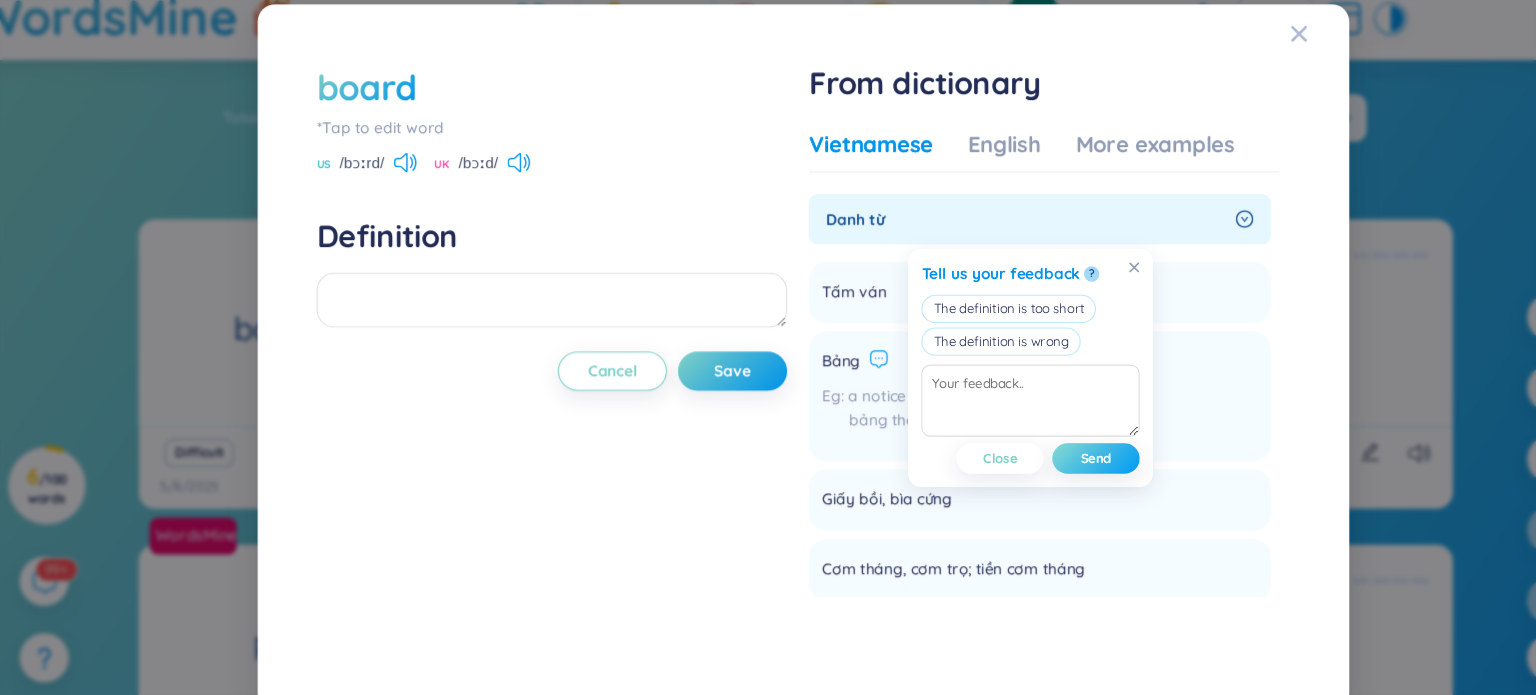 click on "Send" at bounding box center (1036, 440) 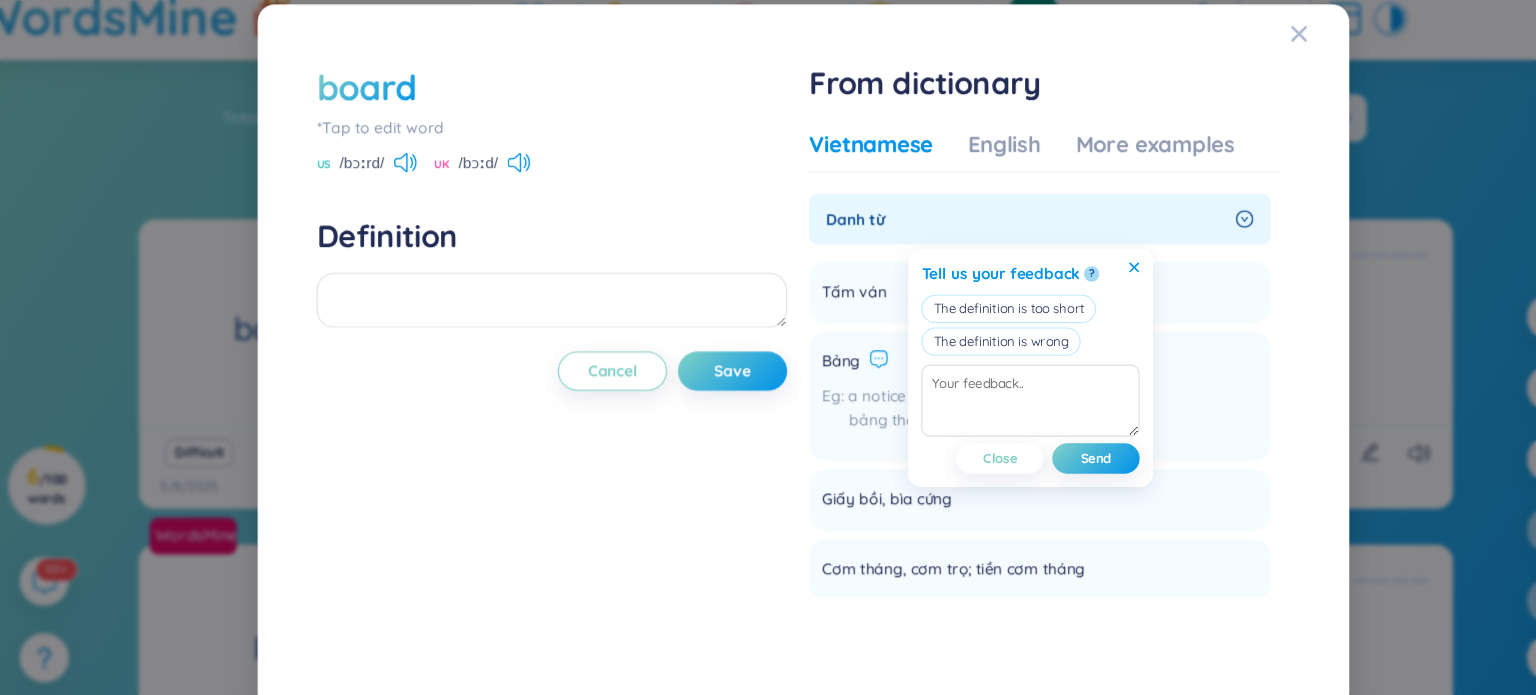 click 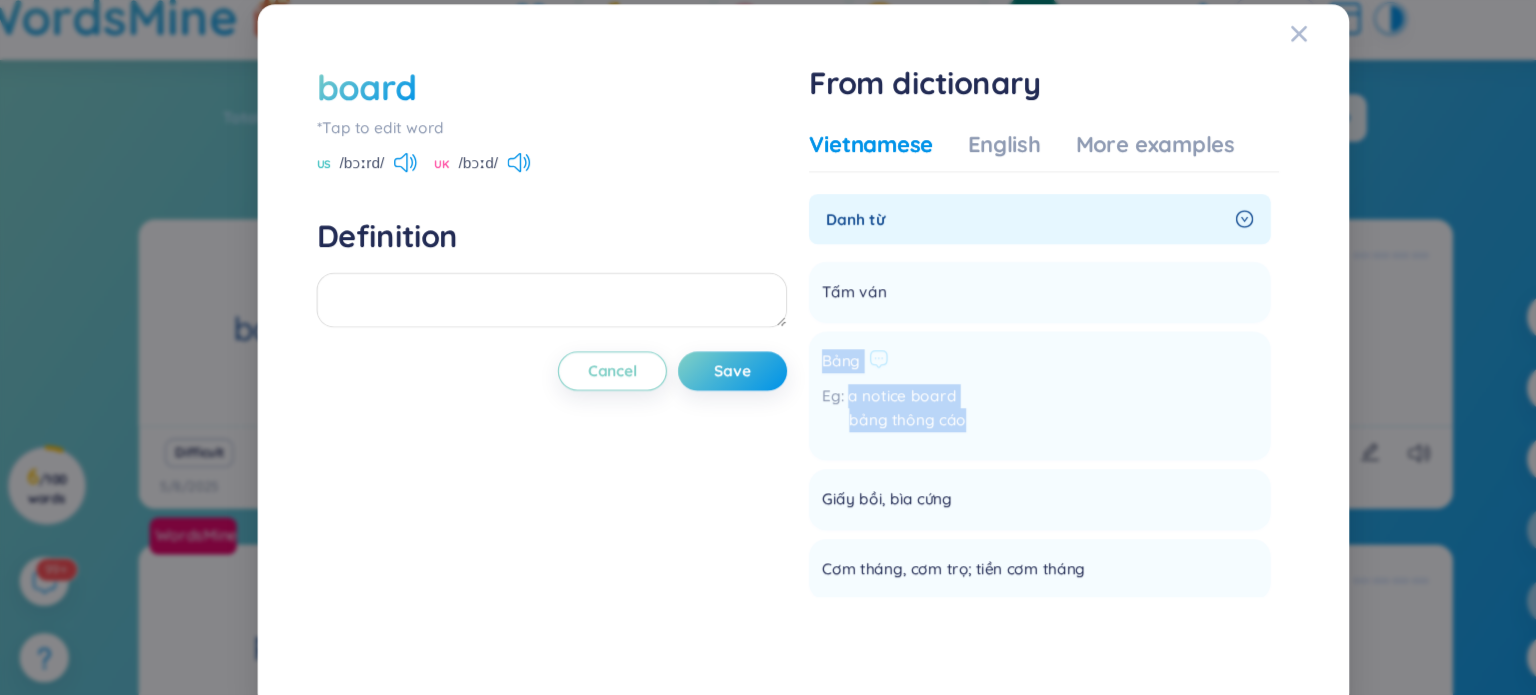 drag, startPoint x: 786, startPoint y: 351, endPoint x: 927, endPoint y: 407, distance: 151.71355 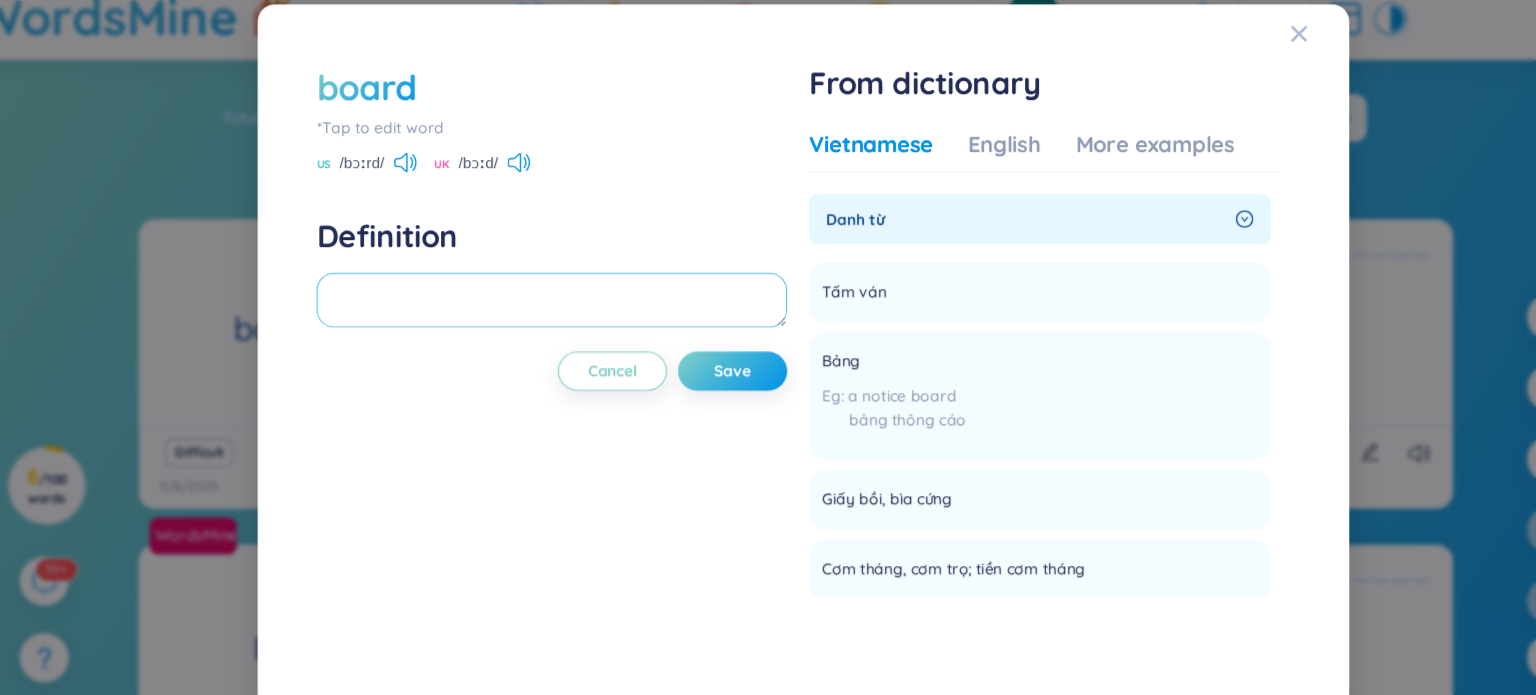 click at bounding box center (537, 295) 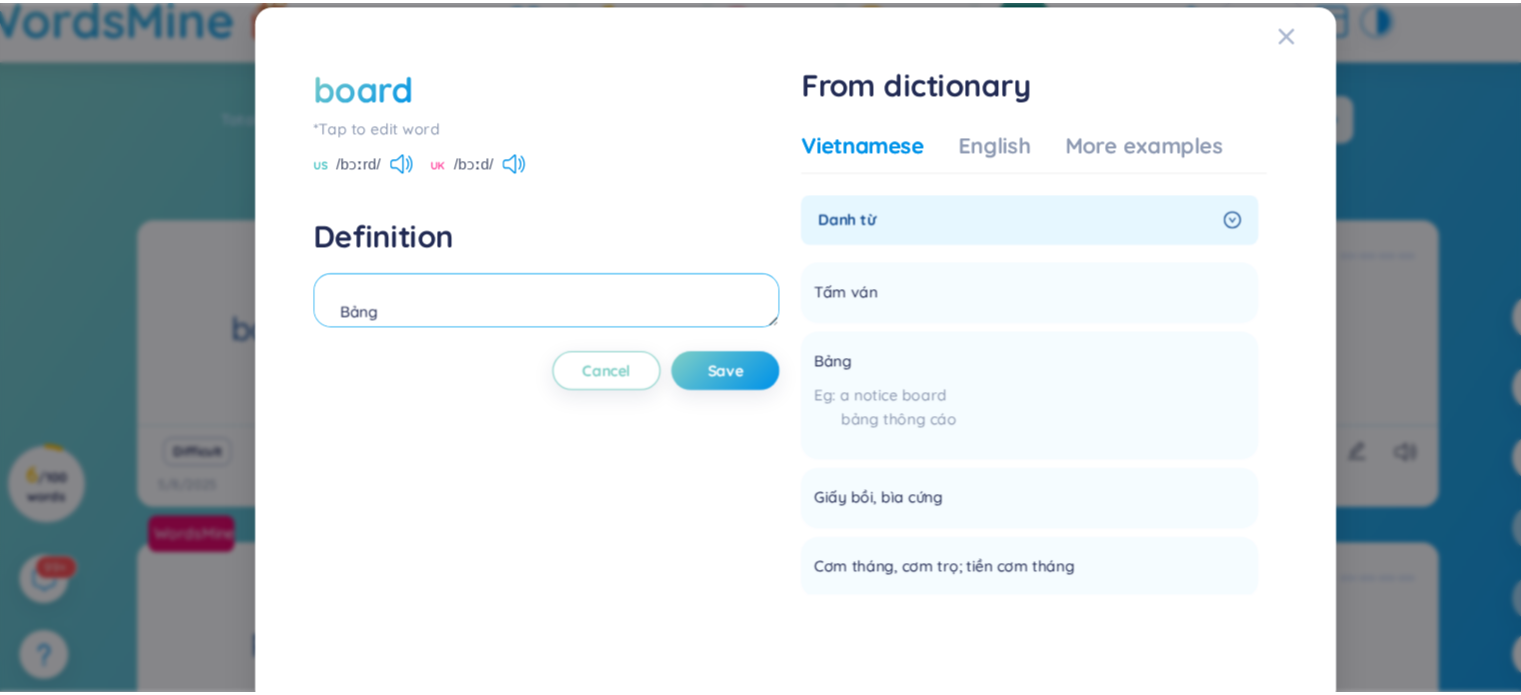 scroll, scrollTop: 61, scrollLeft: 0, axis: vertical 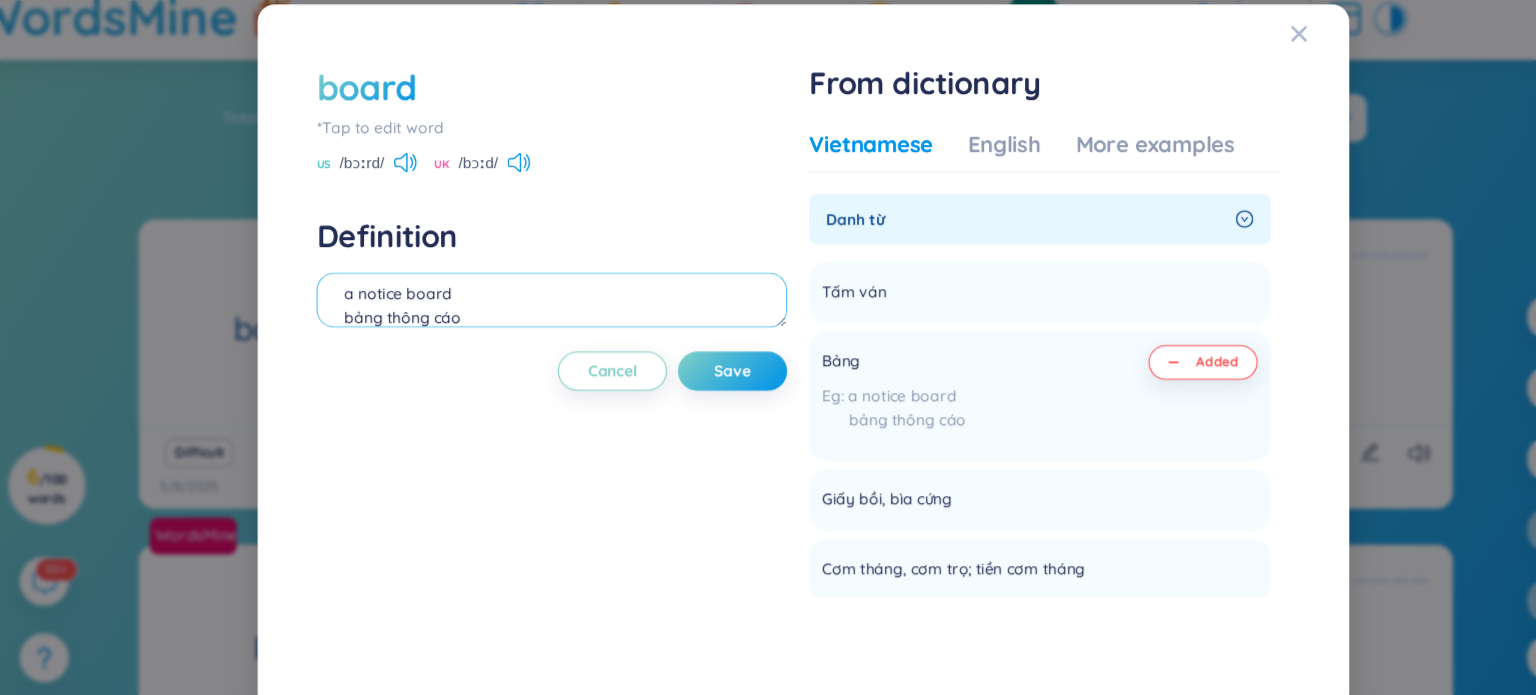 type on "Bảng
a notice board
bảng thông cáo" 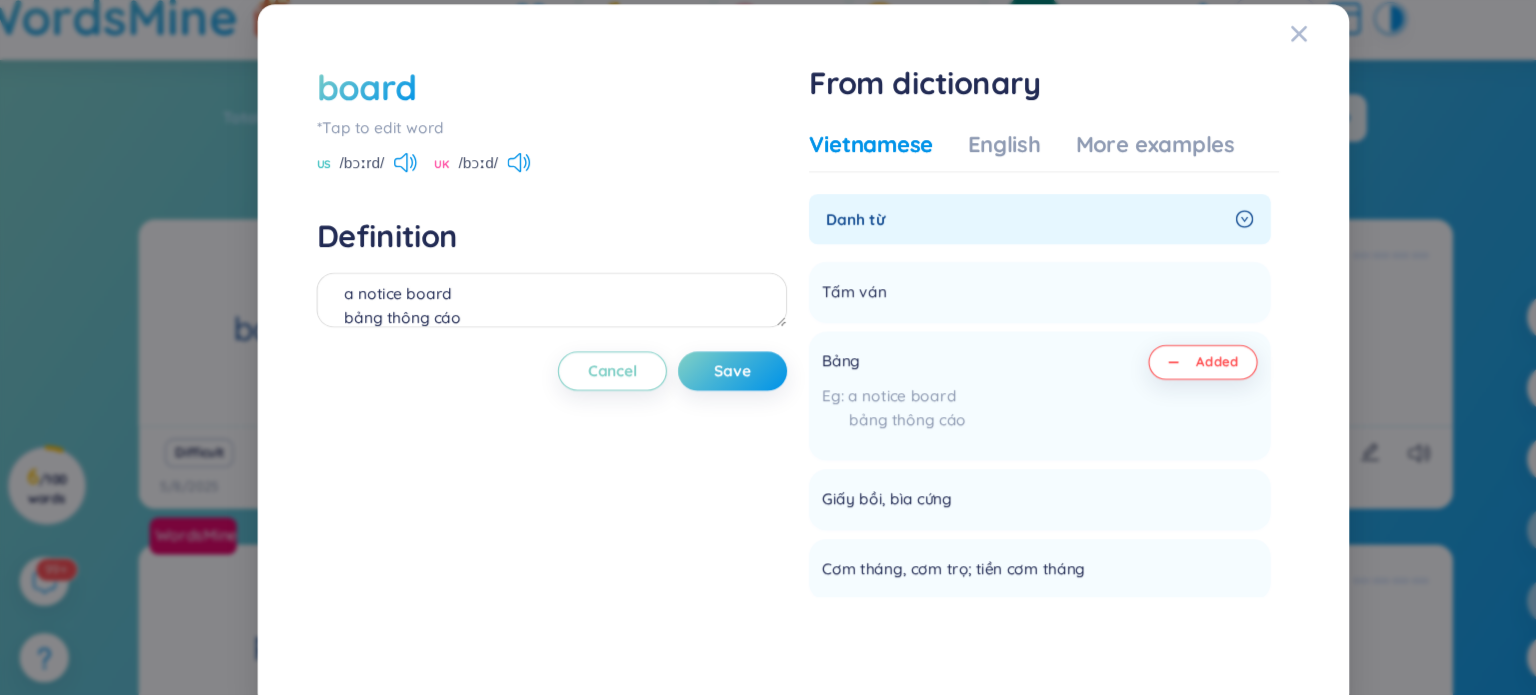 click on "board *Tap to edit word US /bɔːrd/ UK /bɔːd/ Definition Bảng
a notice board
bảng thông cáo
Cancel Save" at bounding box center [537, 347] 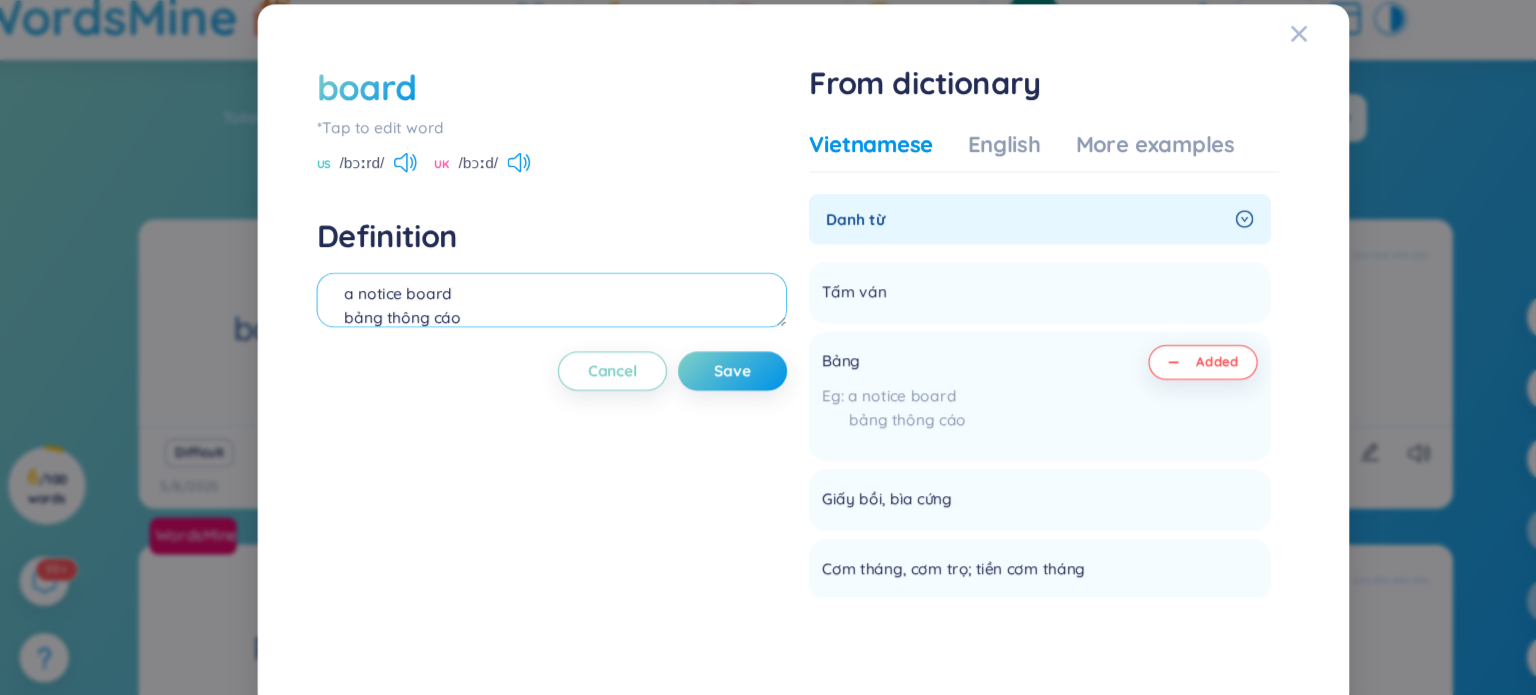 click on "Bảng
a notice board
bảng thông cáo" at bounding box center (537, 295) 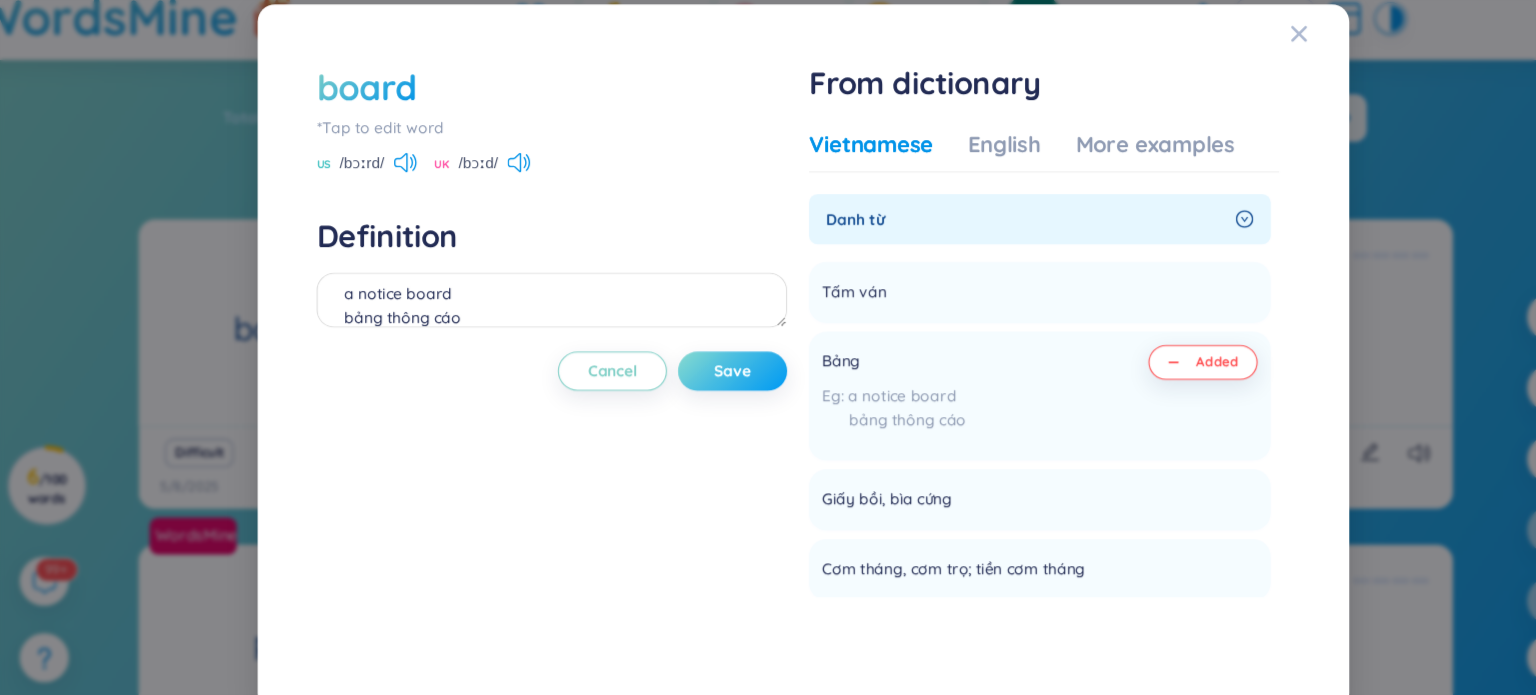 click on "Save" at bounding box center (703, 360) 